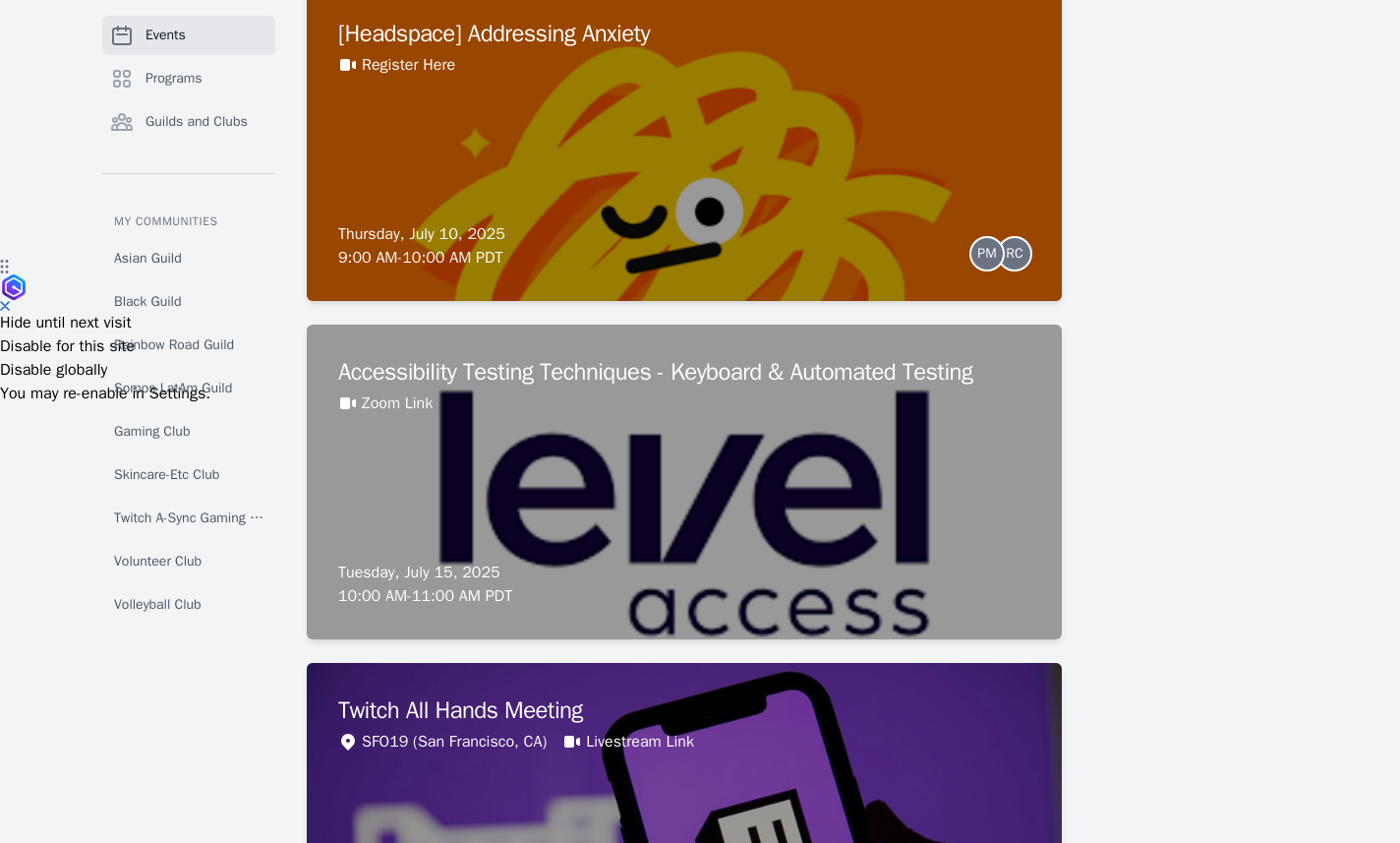 scroll, scrollTop: 588, scrollLeft: 0, axis: vertical 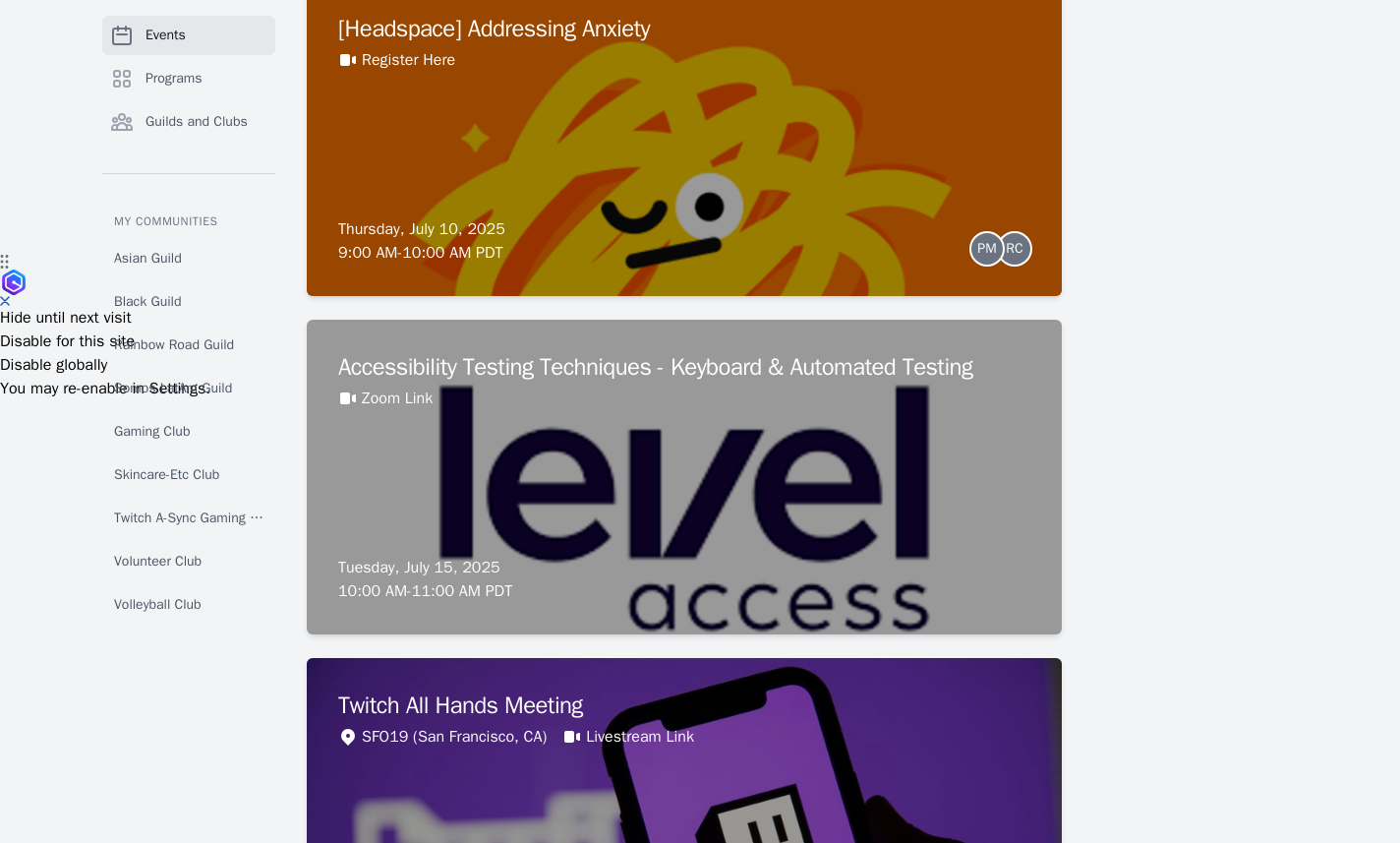 click on "Tuesday, July 15, 2025 10:00 AM  -  11:00 AM   PDT" at bounding box center (684, 579) 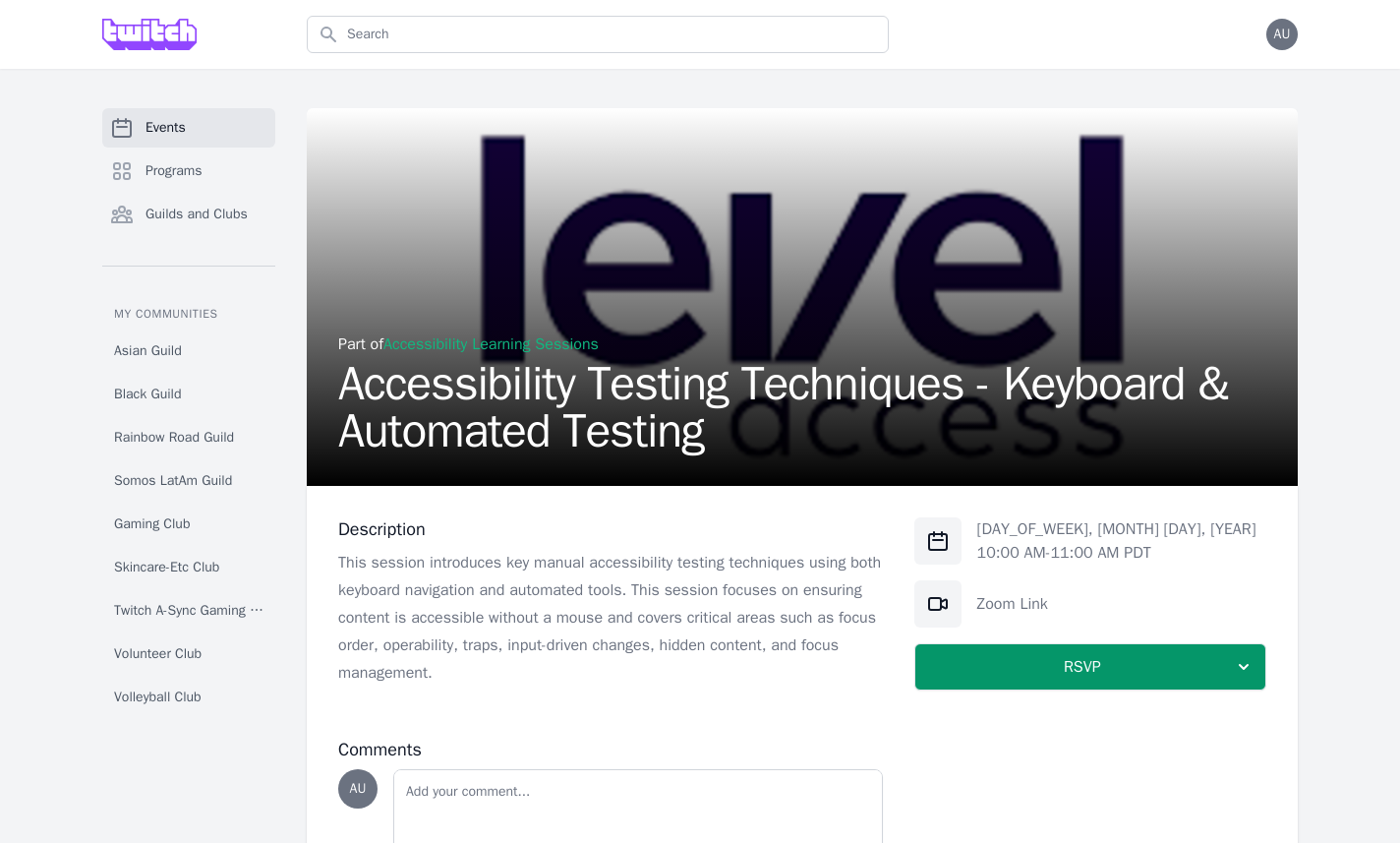 scroll, scrollTop: 135, scrollLeft: 0, axis: vertical 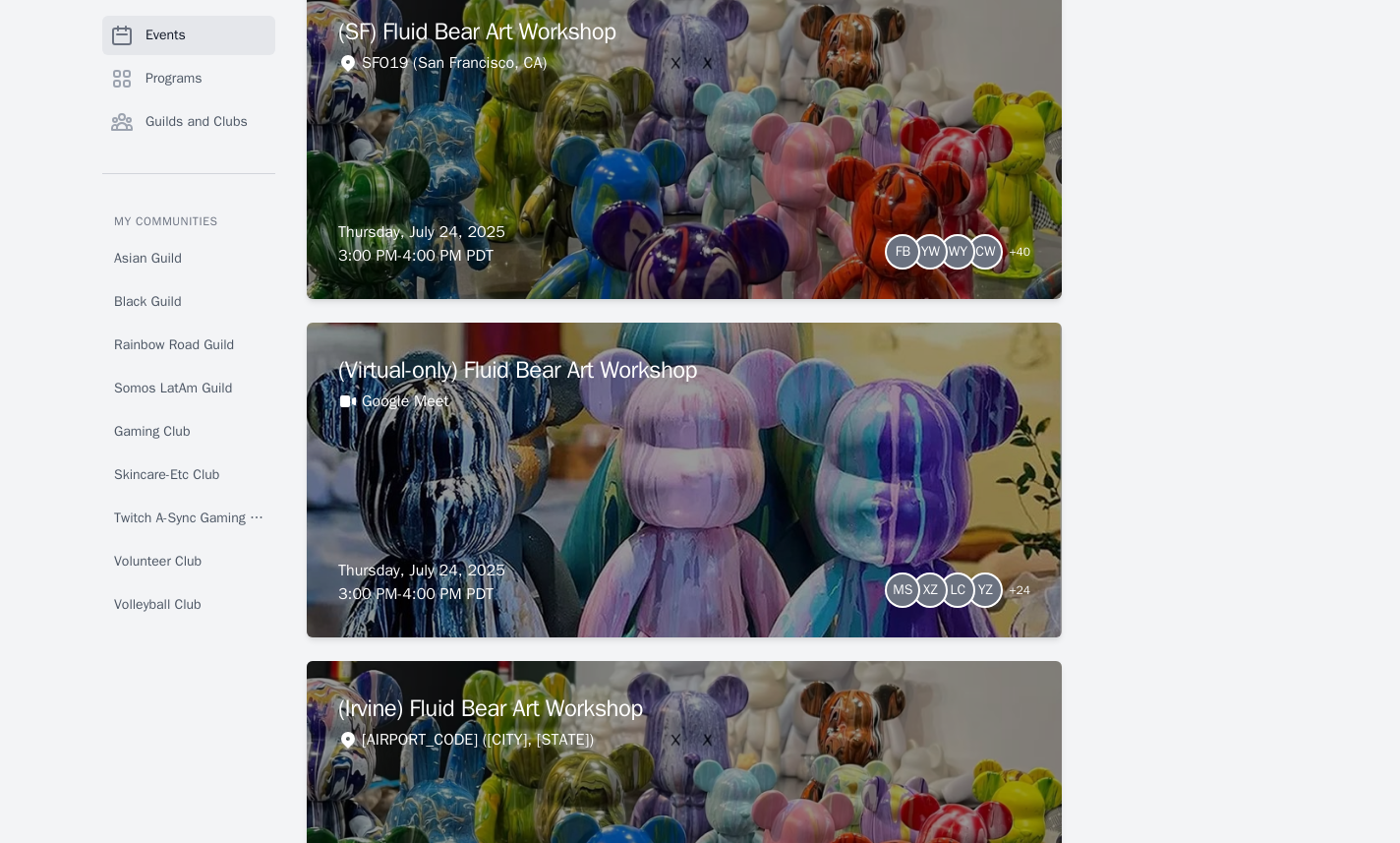 click on "(SF) Fluid Bear Art Workshop SFO19 (San Francisco, CA) Thursday, July 24, 2025 3:00 PM  -  4:00 PM   PDT FB YW WY CW + 40" at bounding box center [684, 142] 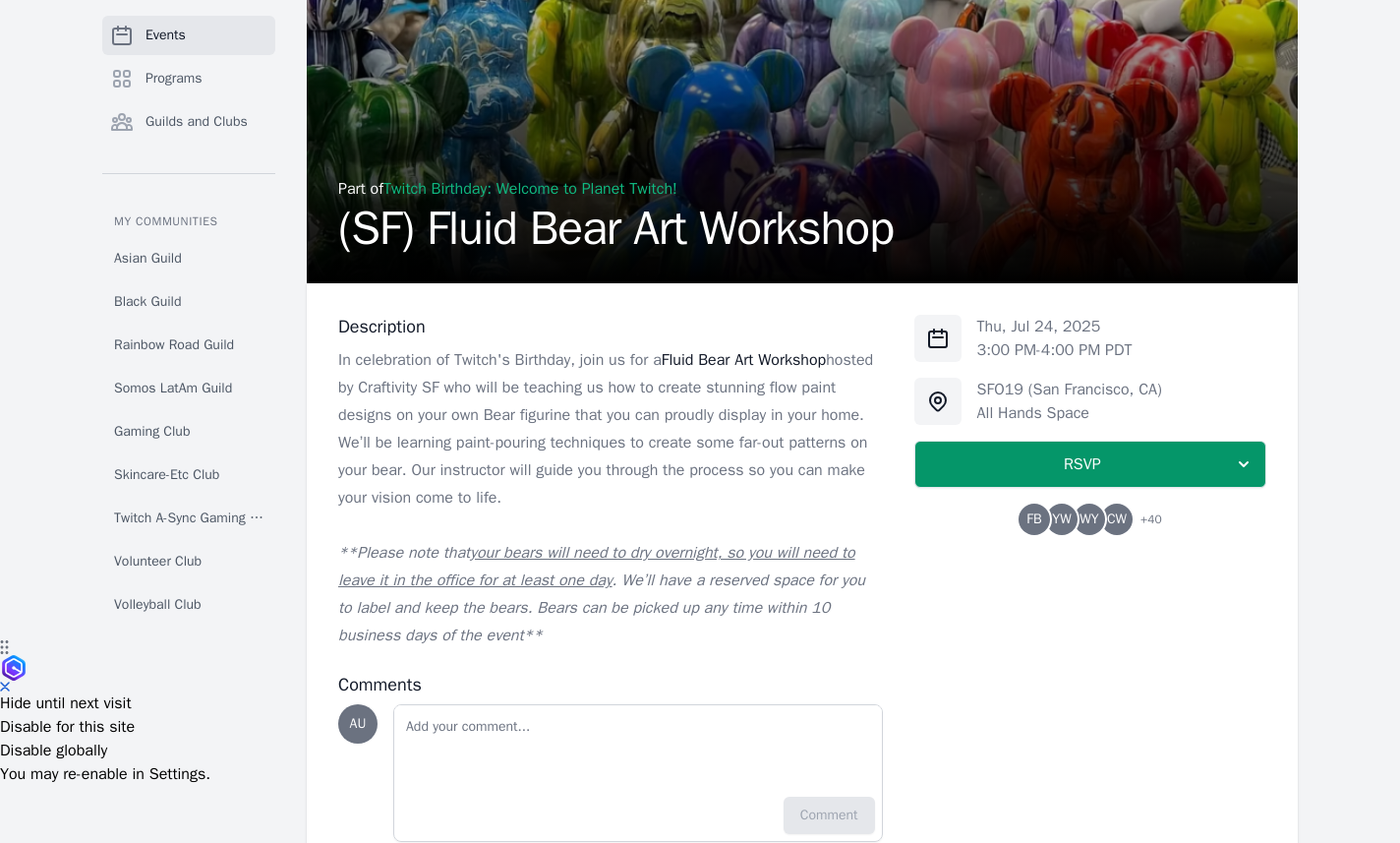 scroll, scrollTop: 207, scrollLeft: 0, axis: vertical 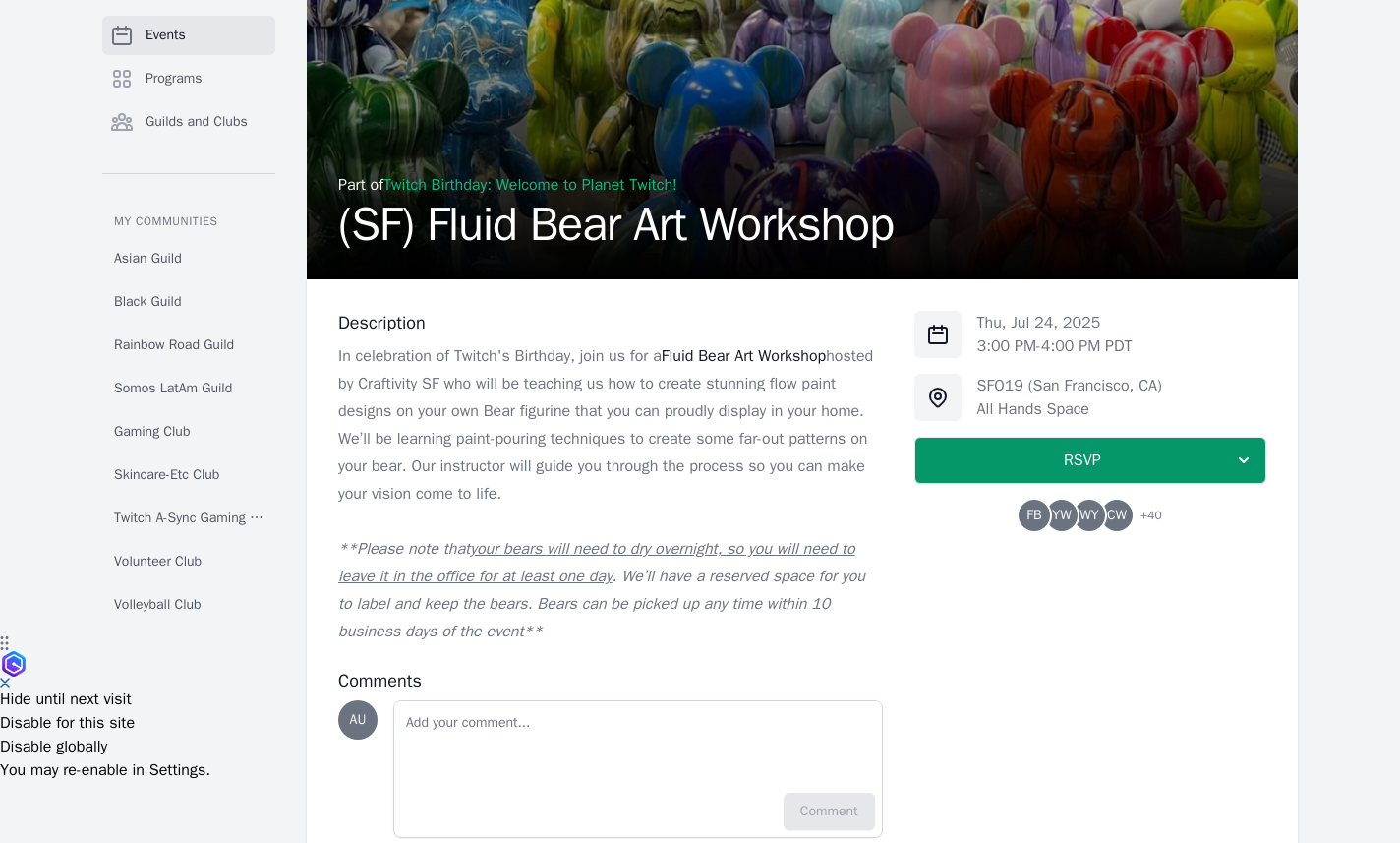 click on "YW" at bounding box center (1033, 515) 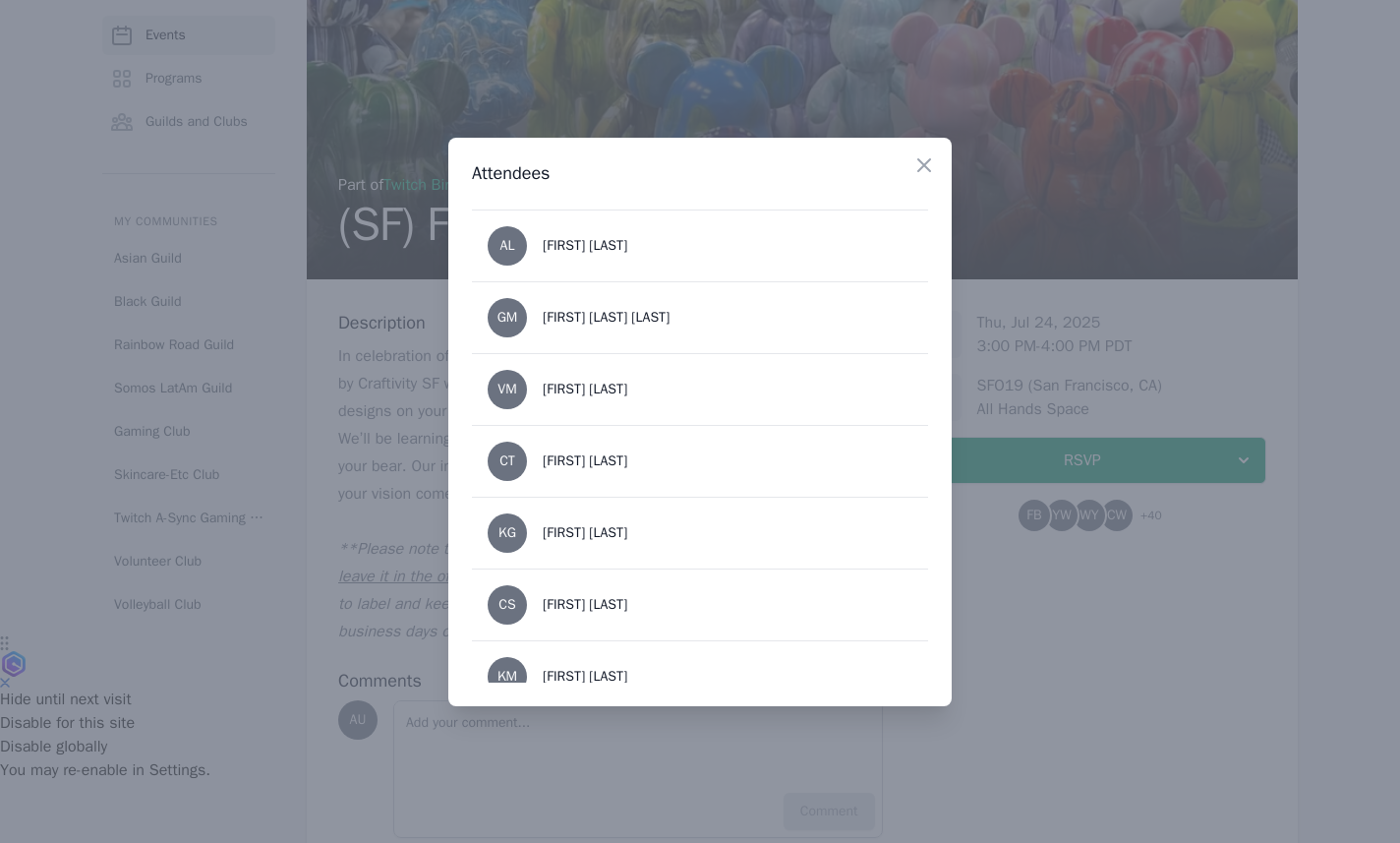 scroll, scrollTop: 372, scrollLeft: 0, axis: vertical 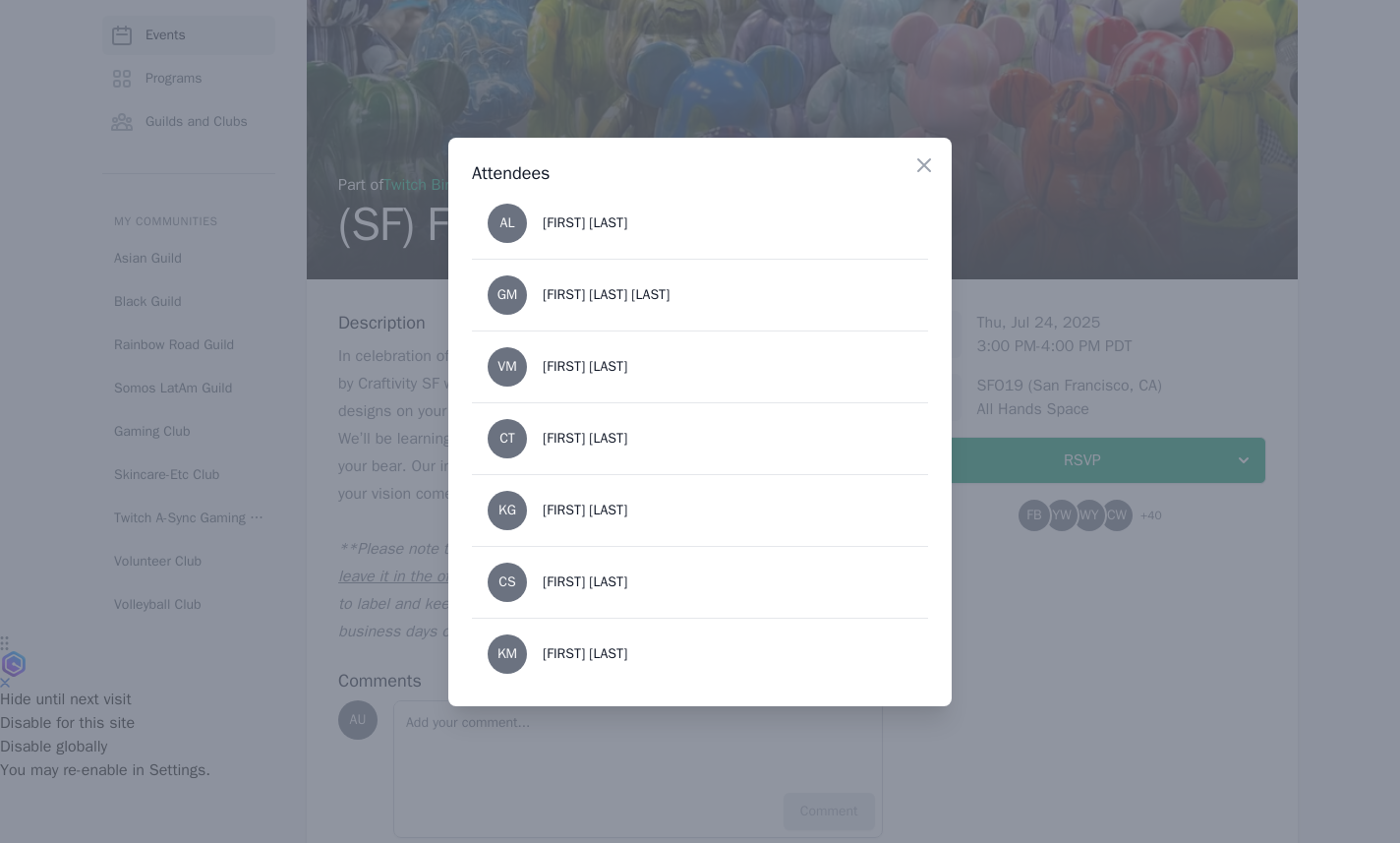 click at bounding box center (924, 165) 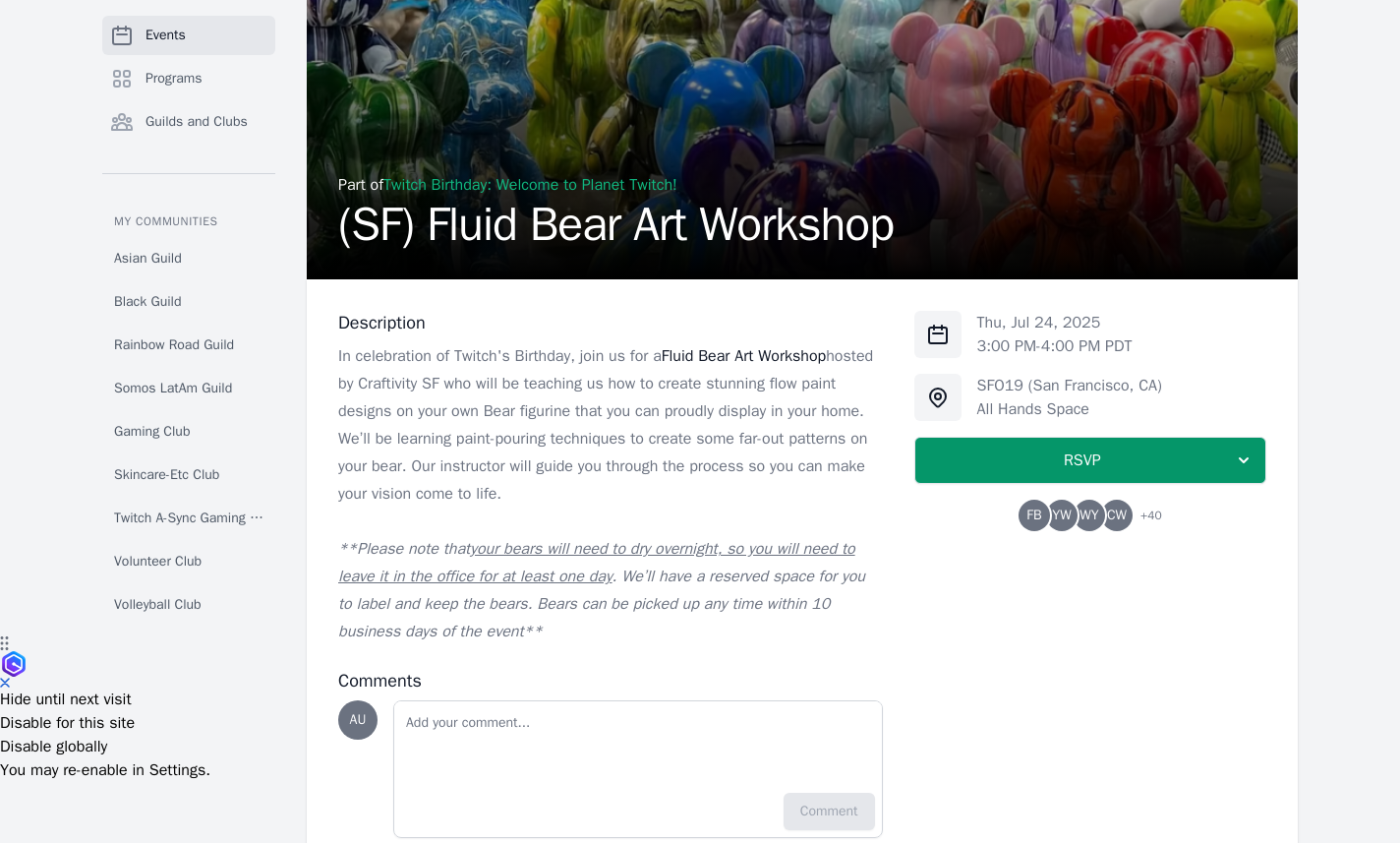 click on "RSVP" at bounding box center (1090, 460) 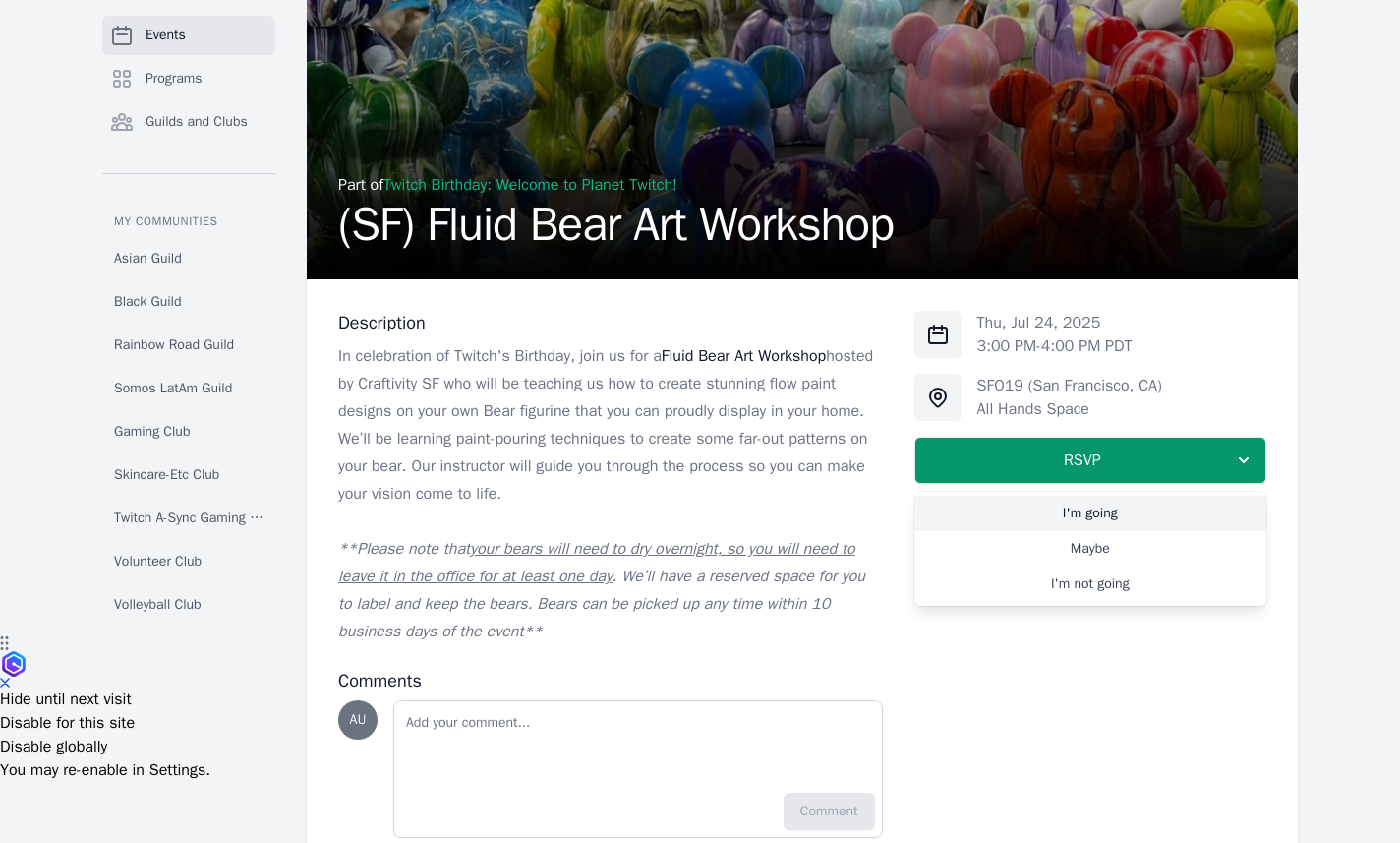 click on "I'm going" at bounding box center [1090, 513] 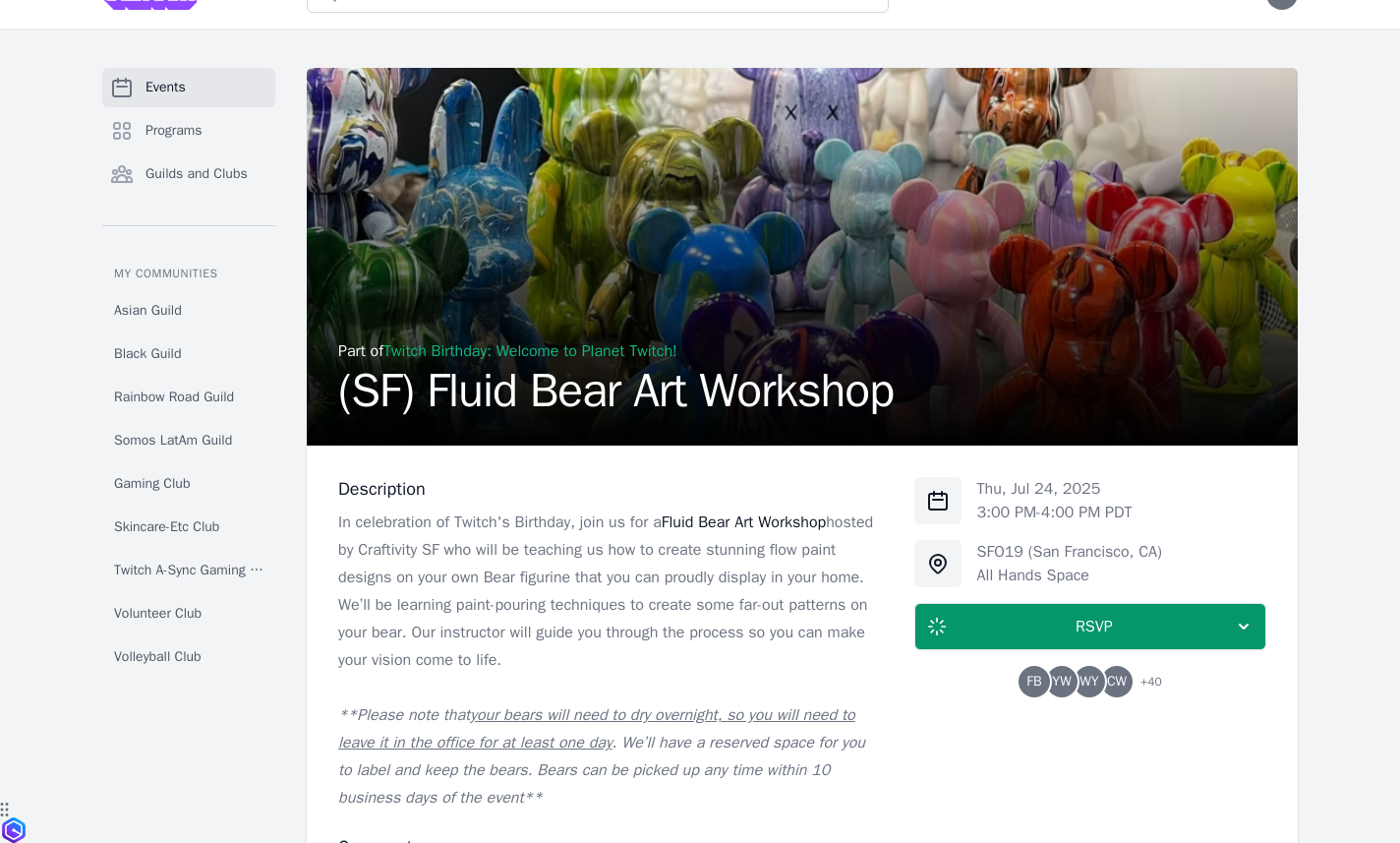 scroll, scrollTop: 0, scrollLeft: 0, axis: both 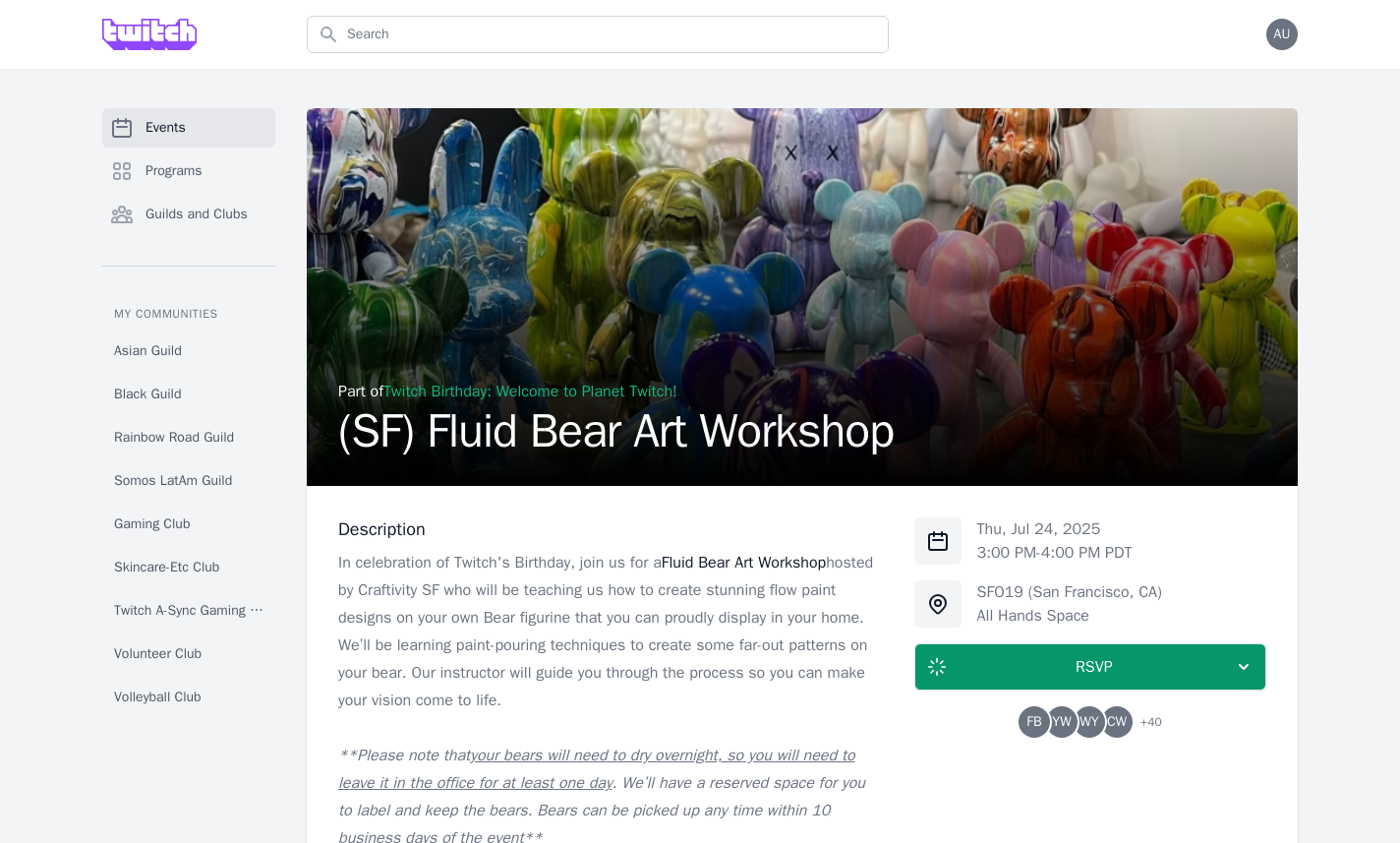 click at bounding box center (149, 34) 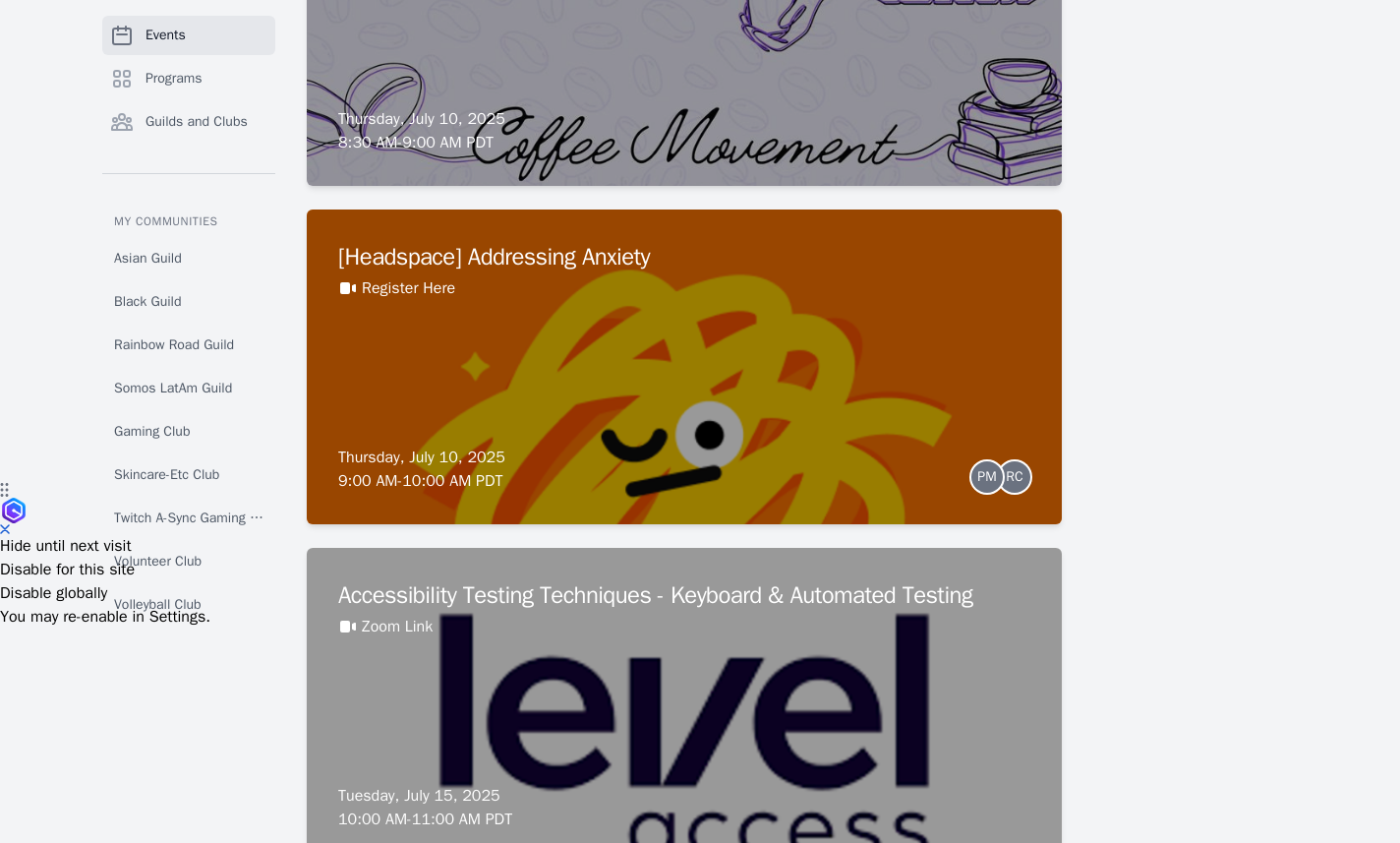 scroll, scrollTop: 0, scrollLeft: 0, axis: both 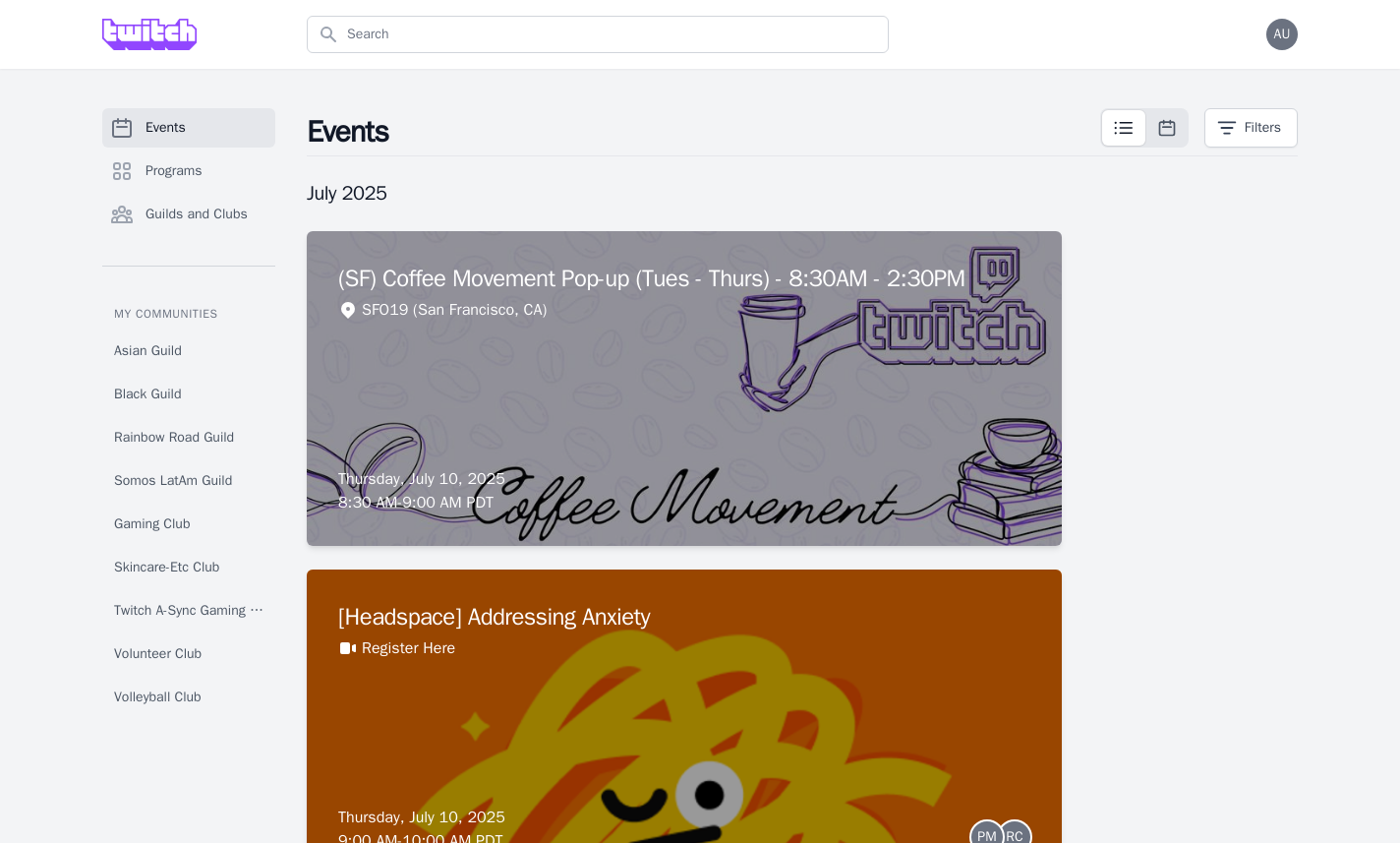 click on "AU" at bounding box center [1282, 34] 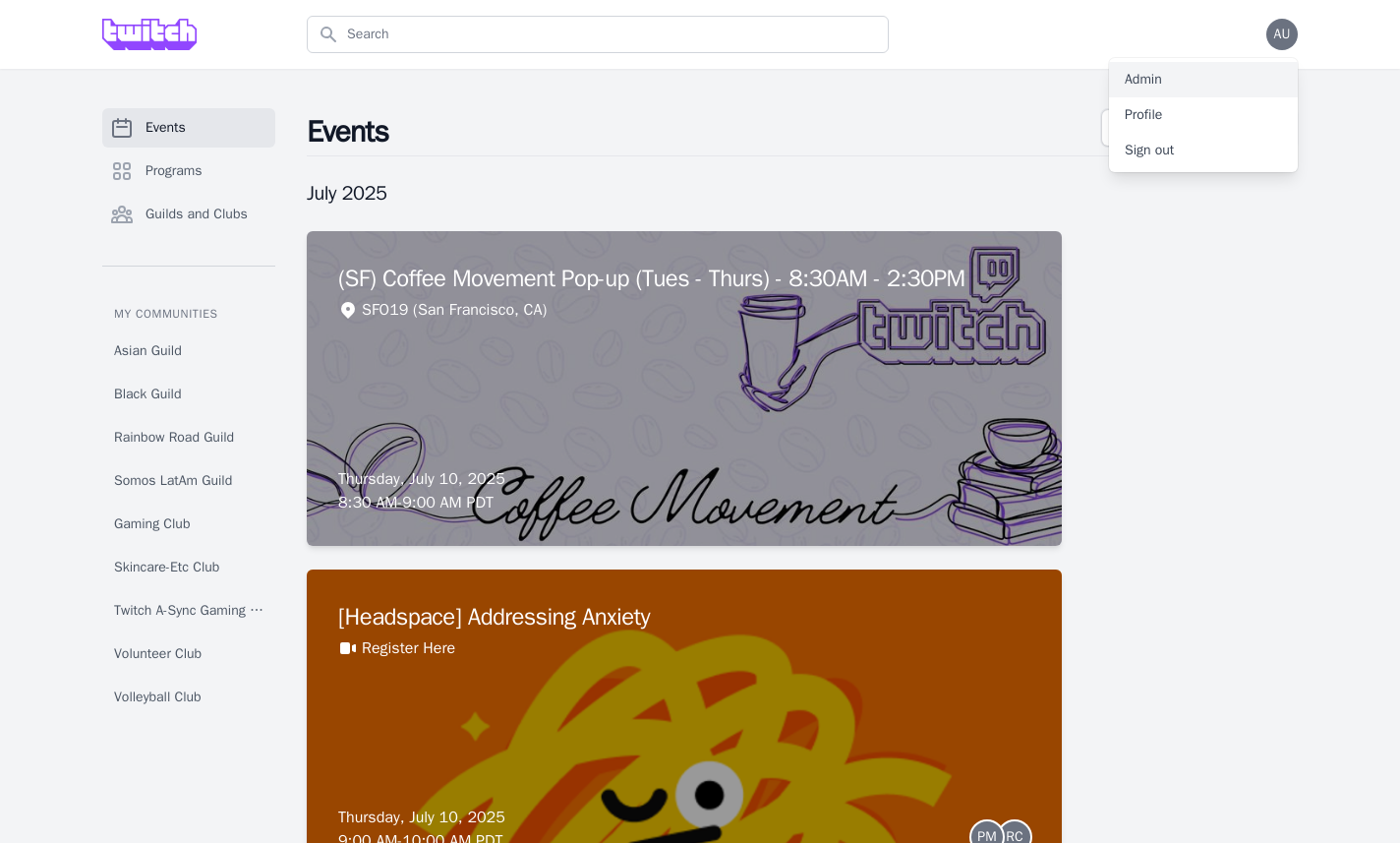click on "Admin" at bounding box center [1203, 80] 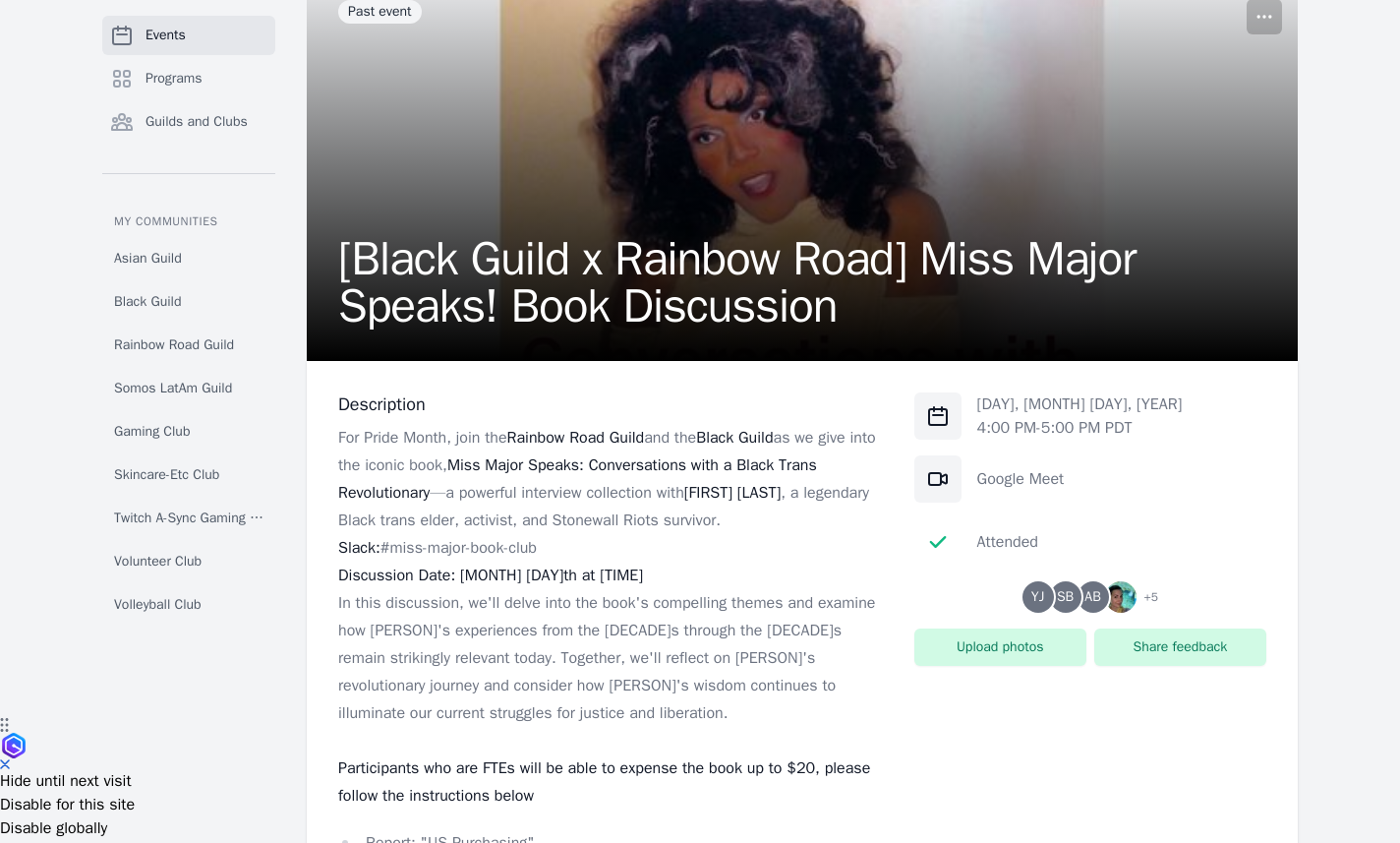 scroll, scrollTop: 0, scrollLeft: 0, axis: both 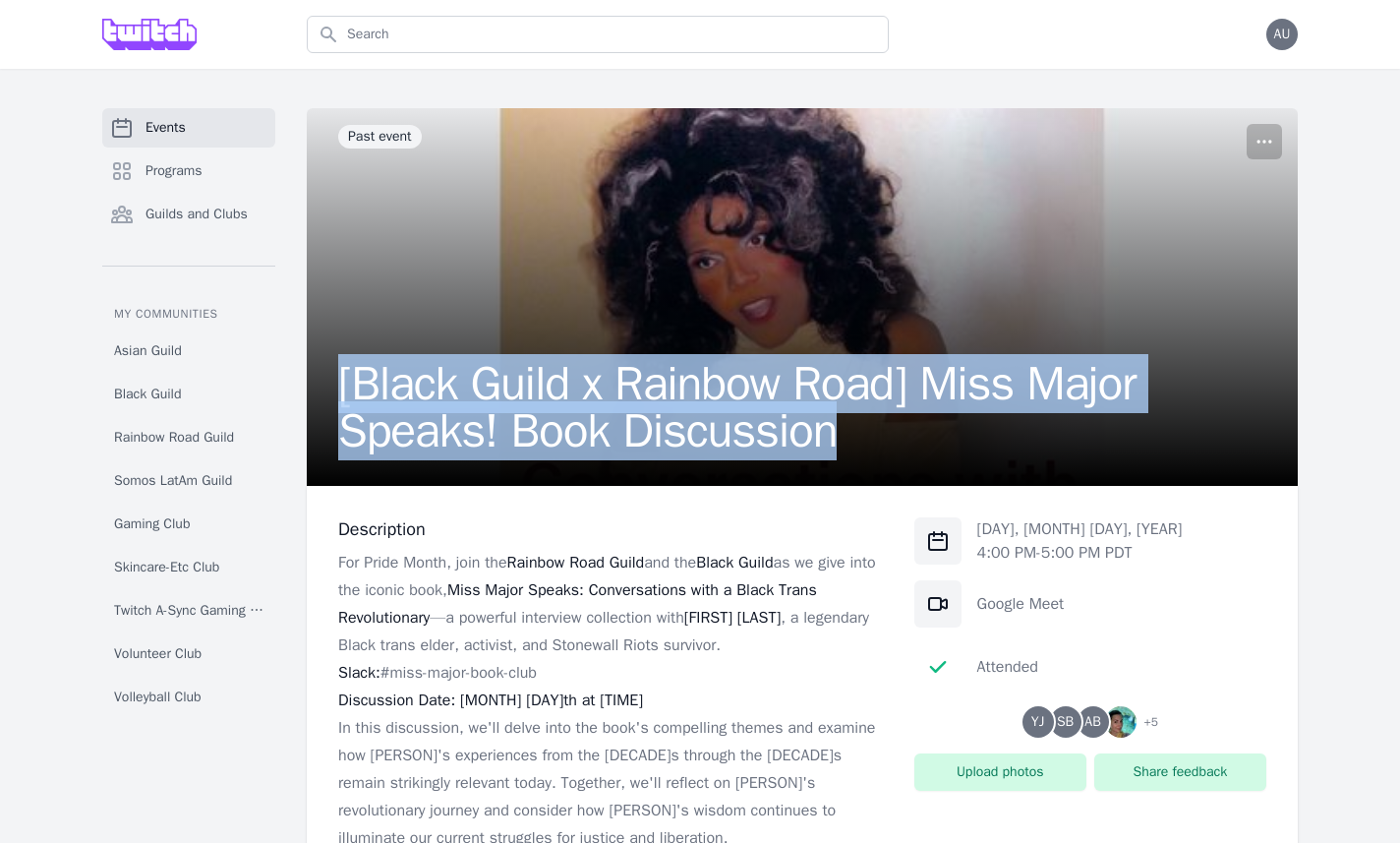 drag, startPoint x: 859, startPoint y: 442, endPoint x: 324, endPoint y: 369, distance: 539.96 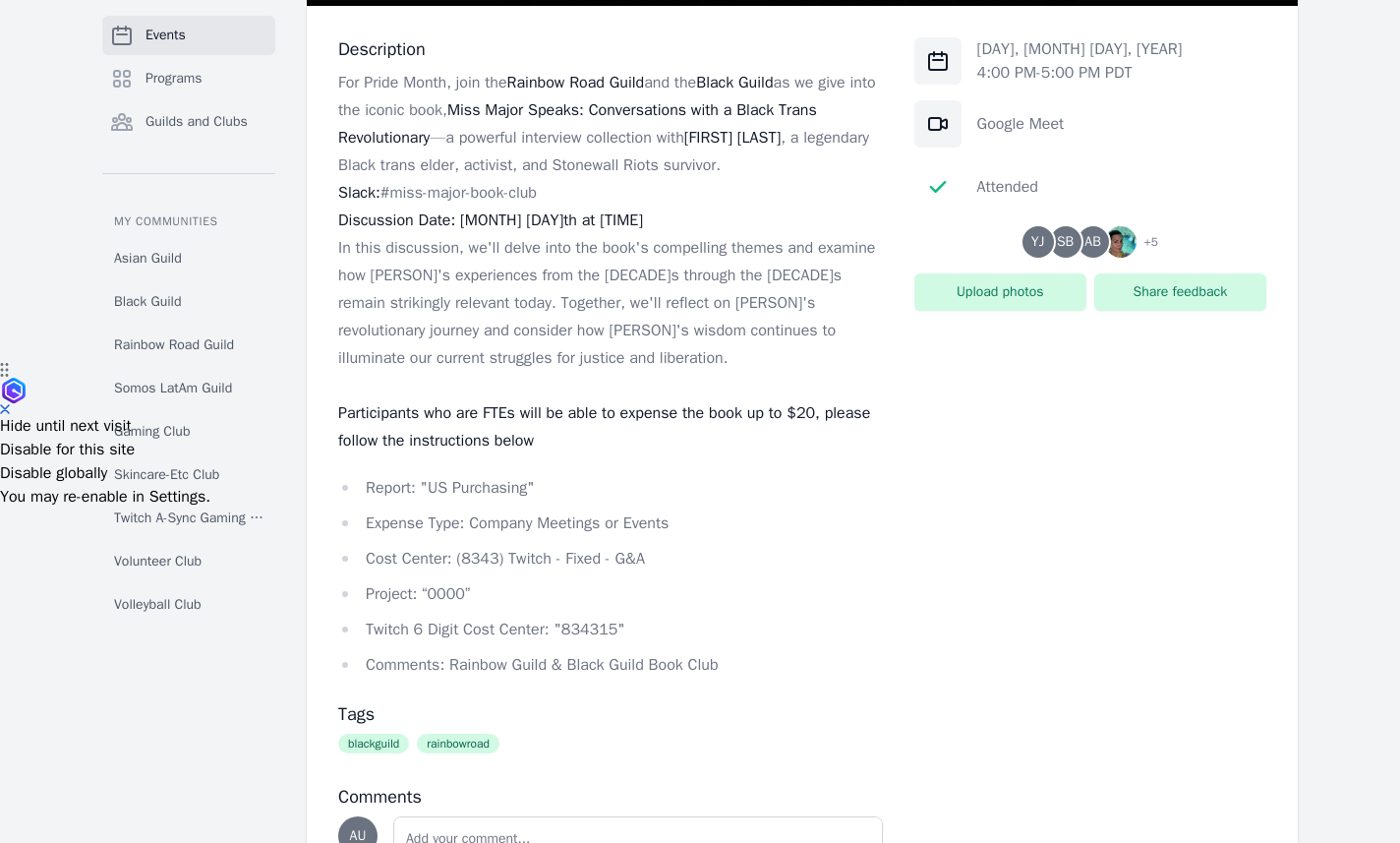 scroll, scrollTop: 690, scrollLeft: 0, axis: vertical 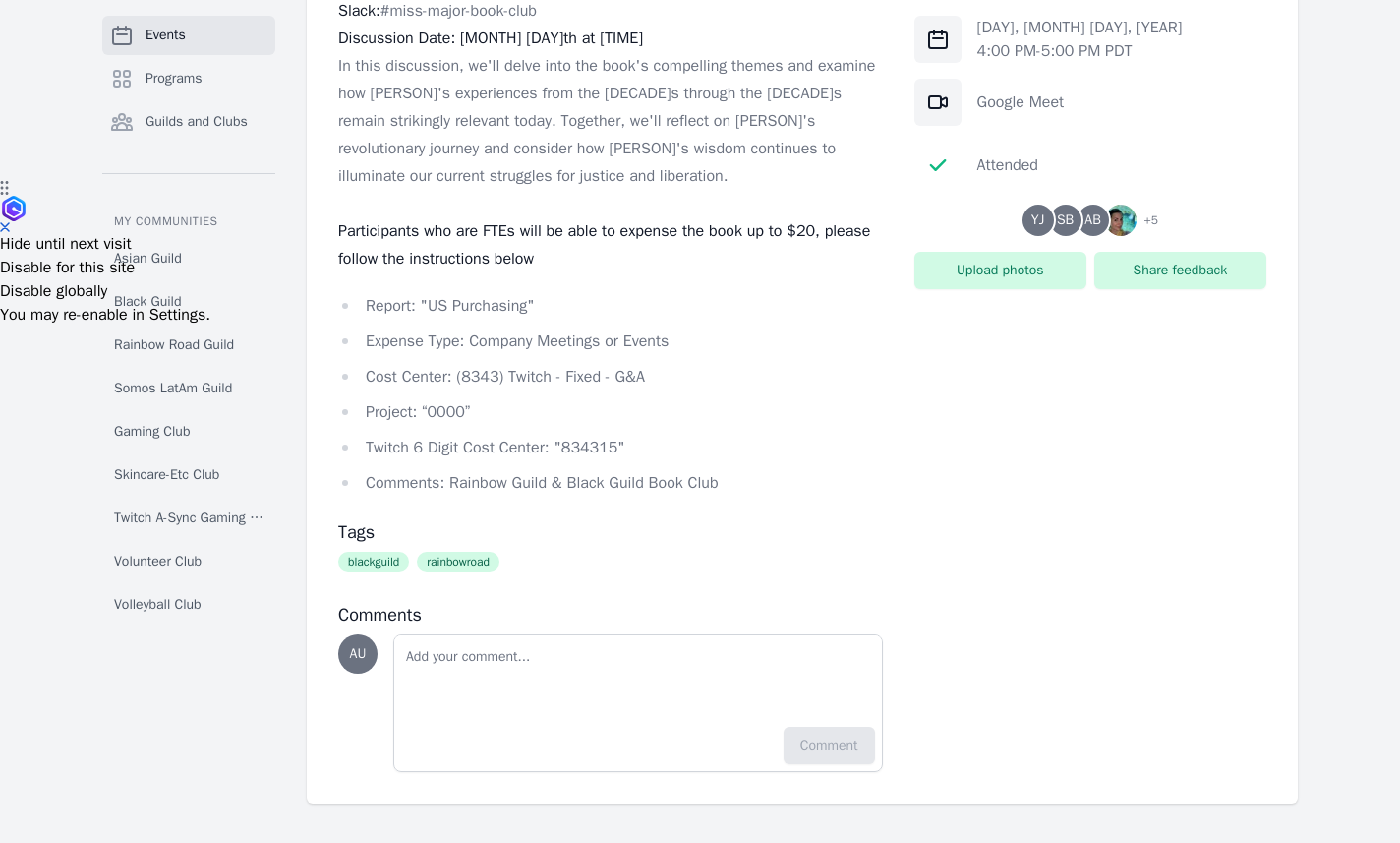 click on "Report: "US Purchasing"" at bounding box center [611, 306] 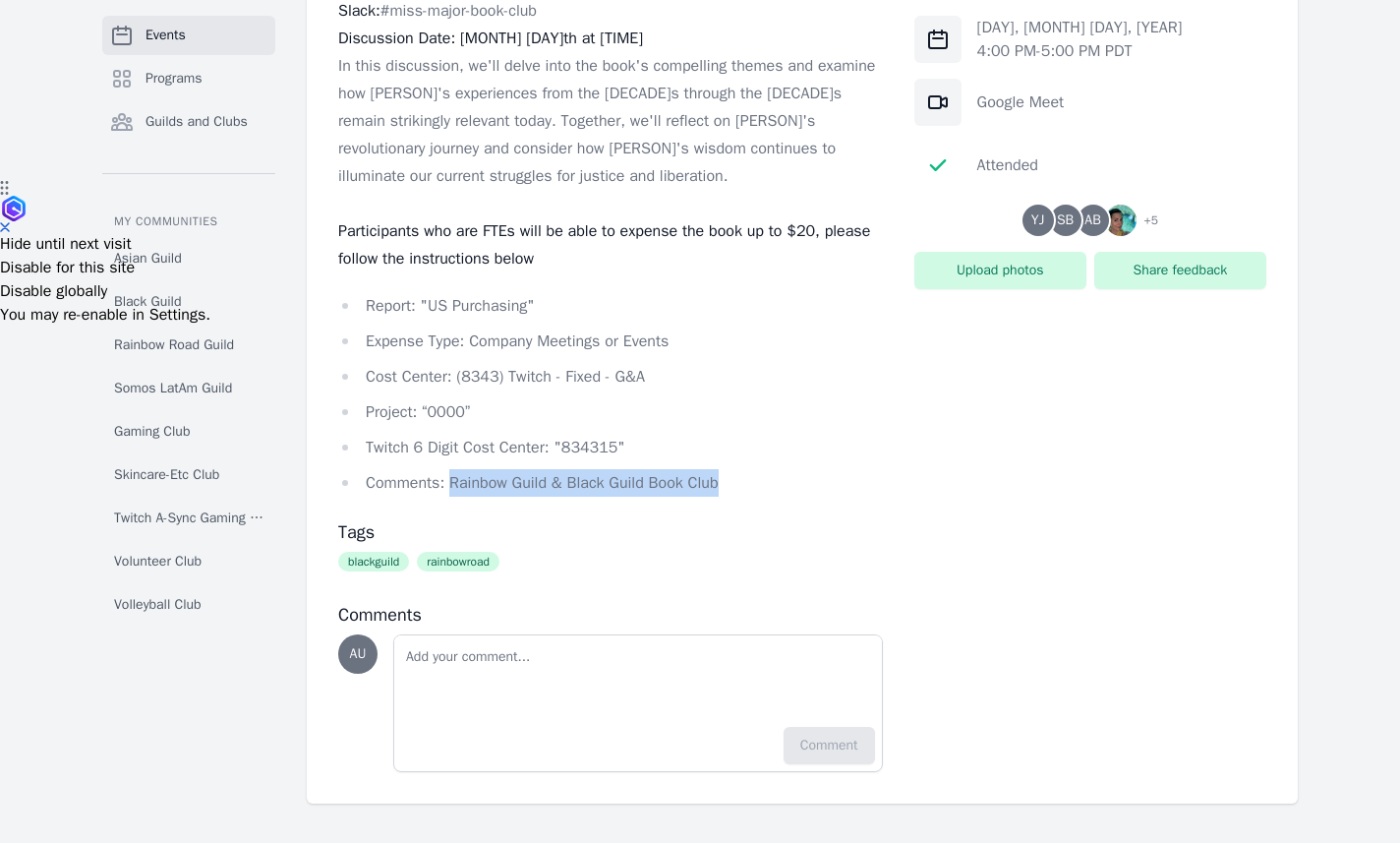 drag, startPoint x: 742, startPoint y: 483, endPoint x: 453, endPoint y: 474, distance: 289.1401 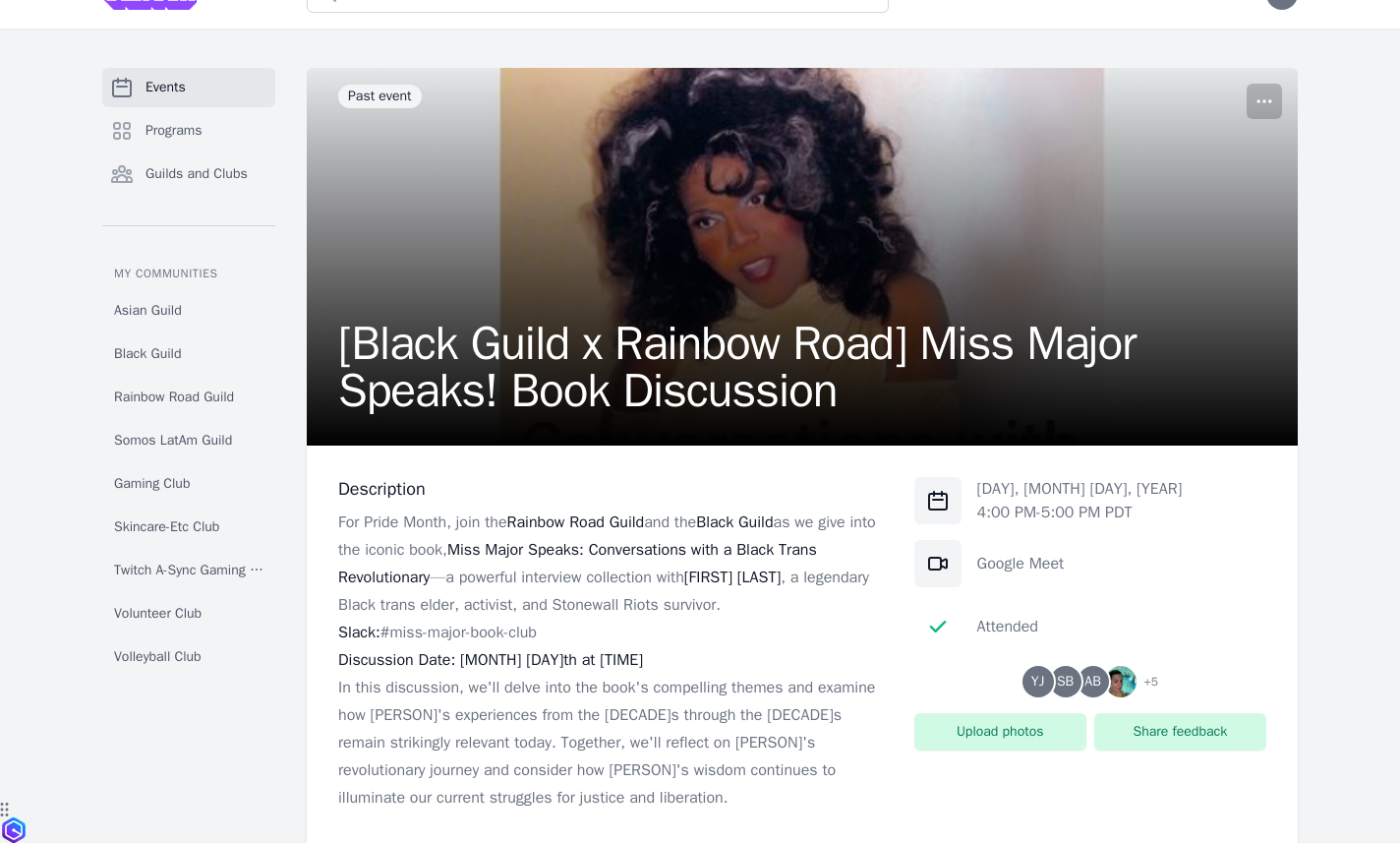 scroll, scrollTop: 0, scrollLeft: 0, axis: both 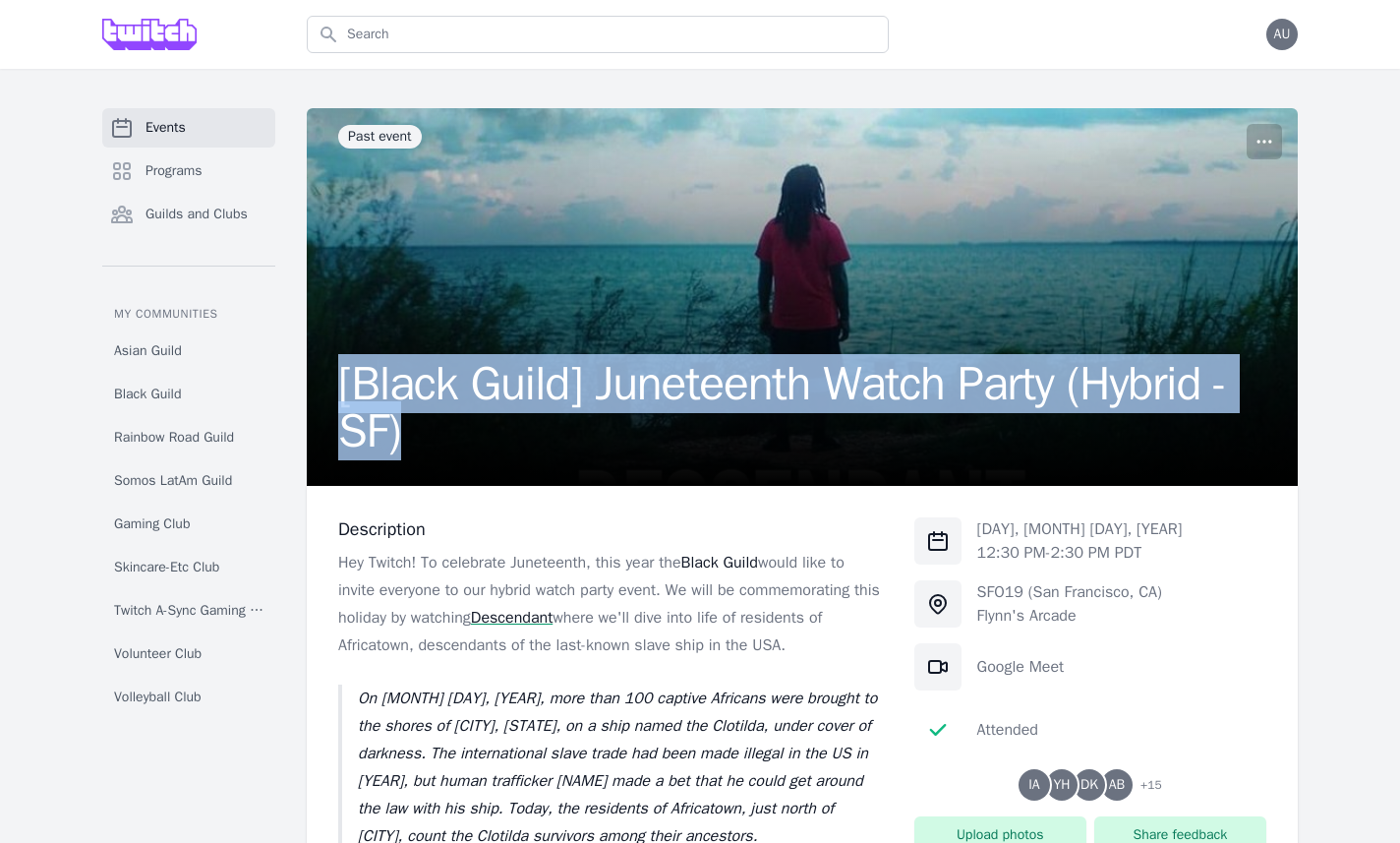 drag, startPoint x: 608, startPoint y: 441, endPoint x: 321, endPoint y: 401, distance: 289.77405 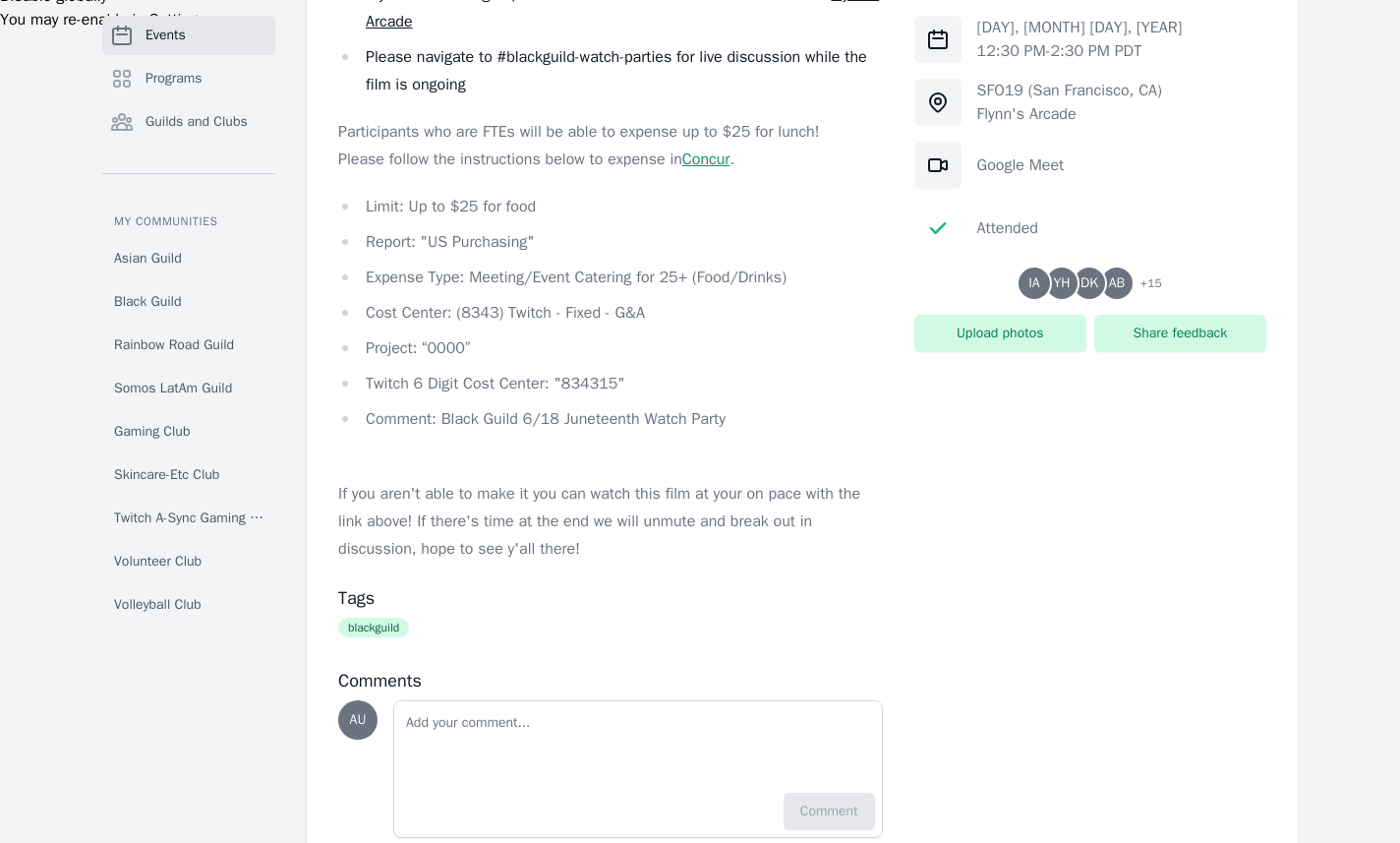 scroll, scrollTop: 997, scrollLeft: 0, axis: vertical 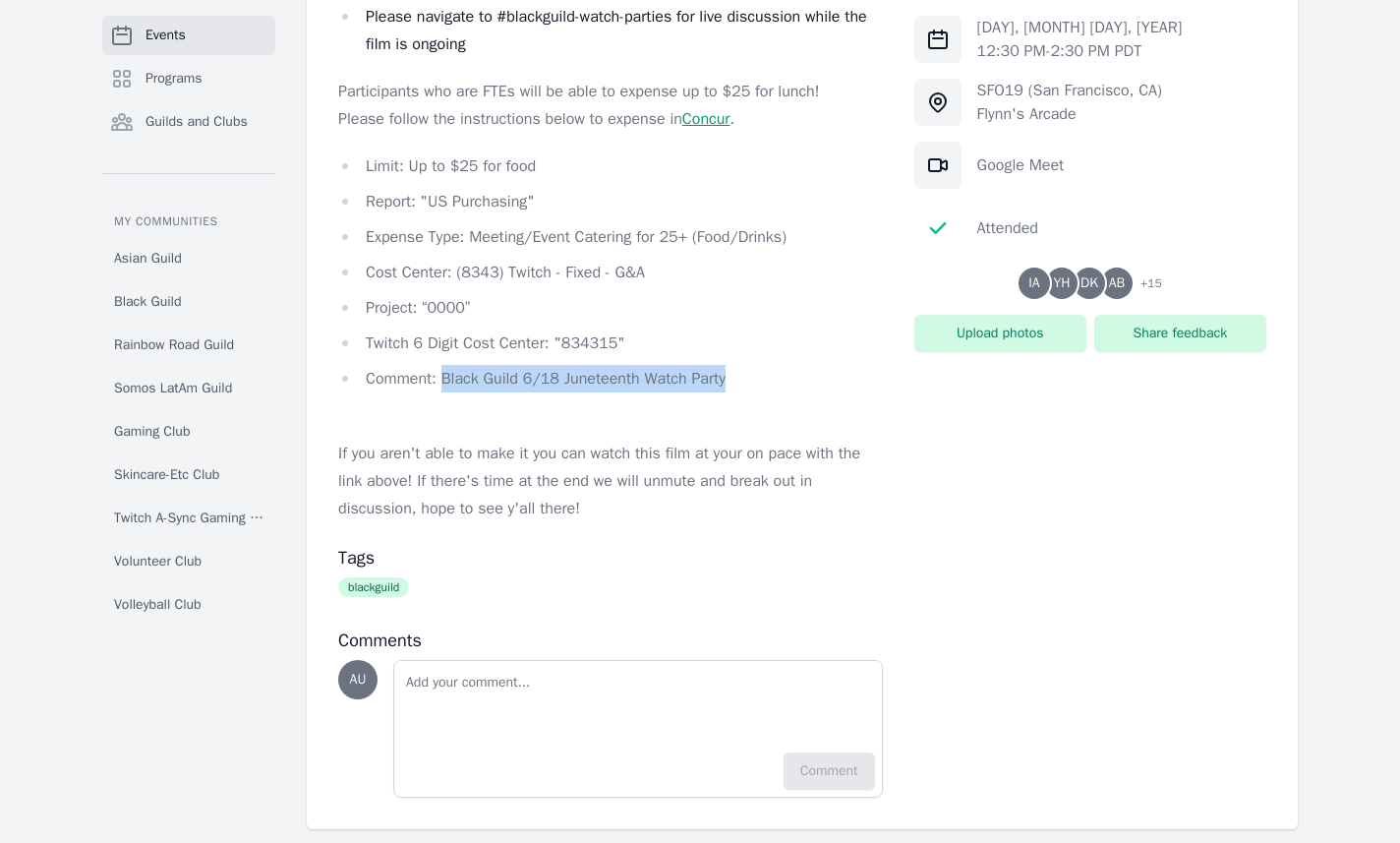 drag, startPoint x: 743, startPoint y: 382, endPoint x: 444, endPoint y: 383, distance: 299.00167 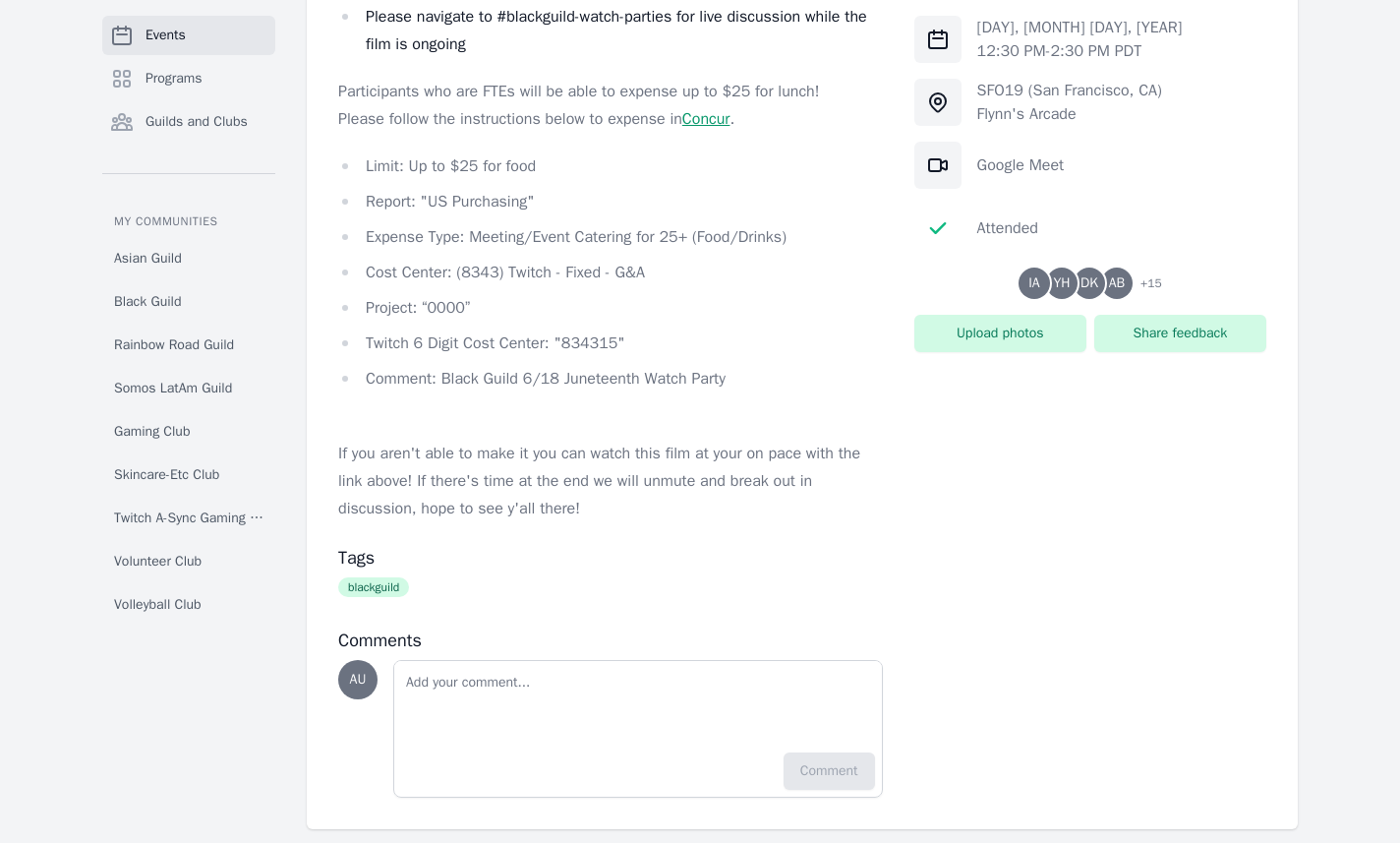 click on "Twitch 6 Digit Cost Center: "834315"" at bounding box center [611, 343] 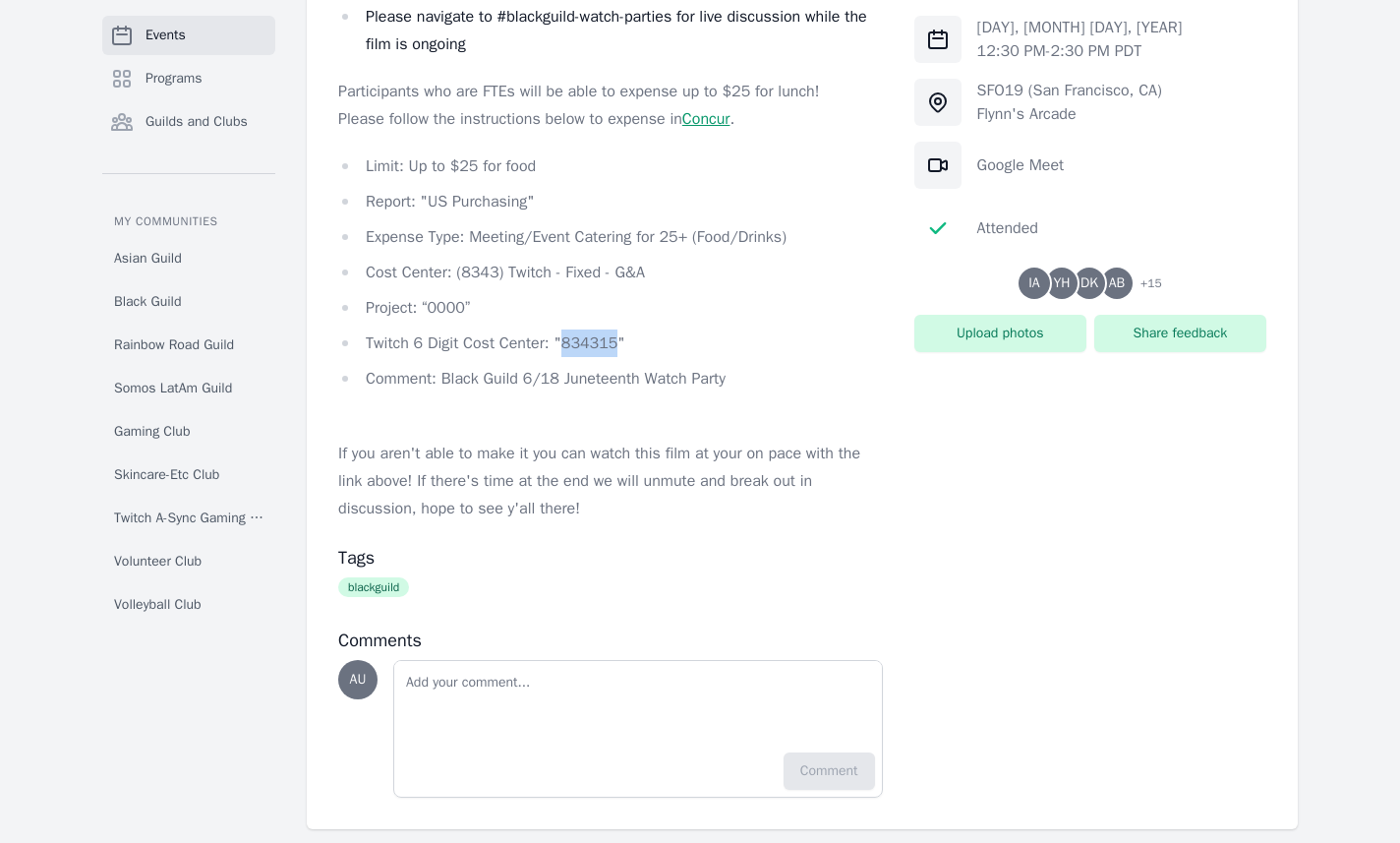 click on "Twitch 6 Digit Cost Center: "834315"" at bounding box center (611, 343) 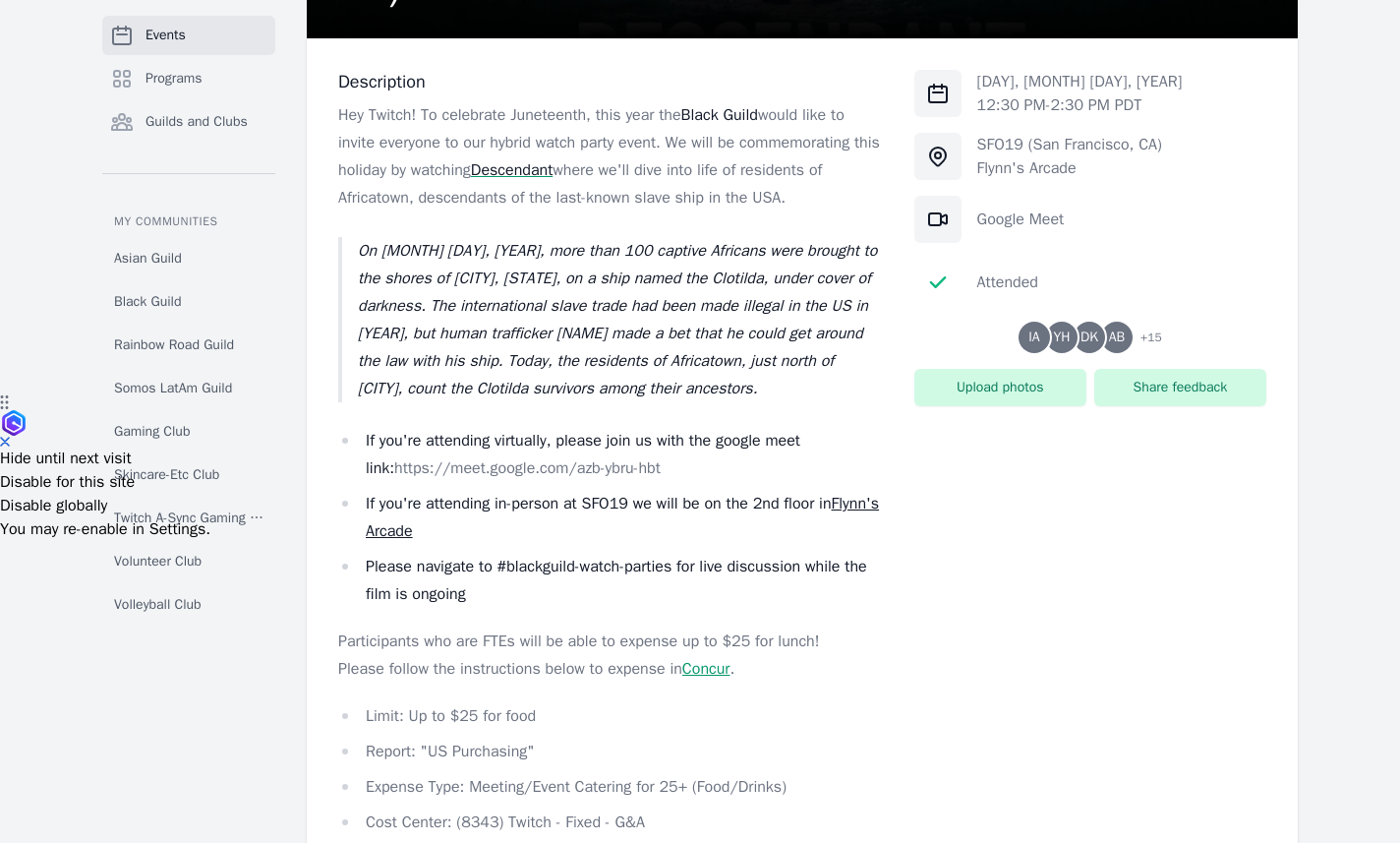scroll, scrollTop: 475, scrollLeft: 0, axis: vertical 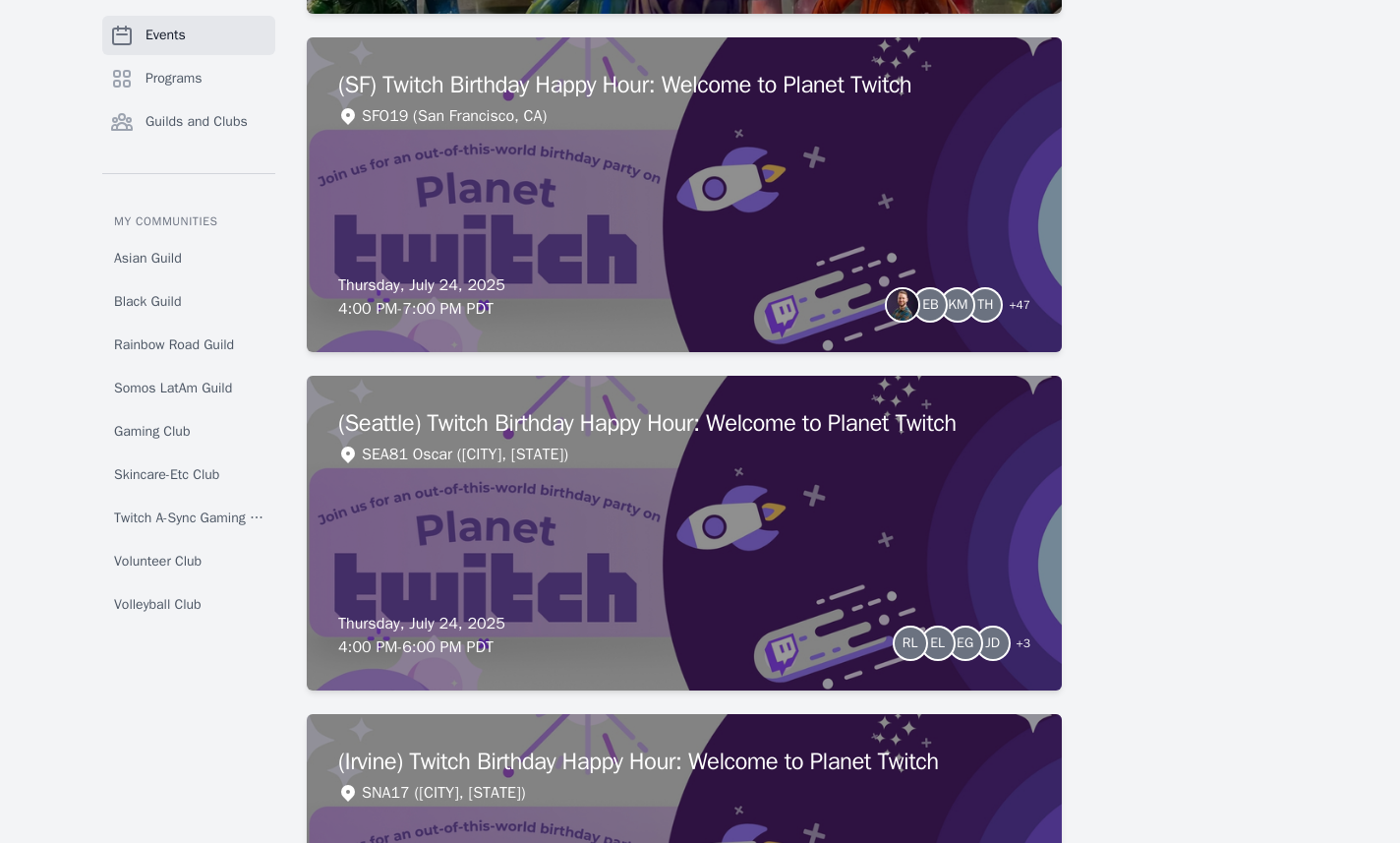 click on "(SF) Twitch Birthday Happy Hour: Welcome to Planet Twitch SFO19 ([CITY], [STATE]) [DAY], [MONTH] [DATE], [YEAR] [TIME]  -  [TIME]   [TIMEZONE] EB KM TH + 47" at bounding box center (684, 195) 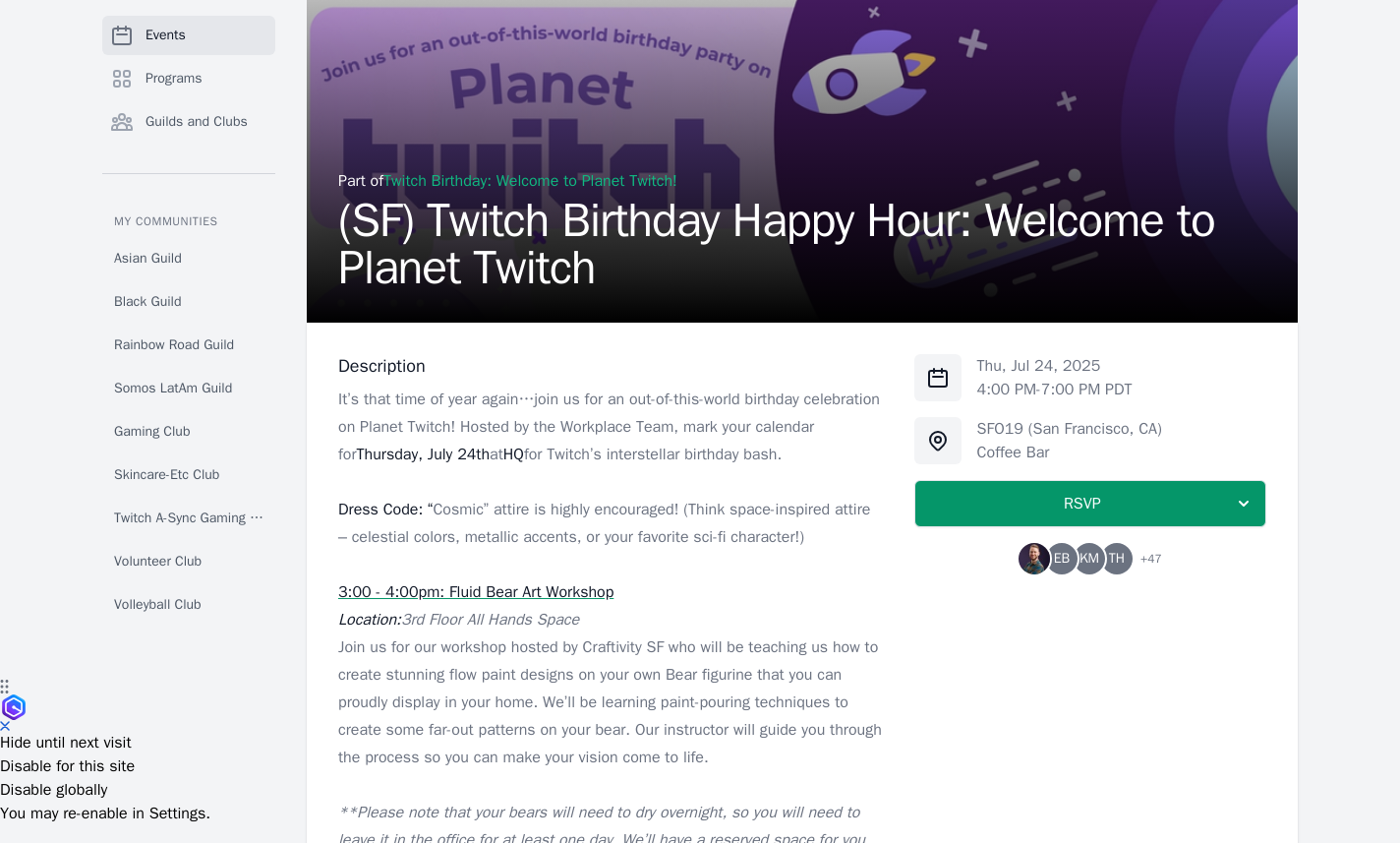 scroll, scrollTop: 164, scrollLeft: 0, axis: vertical 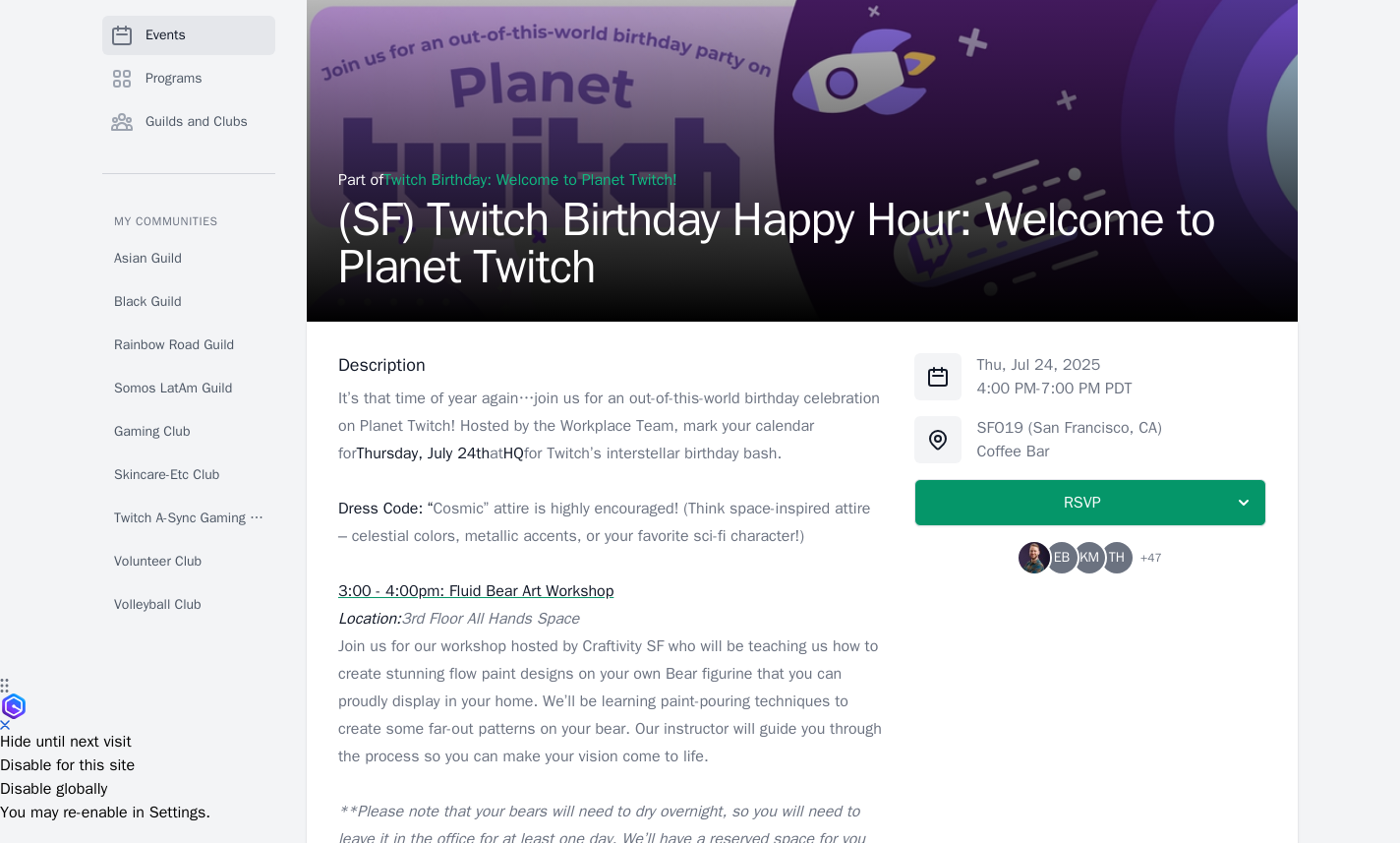 click on "RSVP" at bounding box center (1082, 503) 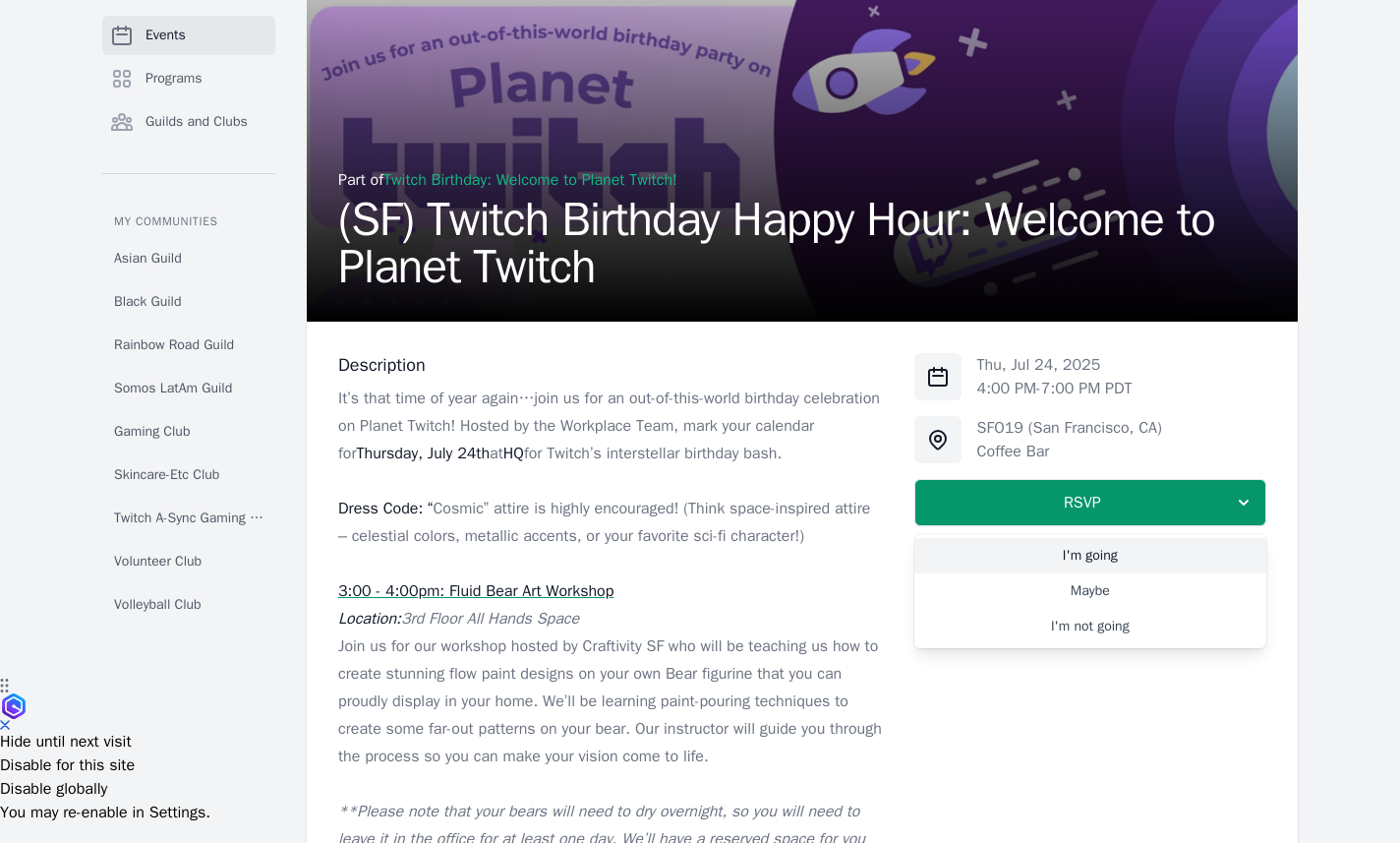 click on "I'm going" at bounding box center [1090, 556] 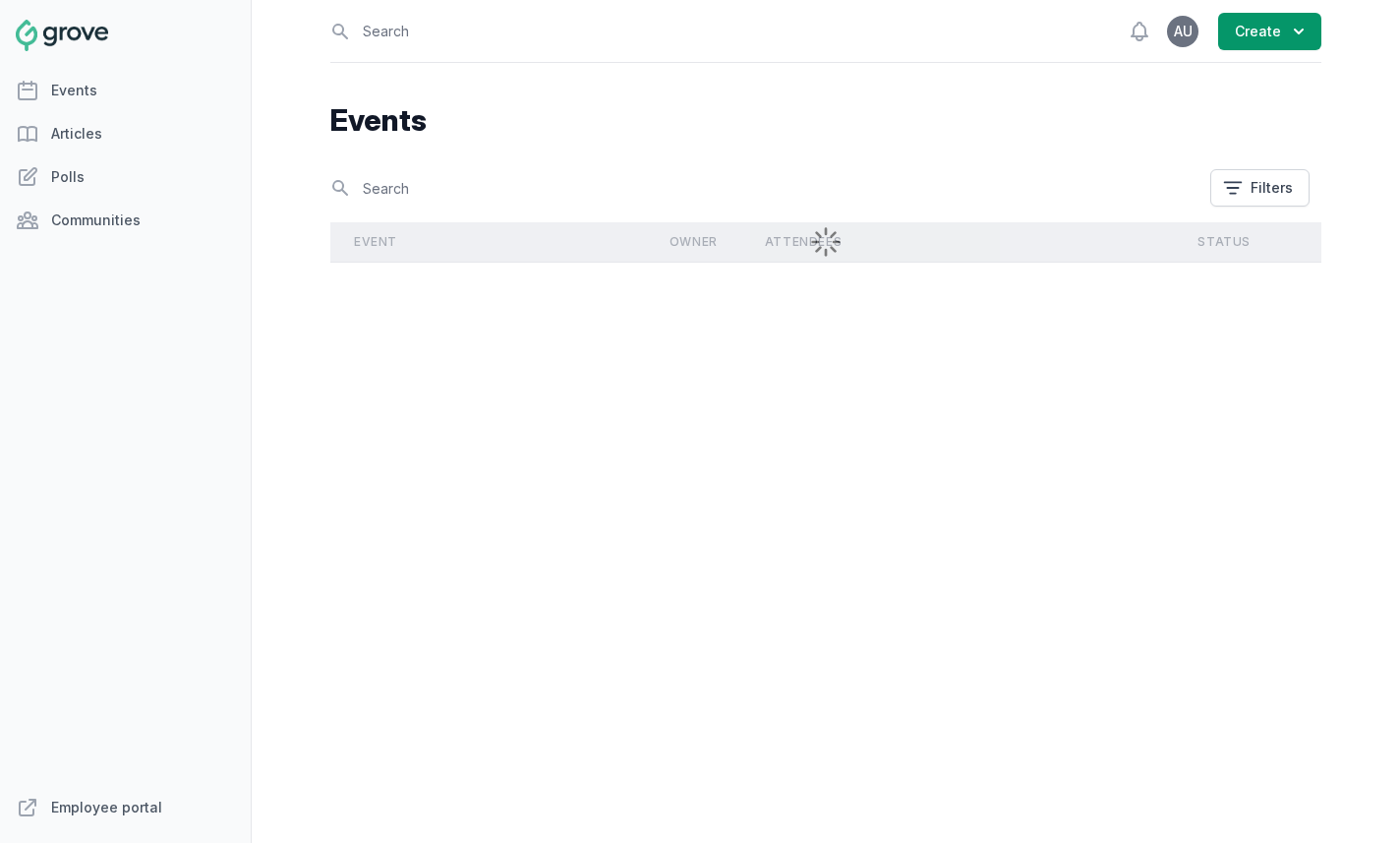 scroll, scrollTop: 0, scrollLeft: 0, axis: both 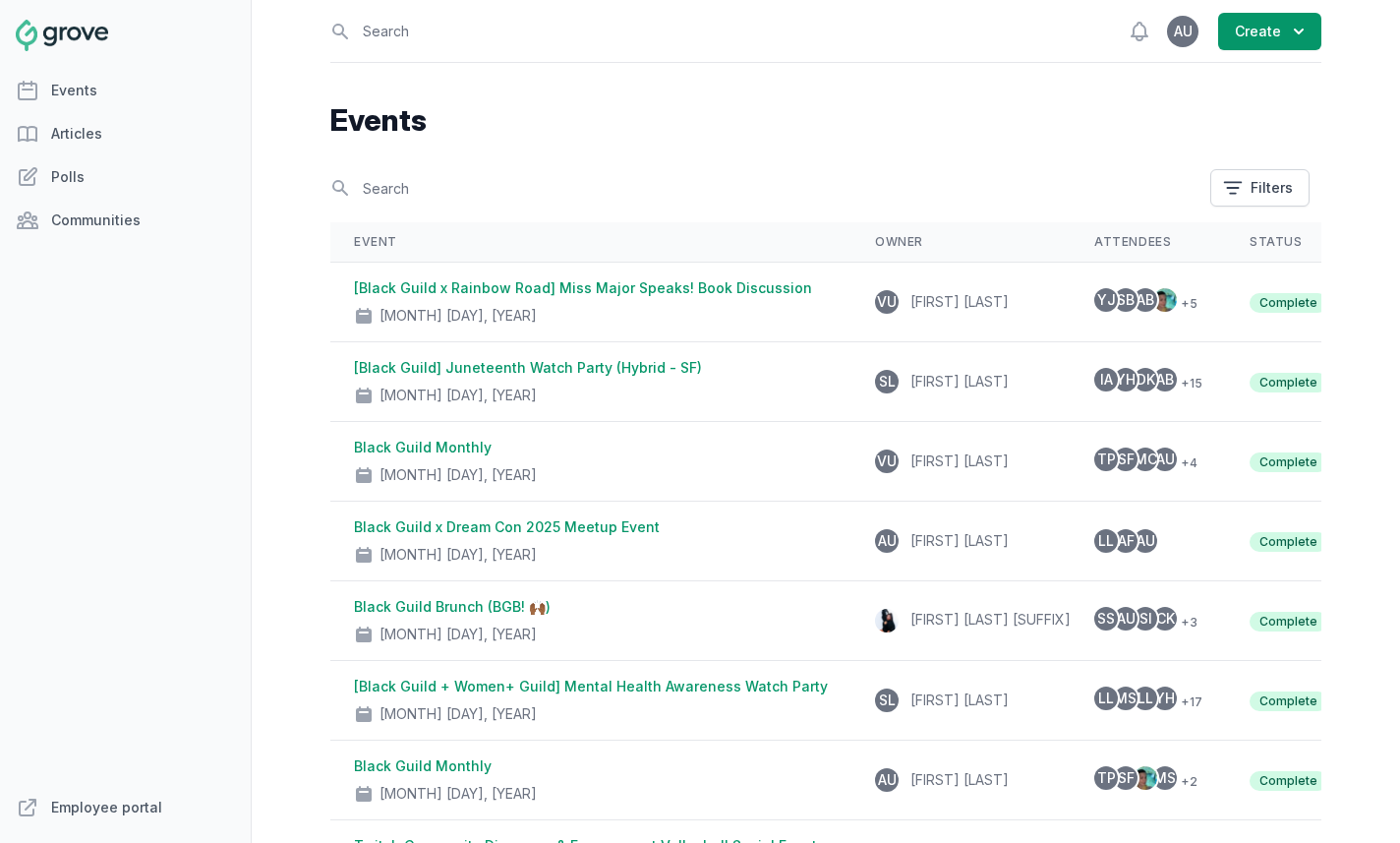 click on "Black Guild Monthly" at bounding box center (423, 447) 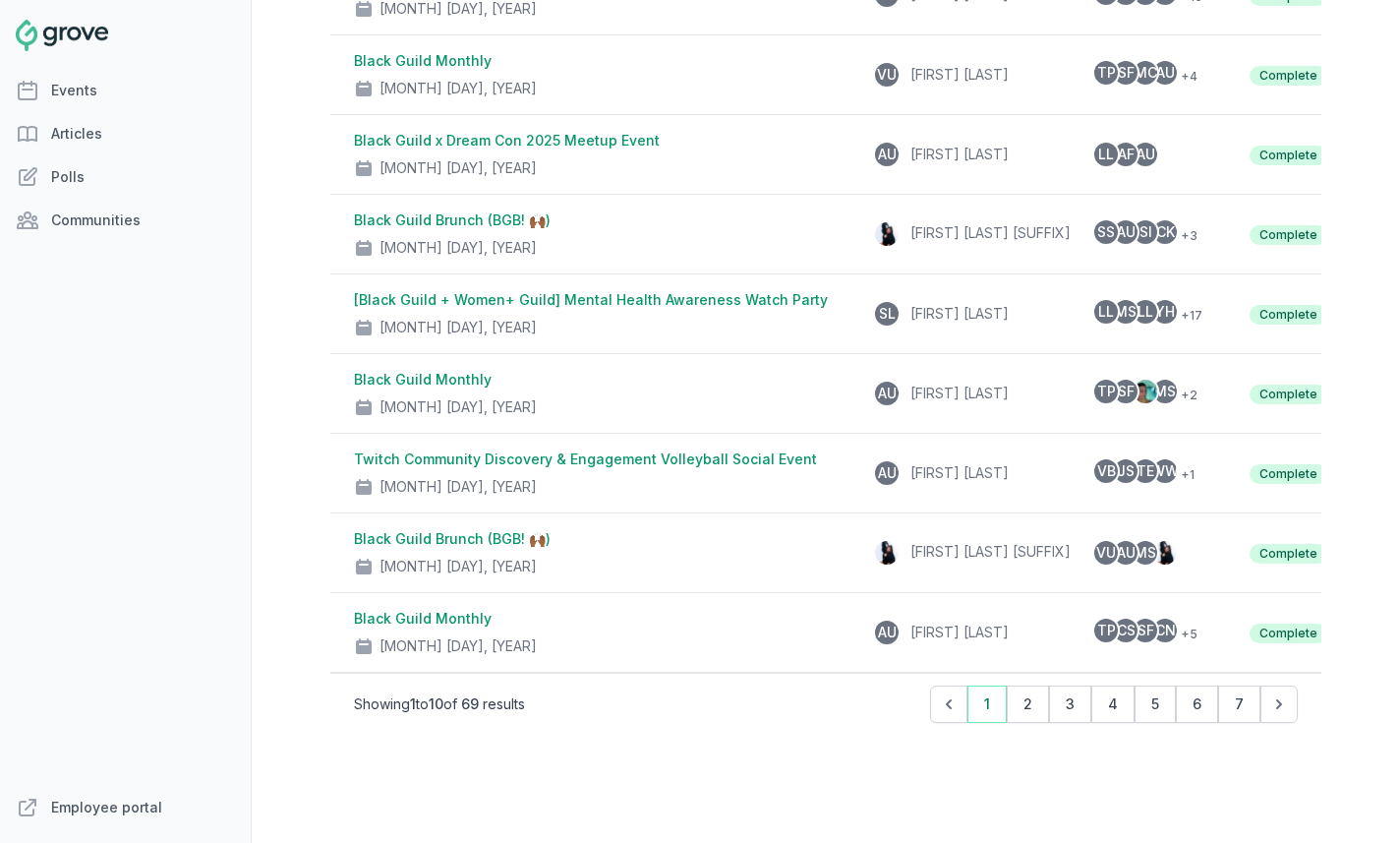scroll, scrollTop: 412, scrollLeft: 0, axis: vertical 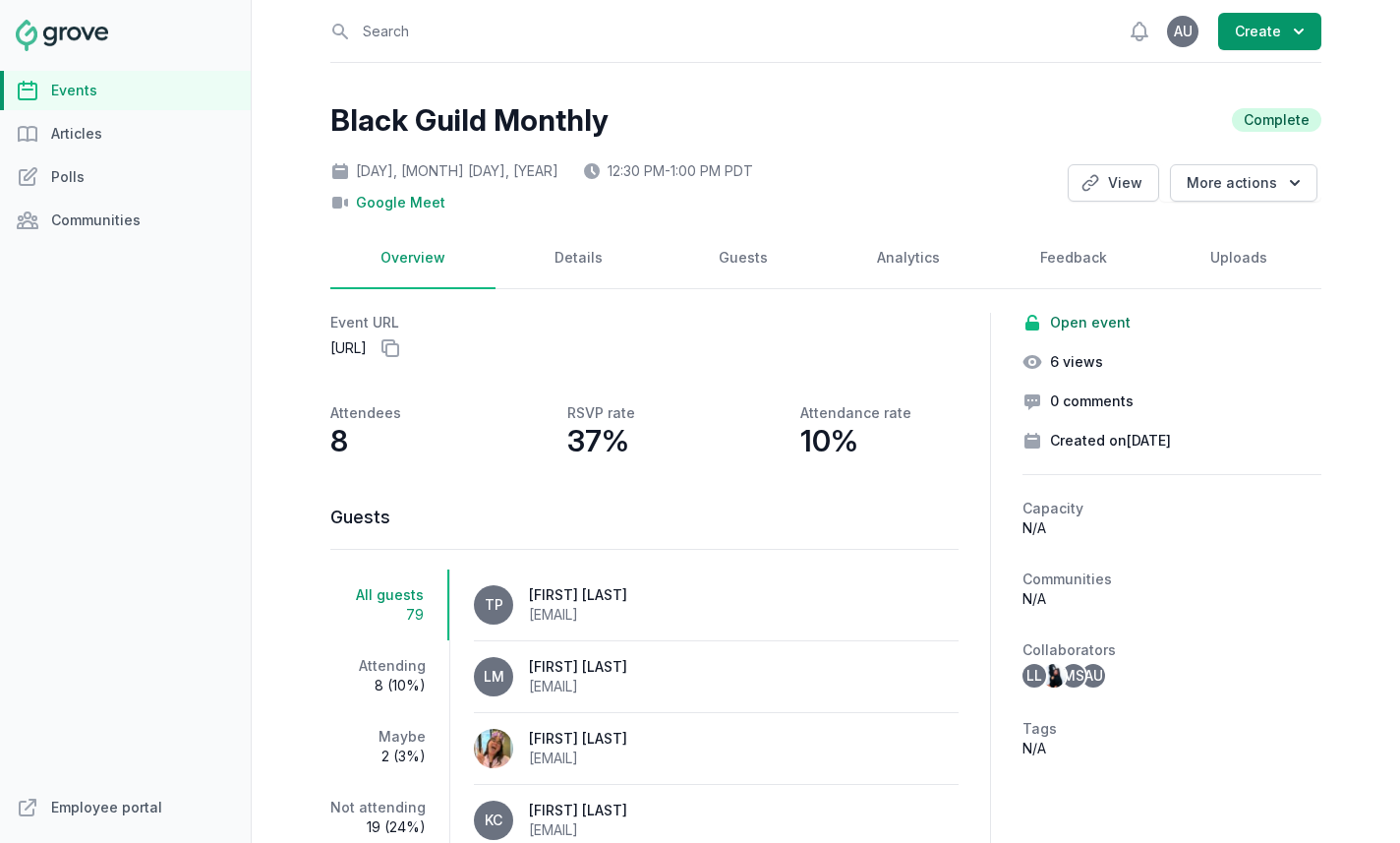 click on "More actions" at bounding box center [1244, 183] 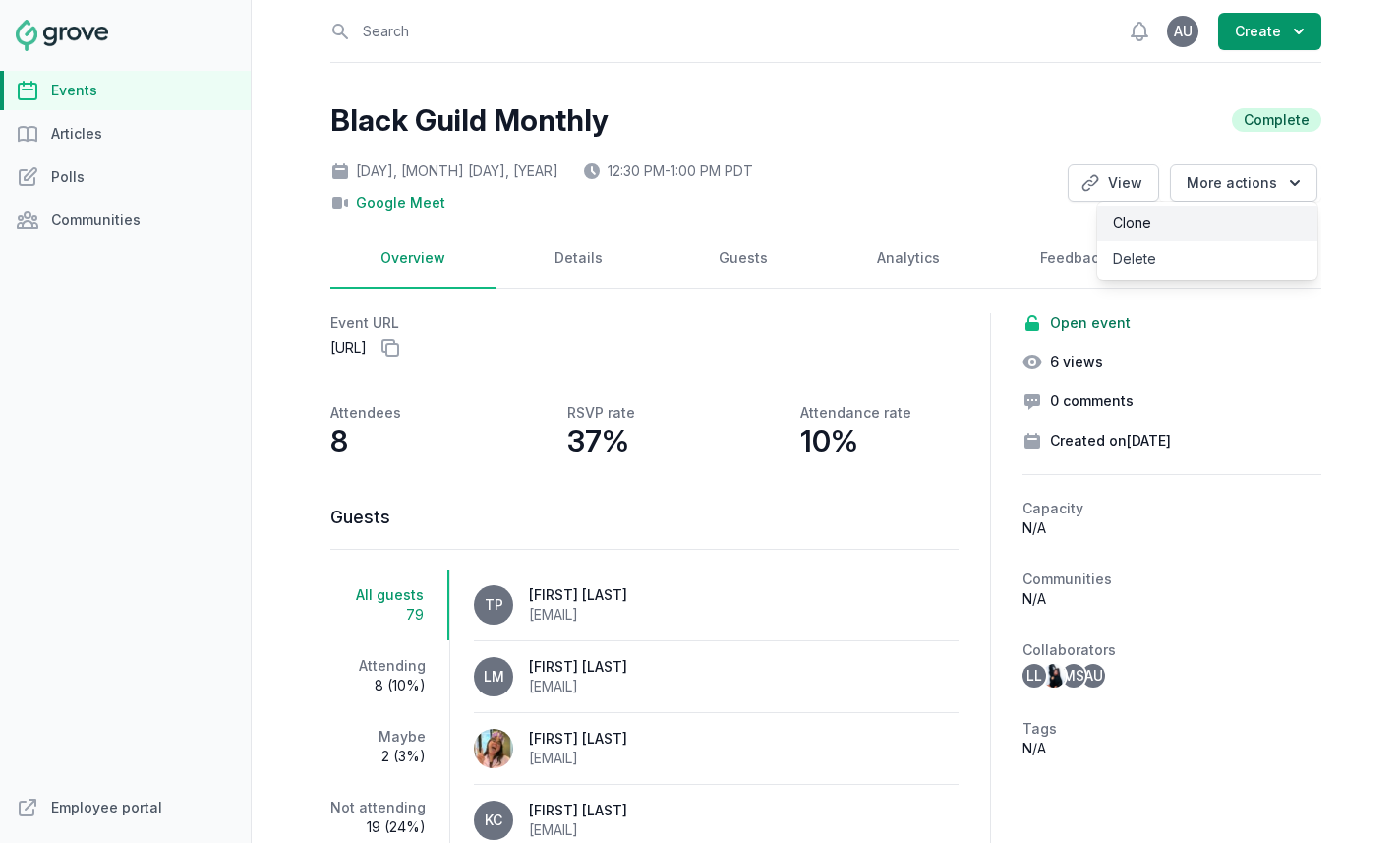 click on "Clone" at bounding box center [1207, 223] 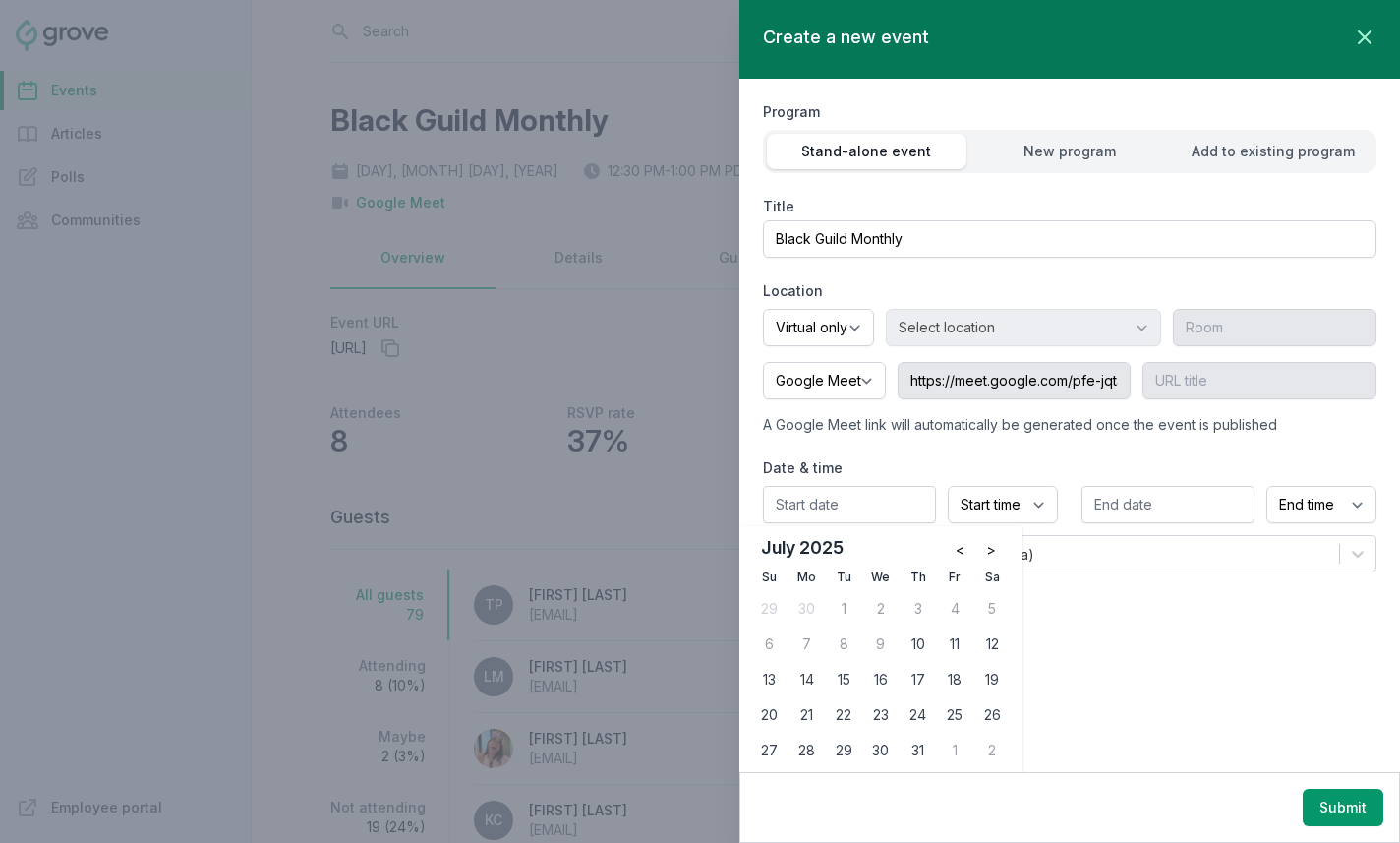 click at bounding box center (849, 505) 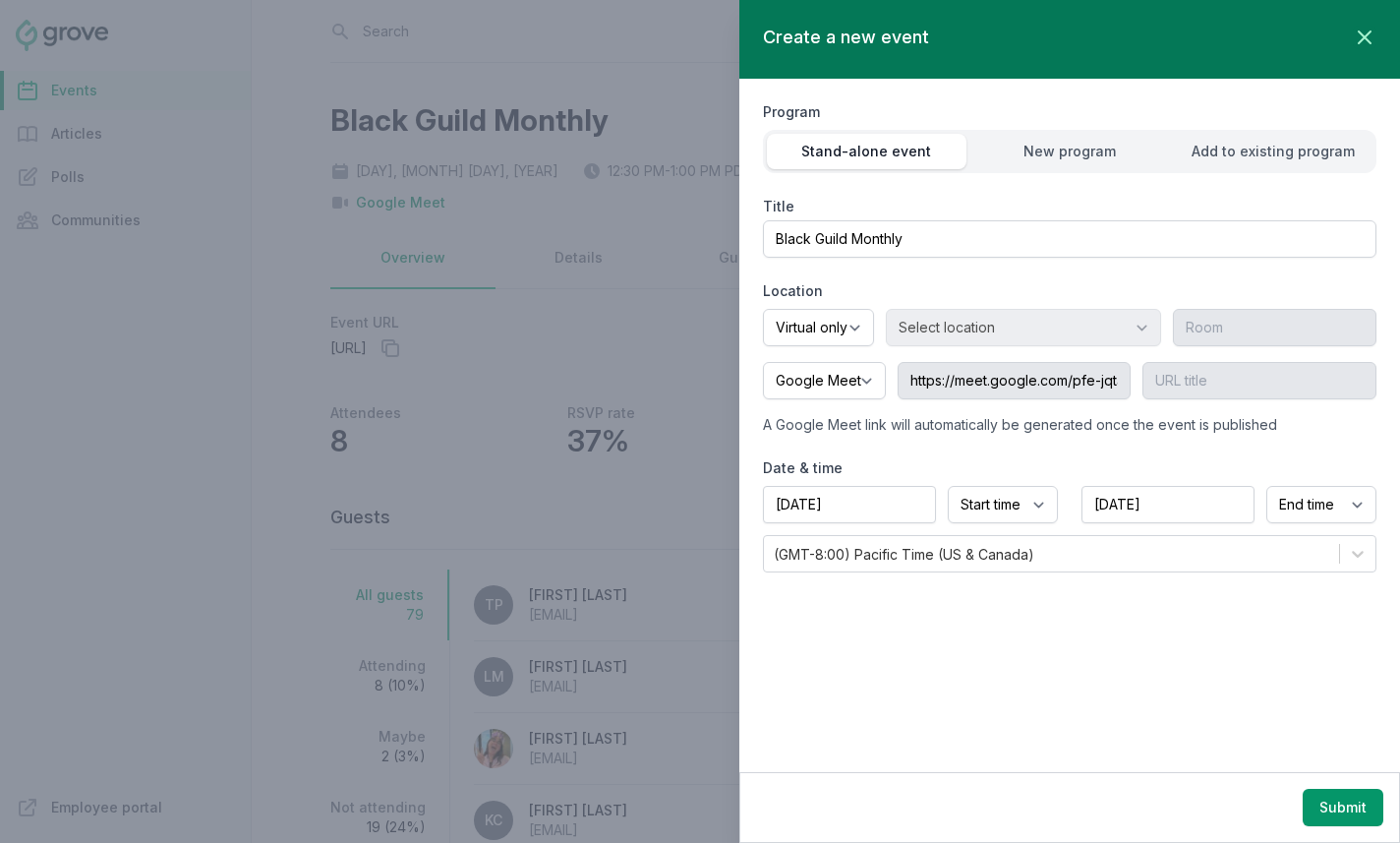 click on "Start time 12:00 AM 12:15 AM 12:30 AM 12:45 AM 1:00 AM 1:15 AM 1:30 AM 1:45 AM 2:00 AM 2:15 AM 2:30 AM 2:45 AM 3:00 AM 3:15 AM 3:30 AM 3:45 AM 4:00 AM 4:15 AM 4:30 AM 4:45 AM 5:00 AM 5:15 AM 5:30 AM 5:45 AM 6:00 AM 6:15 AM 6:30 AM 6:45 AM 7:00 AM 7:15 AM 7:30 AM 7:45 AM 8:00 AM 8:15 AM 8:30 AM 8:45 AM 9:00 AM 9:15 AM 9:30 AM 9:45 AM 10:00 AM 10:15 AM 10:30 AM 10:45 AM 11:00 AM 11:15 AM 11:30 AM 11:45 AM 12:00 PM 12:15 PM 12:30 PM 12:45 PM 1:00 PM 1:15 PM 1:30 PM 1:45 PM 2:00 PM 2:15 PM 2:30 PM 2:45 PM 3:00 PM 3:15 PM 3:30 PM 3:45 PM 4:00 PM 4:15 PM 4:30 PM 4:45 PM 5:00 PM 5:15 PM 5:30 PM 5:45 PM 6:00 PM 6:15 PM 6:30 PM 6:45 PM 7:00 PM 7:15 PM 7:30 PM 7:45 PM 8:00 PM 8:15 PM 8:30 PM 8:45 PM 9:00 PM 9:15 PM 9:30 PM 9:45 PM 10:00 PM 10:15 PM 10:30 PM 10:45 PM 11:00 PM 11:15 PM 11:30 PM 11:45 PM" at bounding box center (1003, 505) 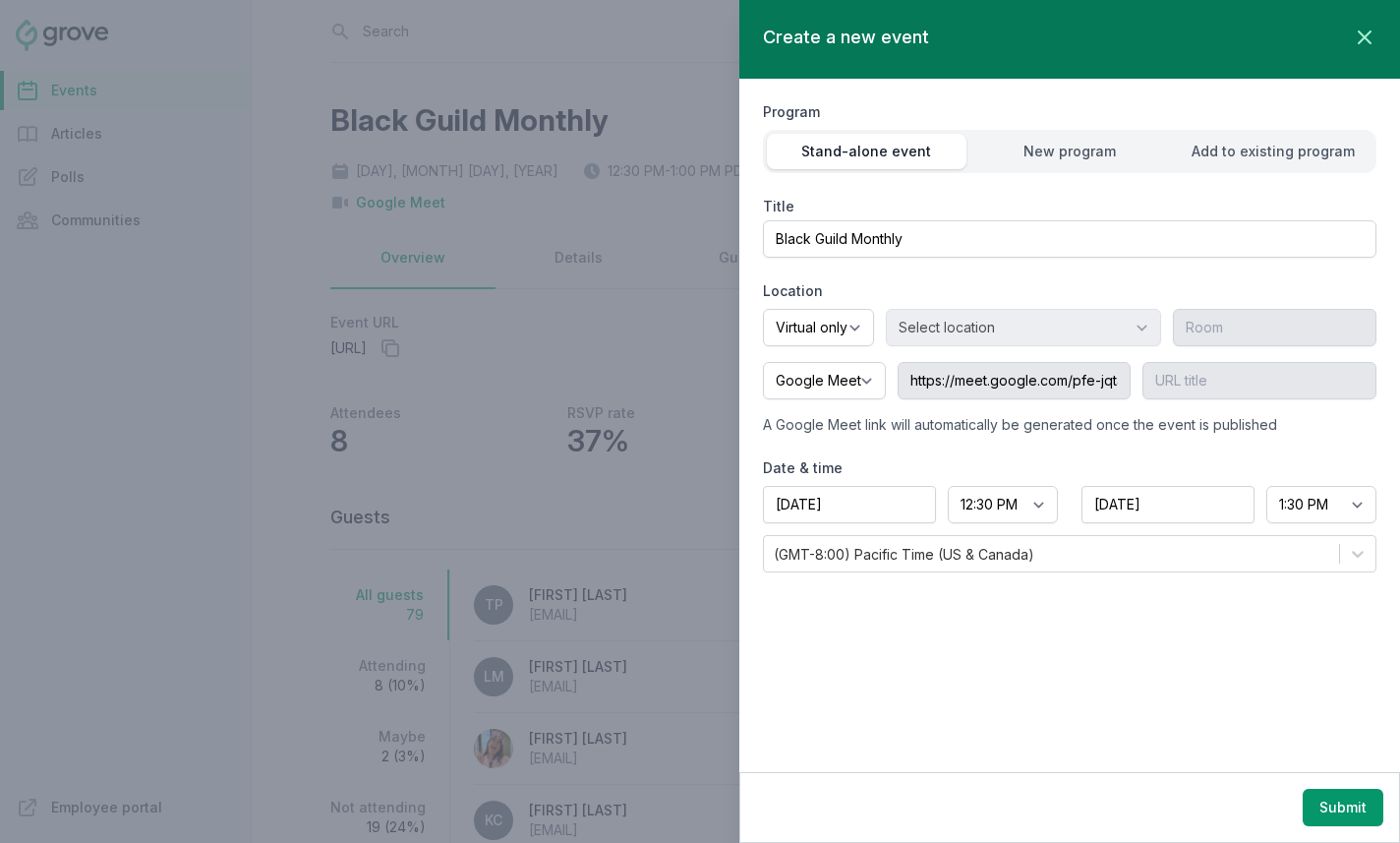 click on "End time 12:00 AM 12:15 AM 12:30 AM 12:45 AM 1:00 AM 1:15 AM 1:30 AM 1:45 AM 2:00 AM 2:15 AM 2:30 AM 2:45 AM 3:00 AM 3:15 AM 3:30 AM 3:45 AM 4:00 AM 4:15 AM 4:30 AM 4:45 AM 5:00 AM 5:15 AM 5:30 AM 5:45 AM 6:00 AM 6:15 AM 6:30 AM 6:45 AM 7:00 AM 7:15 AM 7:30 AM 7:45 AM 8:00 AM 8:15 AM 8:30 AM 8:45 AM 9:00 AM 9:15 AM 9:30 AM 9:45 AM 10:00 AM 10:15 AM 10:30 AM 10:45 AM 11:00 AM 11:15 AM 11:30 AM 11:45 AM 12:00 PM 12:15 PM 12:30 PM 12:45 PM 1:00 PM 1:15 PM 1:30 PM 1:45 PM 2:00 PM 2:15 PM 2:30 PM 2:45 PM 3:00 PM 3:15 PM 3:30 PM 3:45 PM 4:00 PM 4:15 PM 4:30 PM 4:45 PM 5:00 PM 5:15 PM 5:30 PM 5:45 PM 6:00 PM 6:15 PM 6:30 PM 6:45 PM 7:00 PM 7:15 PM 7:30 PM 7:45 PM 8:00 PM 8:15 PM 8:30 PM 8:45 PM 9:00 PM 9:15 PM 9:30 PM 9:45 PM 10:00 PM 10:15 PM 10:30 PM 10:45 PM 11:00 PM 11:15 PM 11:30 PM 11:45 PM" at bounding box center (1321, 505) 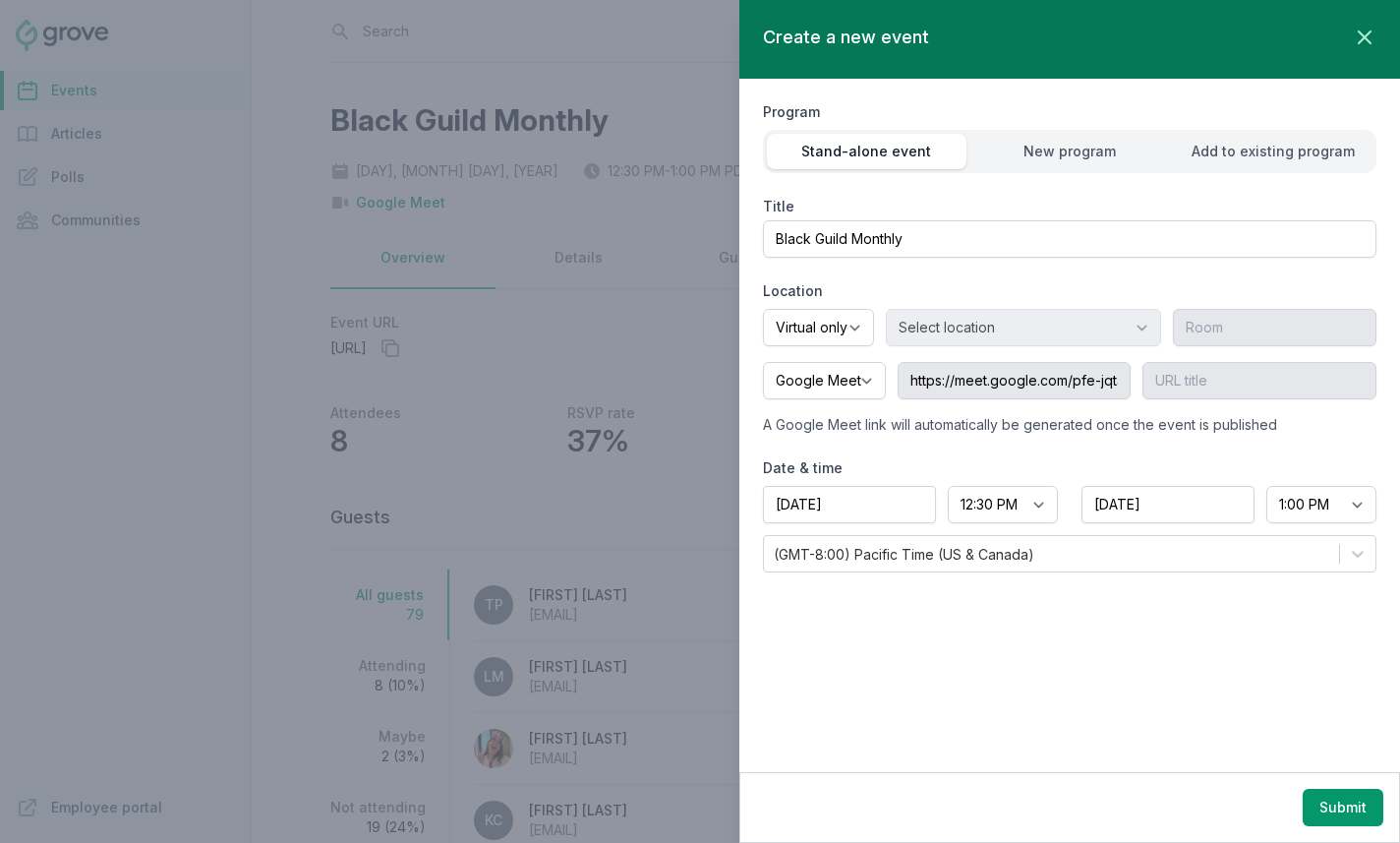 click on "Google Meet Other" at bounding box center [824, 381] 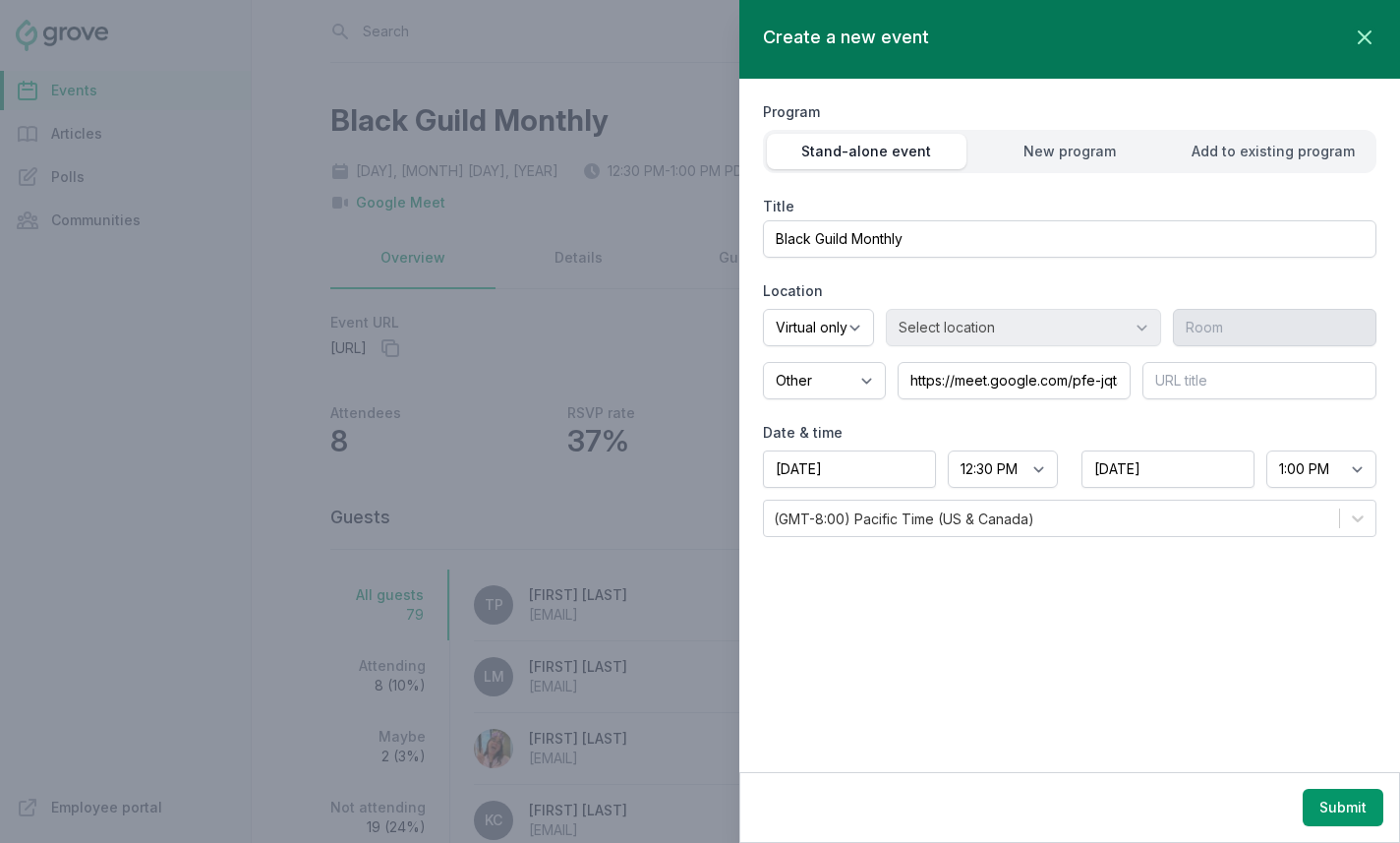 click on "Google Meet Other" at bounding box center (824, 381) 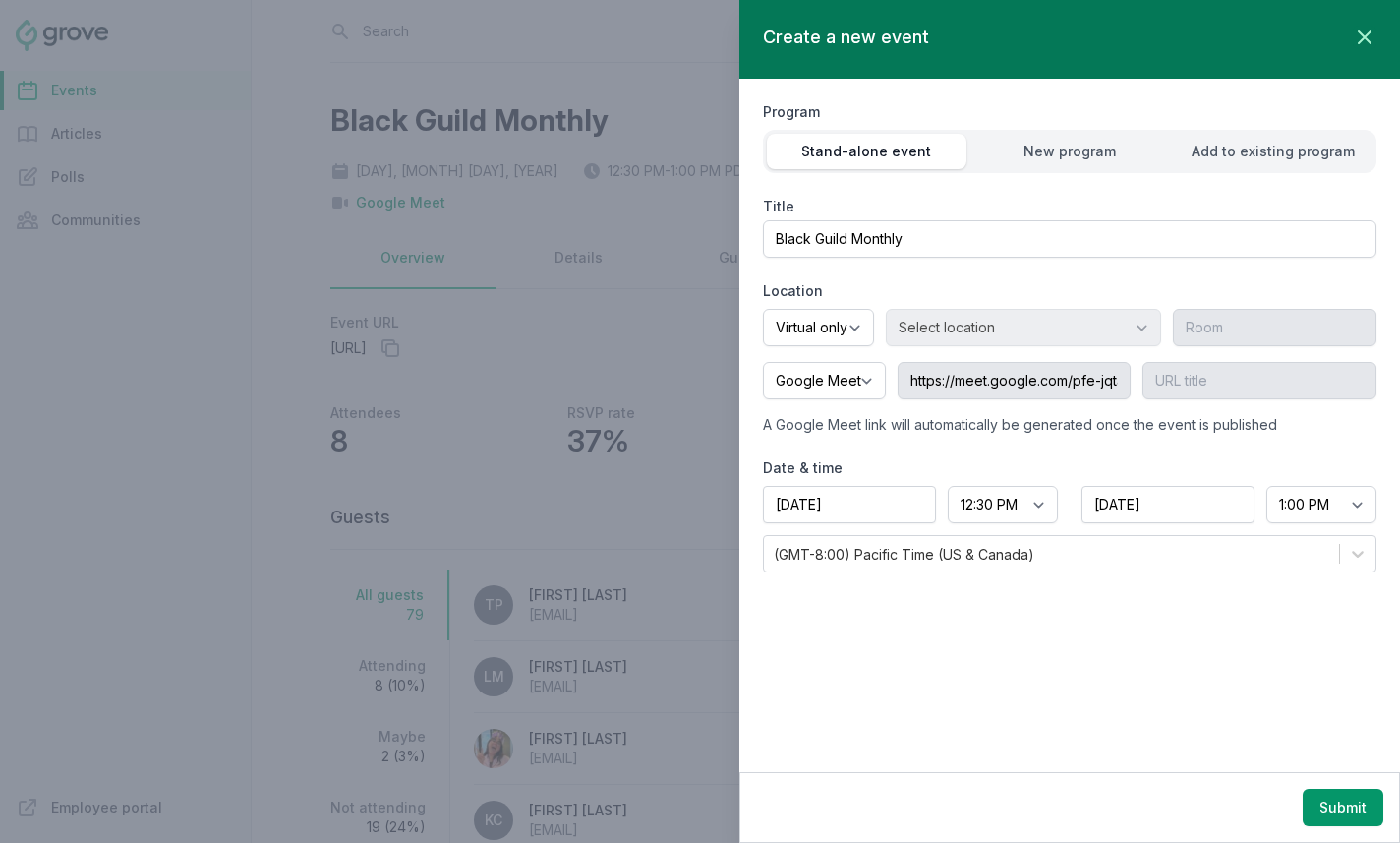 click on "Google Meet Other" at bounding box center (824, 381) 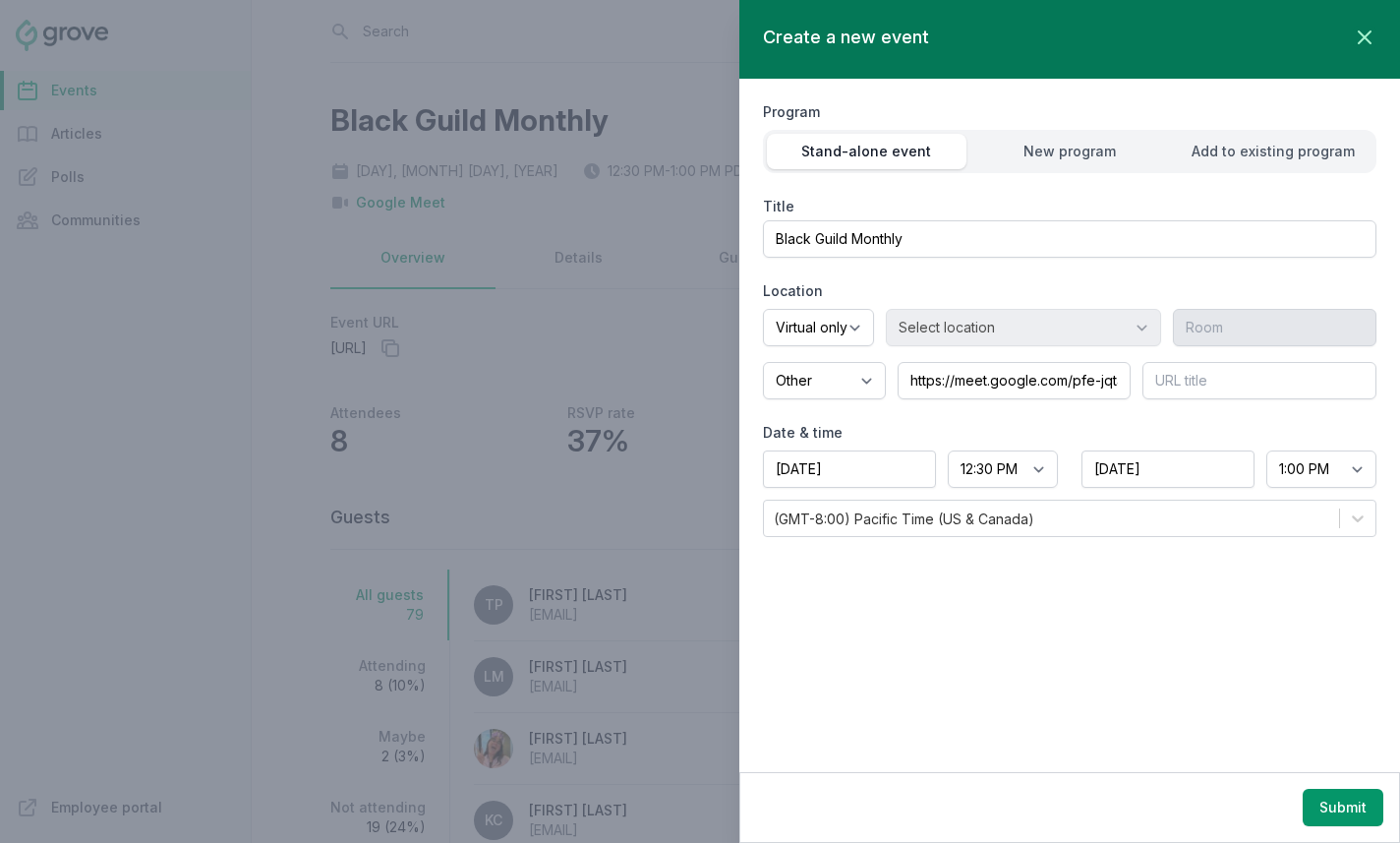 click on "https://meet.google.com/pfe-jqta-tna" at bounding box center (1015, 381) 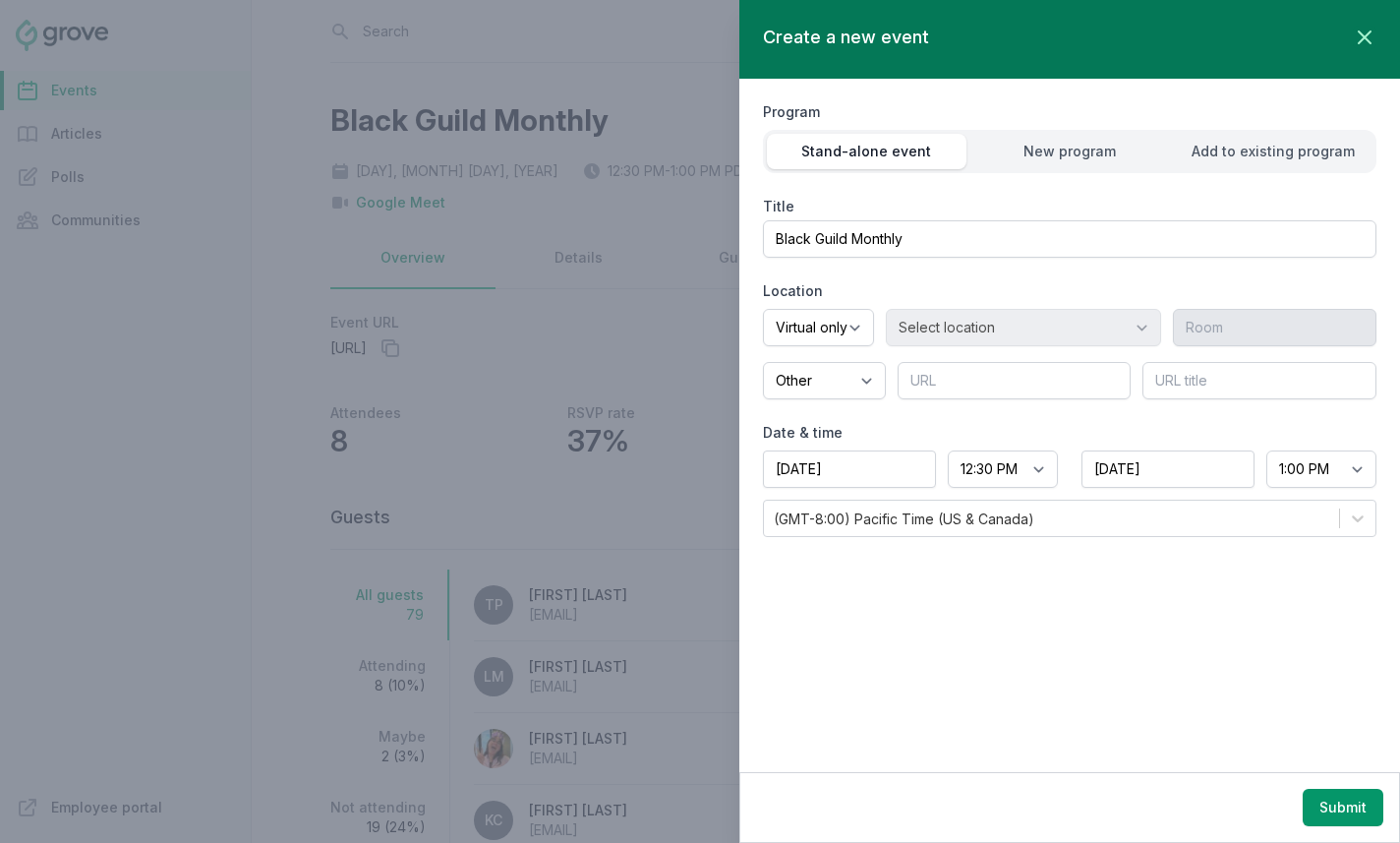 type 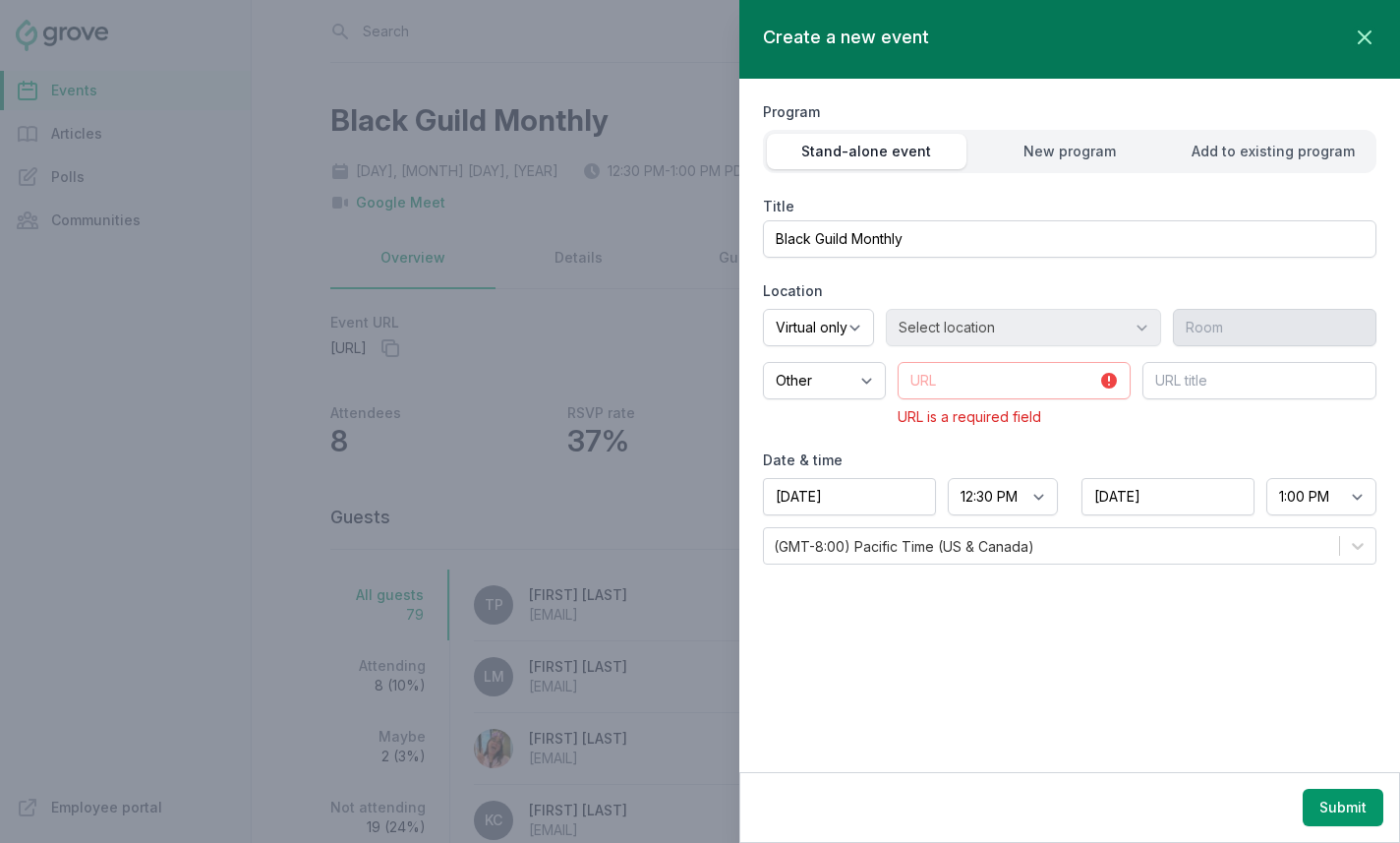 select on "true" 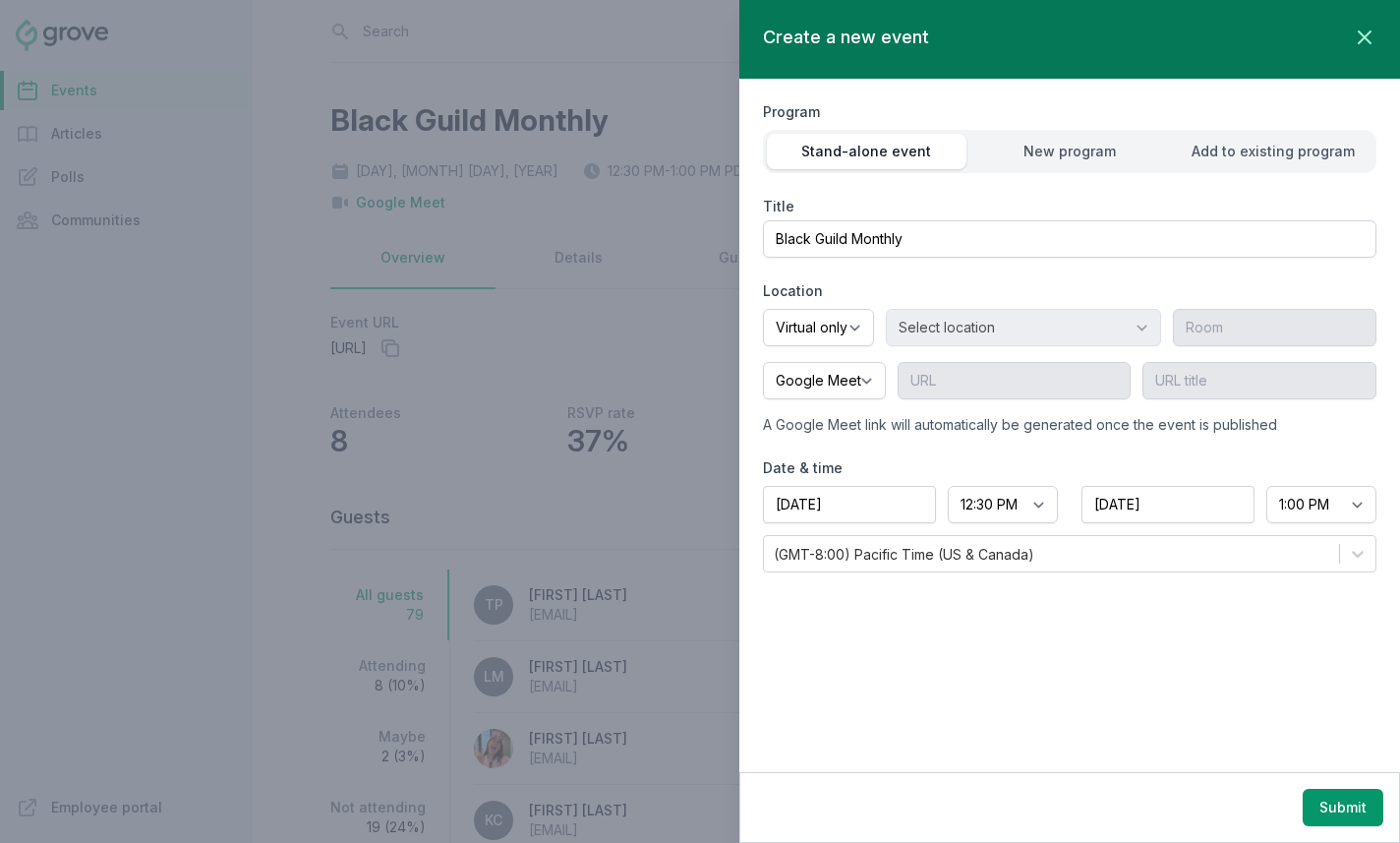 click on "Submit" at bounding box center [1343, 808] 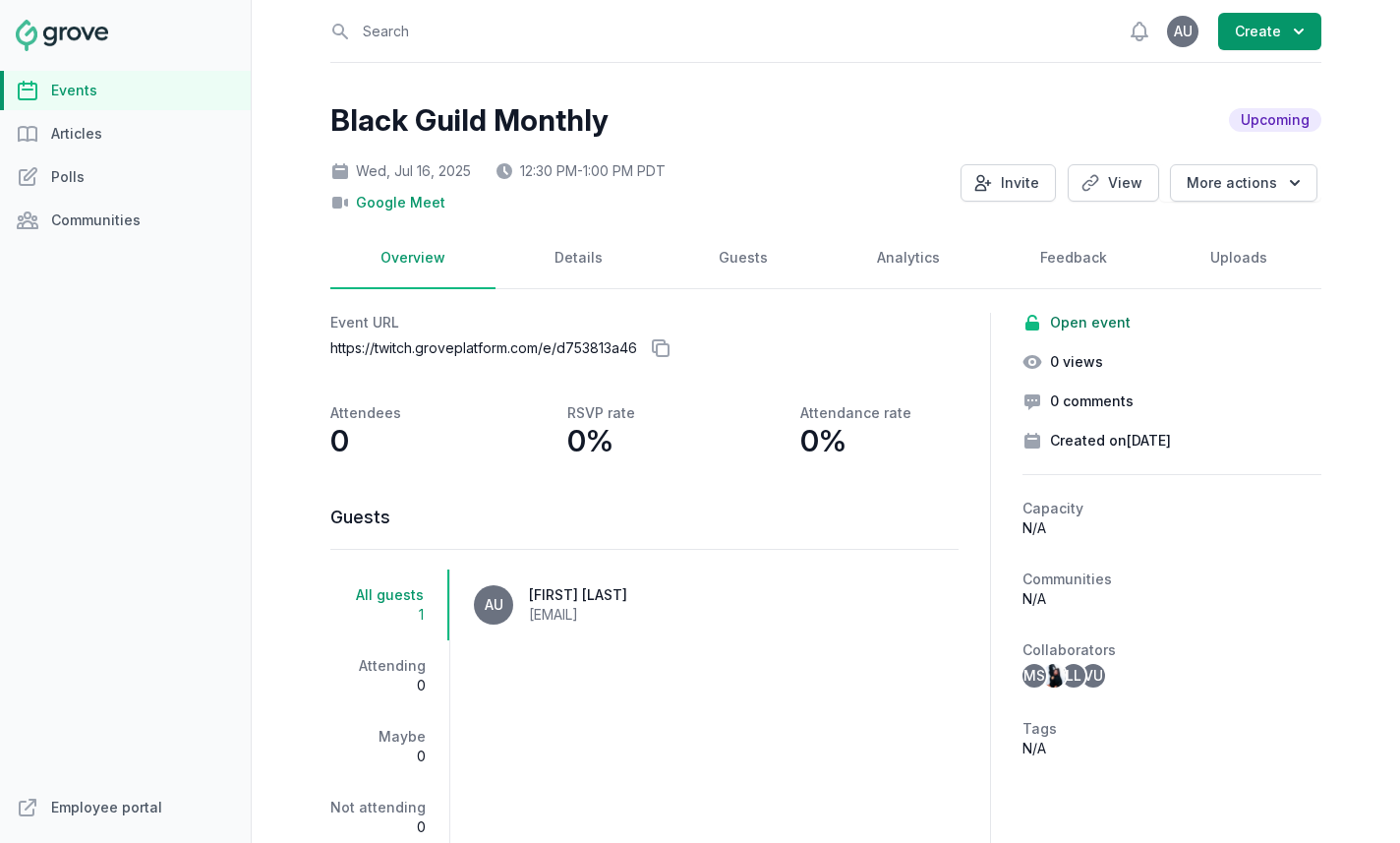 click on "Details" at bounding box center (578, 259) 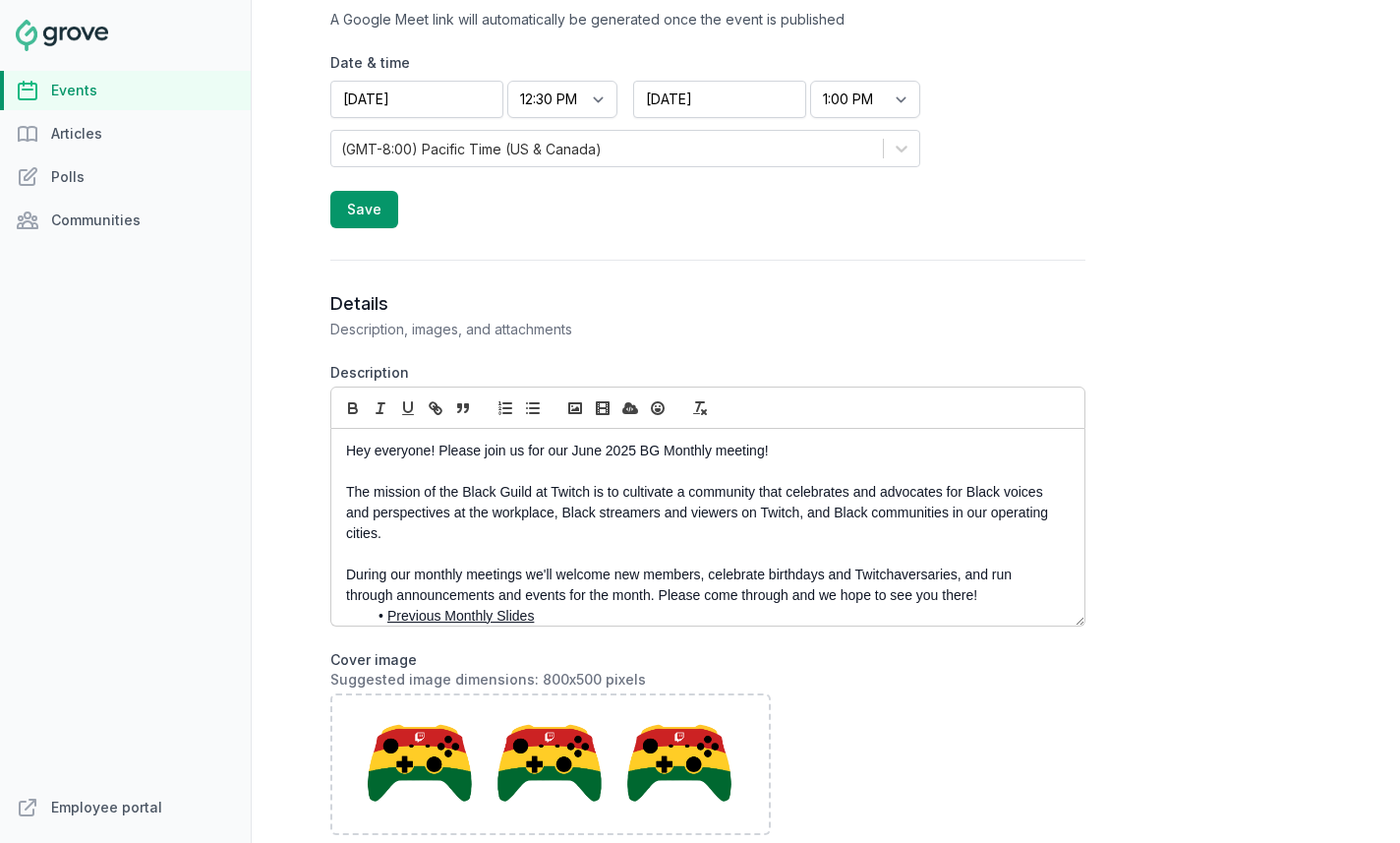 scroll, scrollTop: 692, scrollLeft: 0, axis: vertical 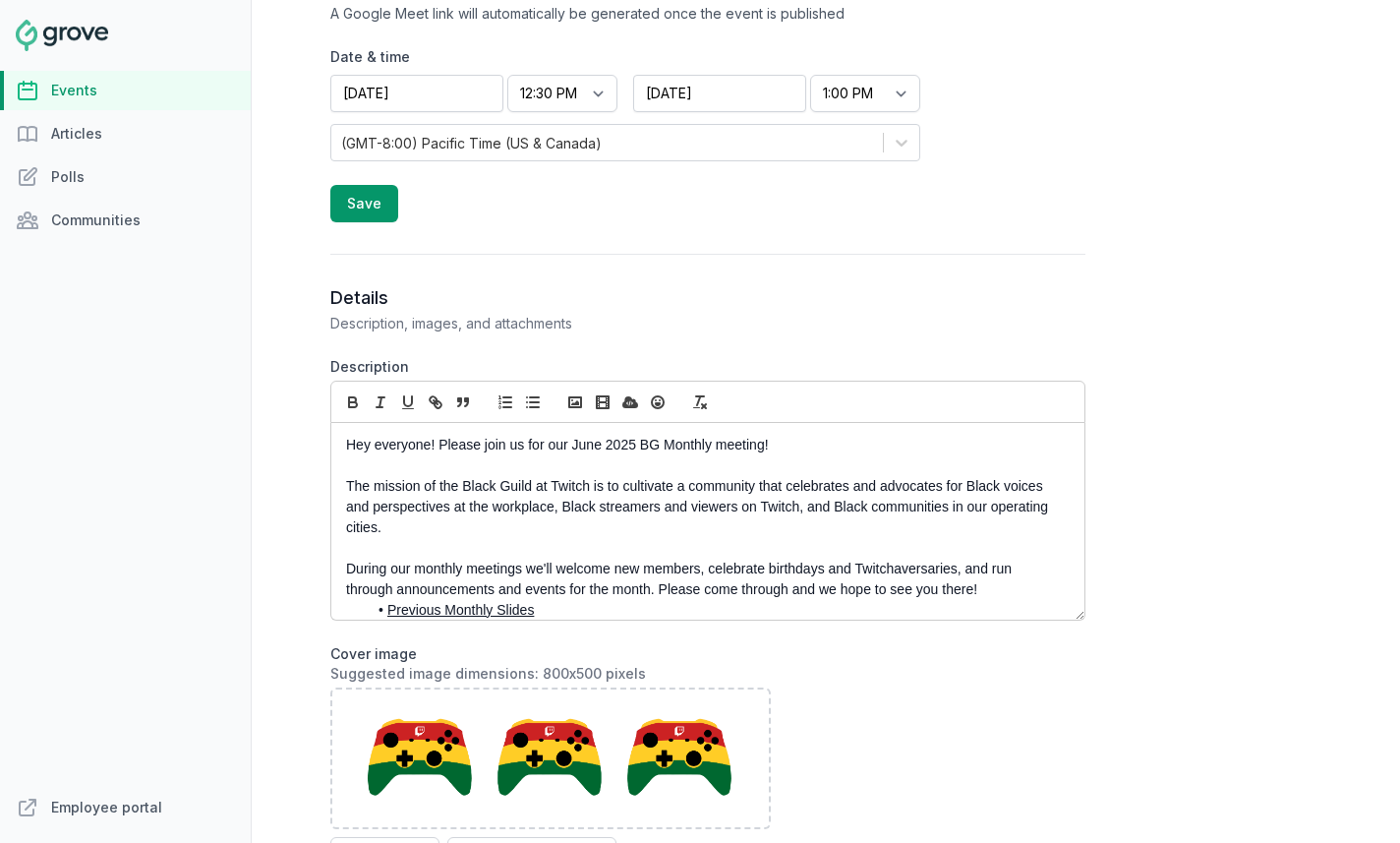 click on "Hey everyone! Please join us for our June 2025 BG Monthly meeting!" at bounding box center [702, 445] 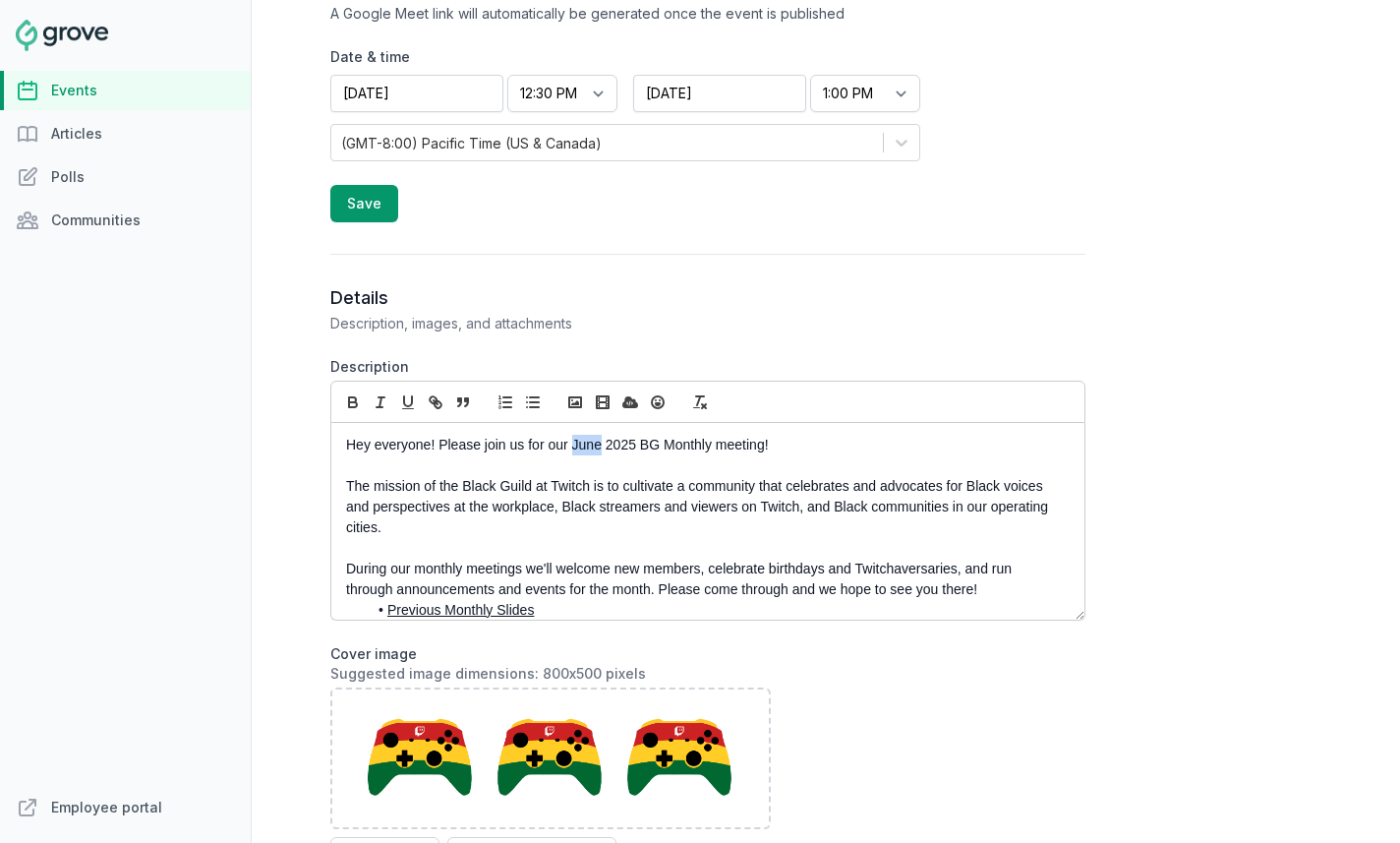 click on "Hey everyone! Please join us for our June 2025 BG Monthly meeting!" at bounding box center (702, 445) 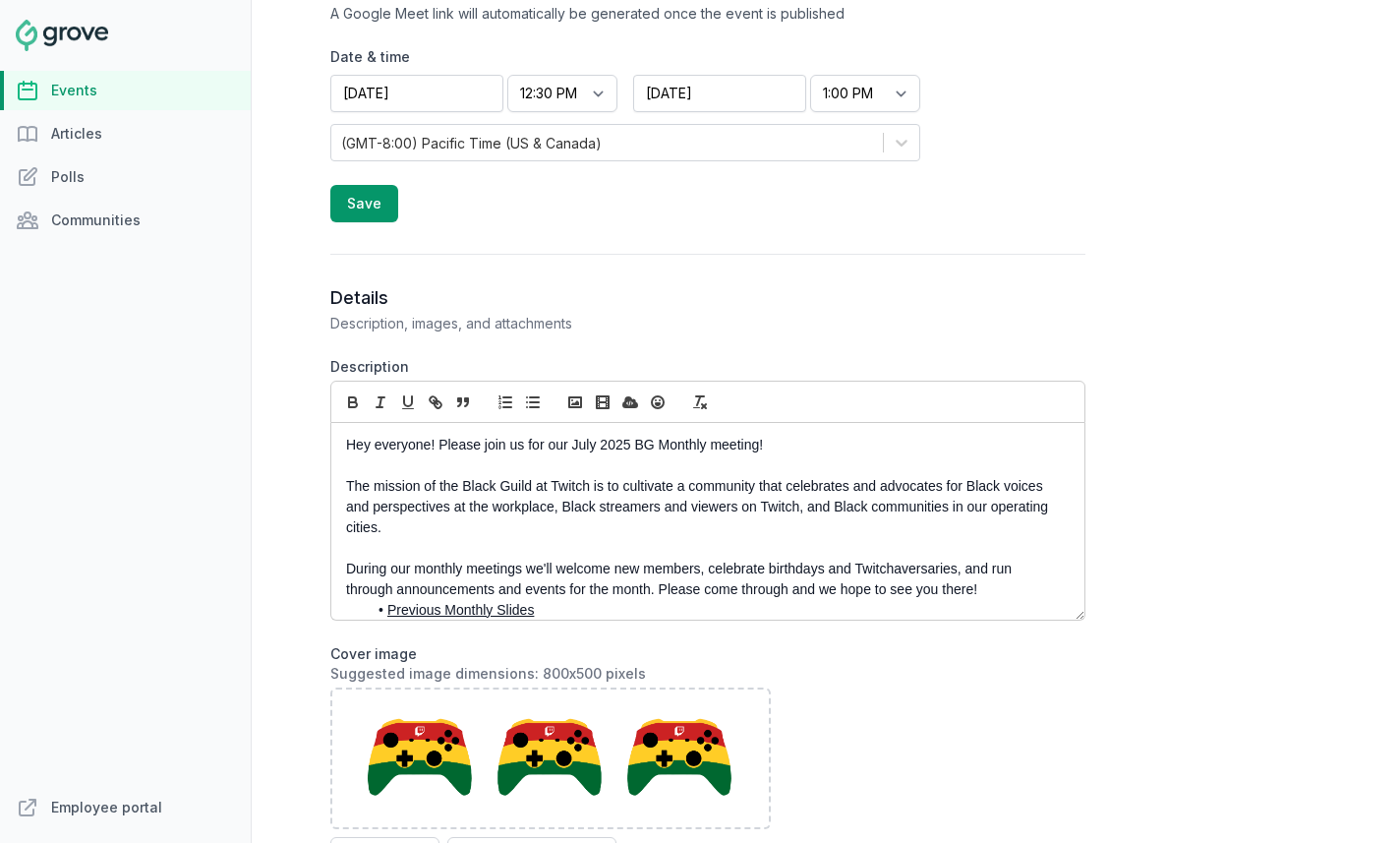 click on "Hey everyone! Please join us for our July 2025 BG Monthly meeting!" at bounding box center (702, 445) 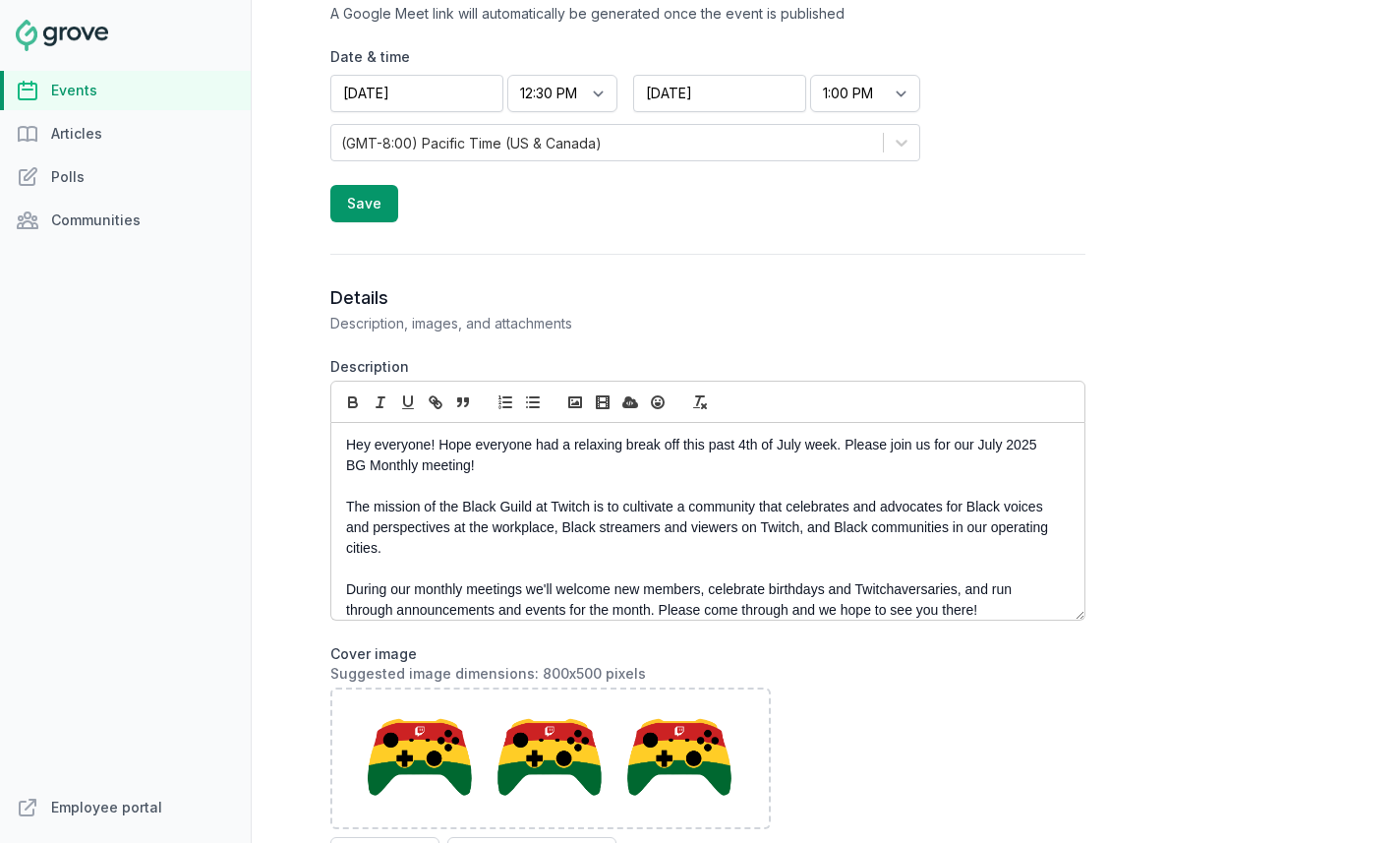 click on "Hey everyone! Hope everyone had a relaxing break off this past 4th of July week. Please join us for our July 2025 BG Monthly meeting!" at bounding box center (702, 455) 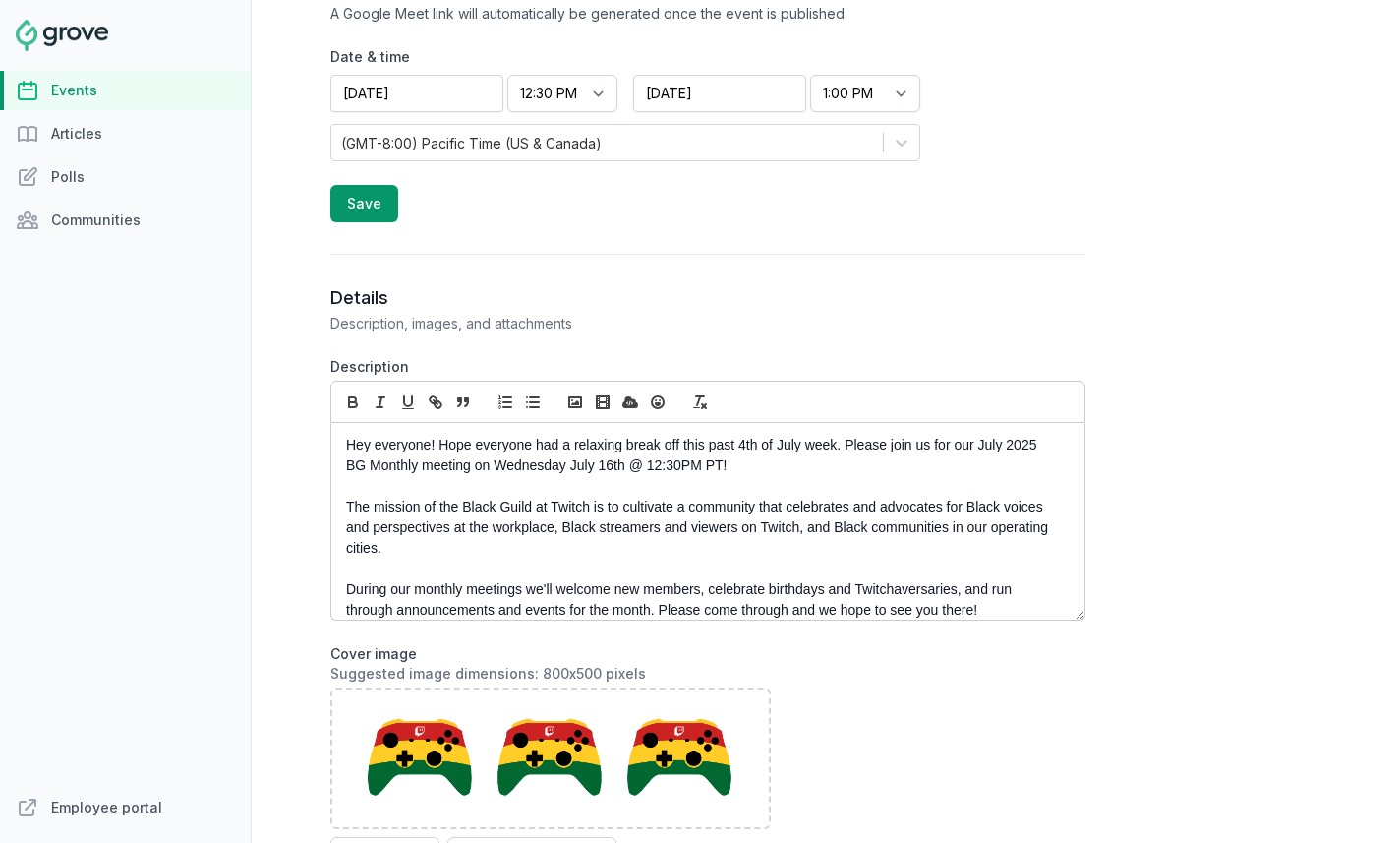 scroll, scrollTop: 95, scrollLeft: 0, axis: vertical 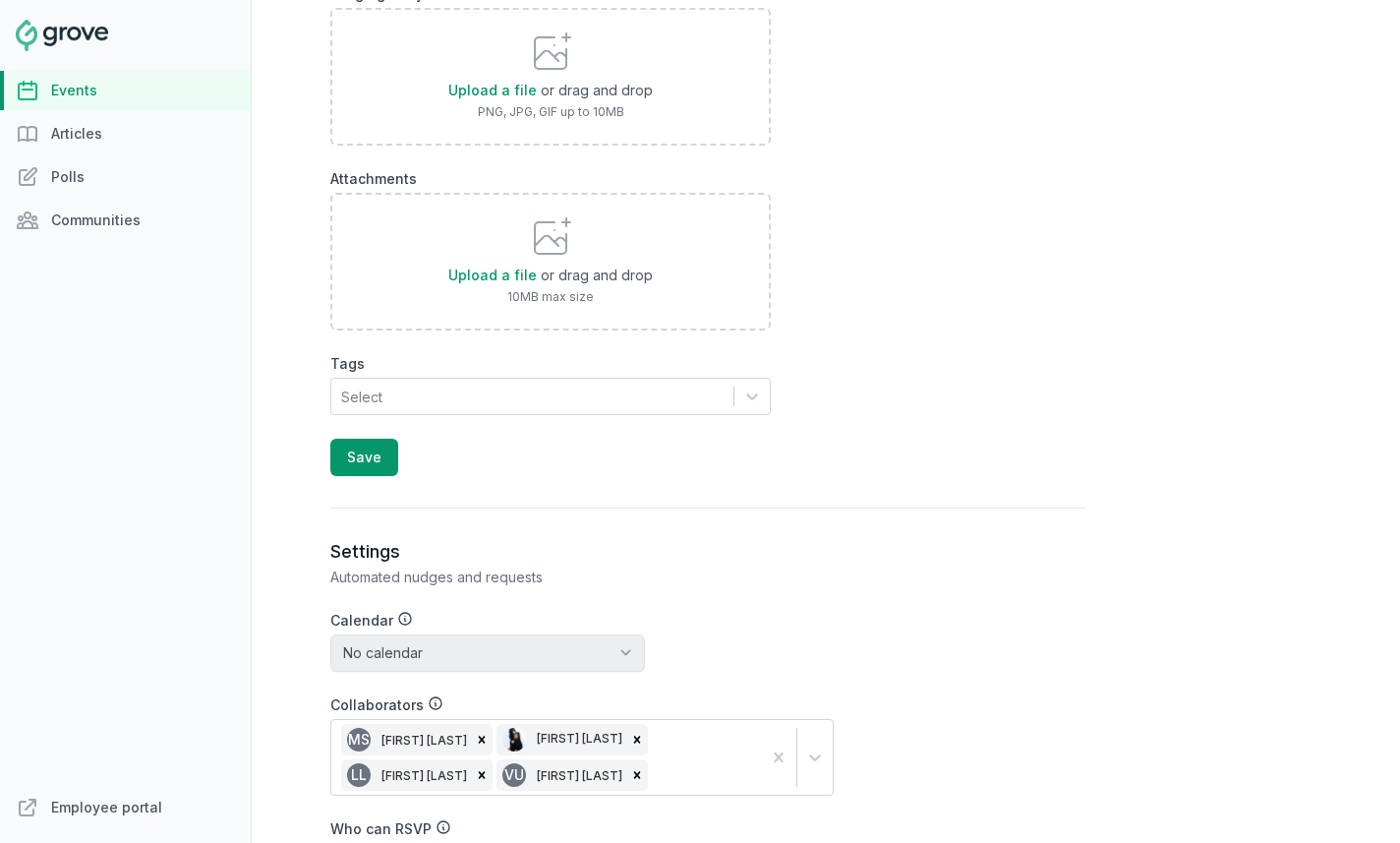 click on "Save" at bounding box center [364, 457] 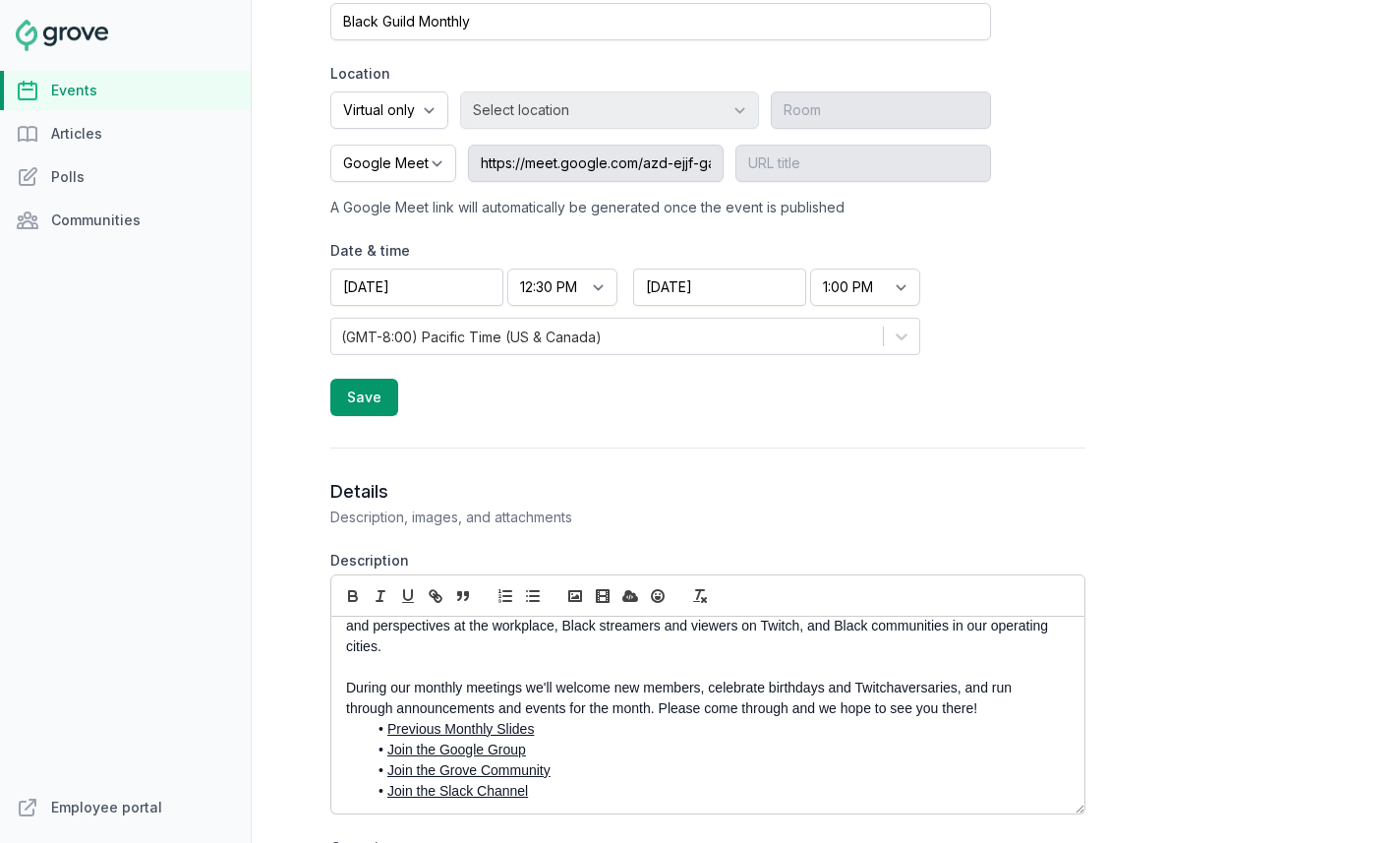 scroll, scrollTop: 509, scrollLeft: 0, axis: vertical 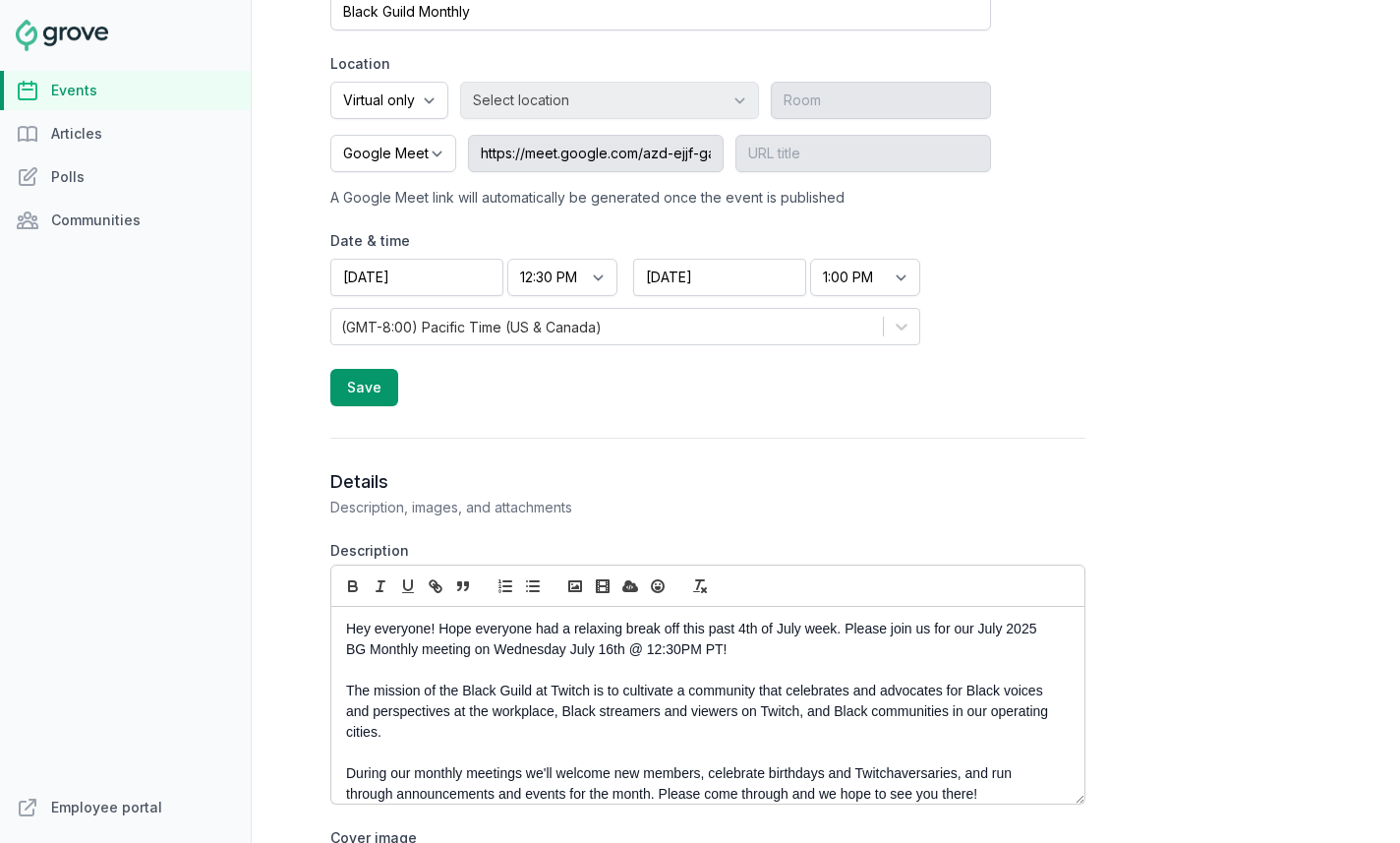 click on "Hey everyone! Hope everyone had a relaxing break off this past 4th of July week. Please join us for our July 2025 BG Monthly meeting on Wednesday July 16th @ 12:30PM PT!" at bounding box center [702, 639] 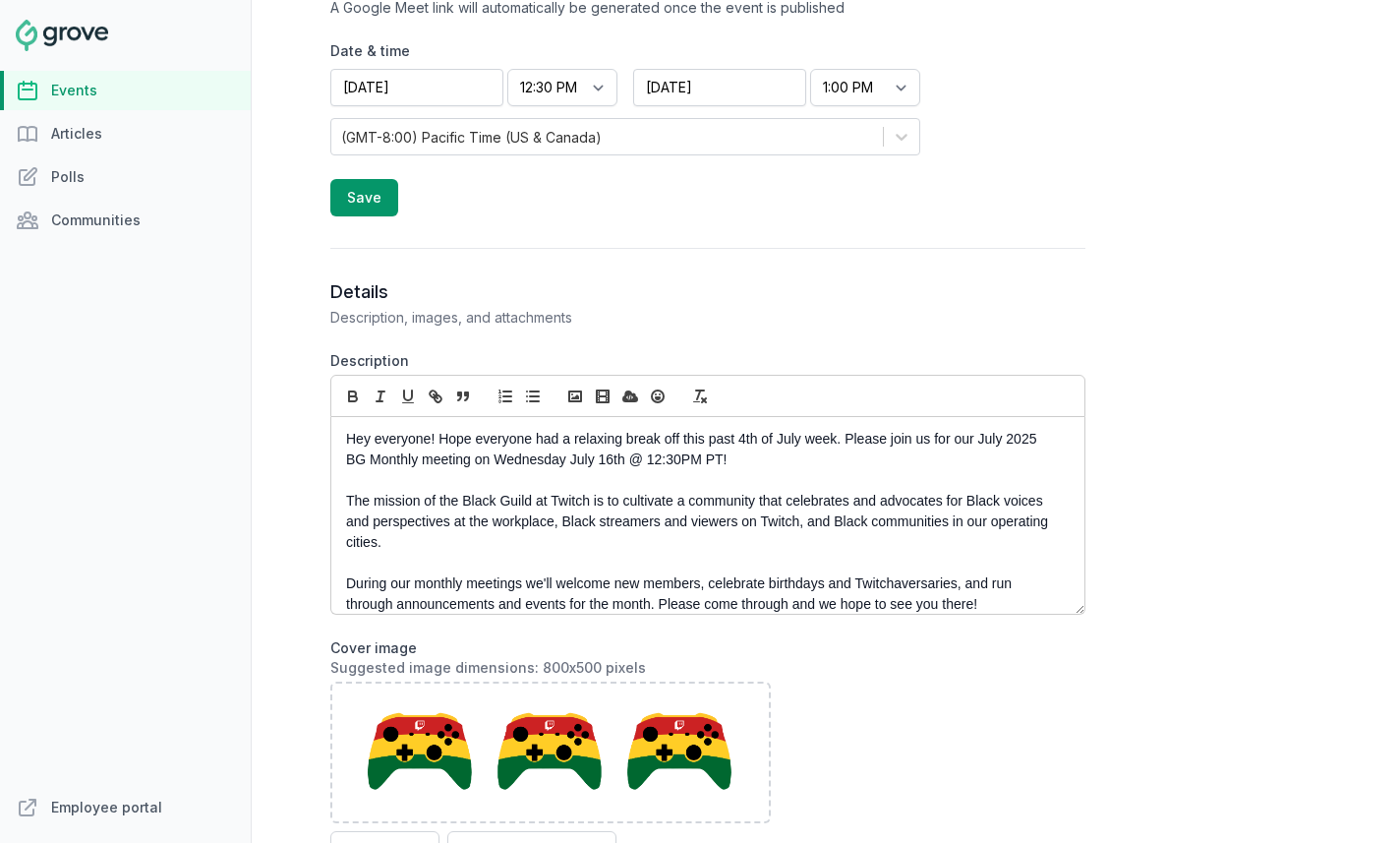 scroll, scrollTop: 0, scrollLeft: 0, axis: both 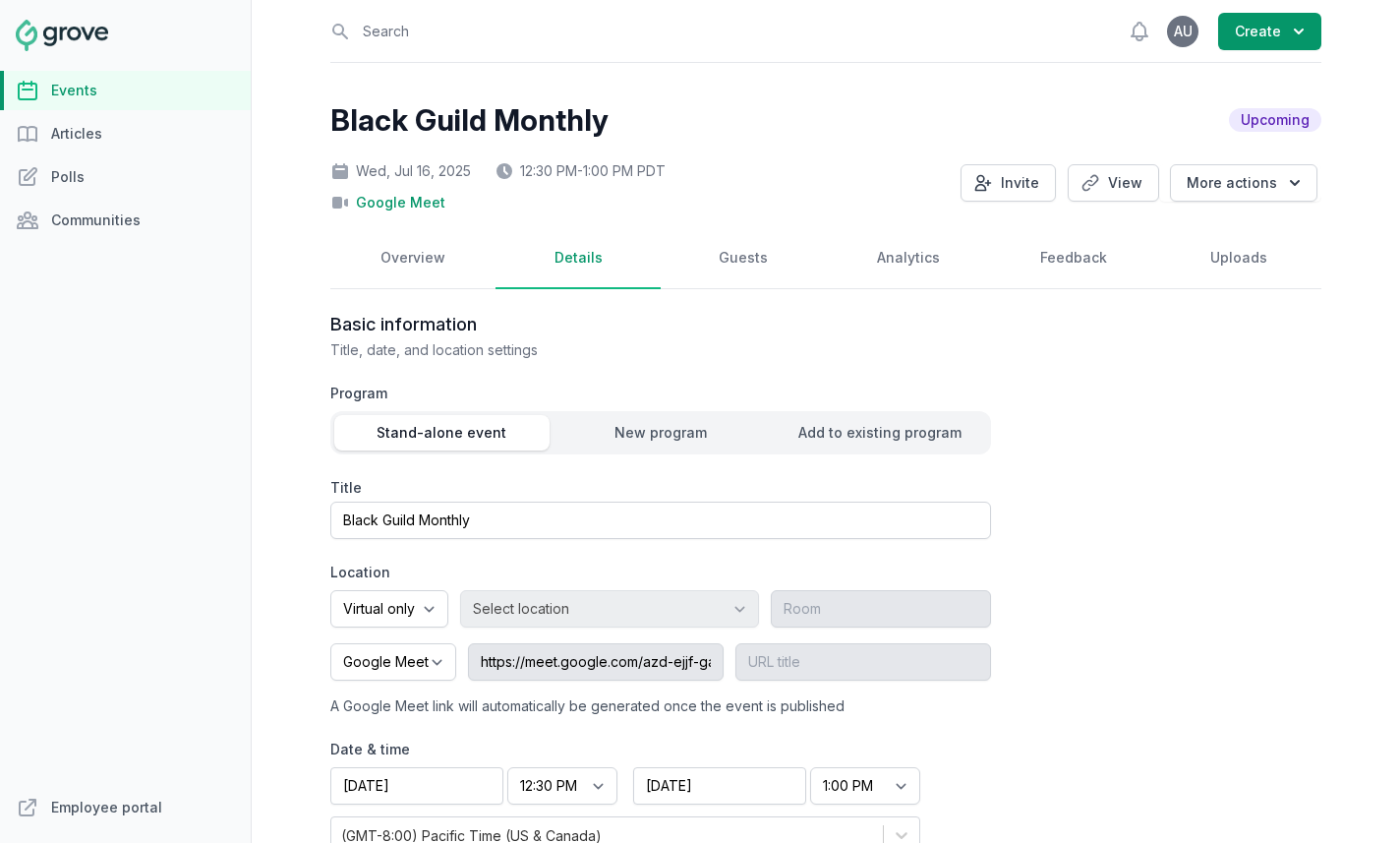 click on "Guests" at bounding box center [743, 259] 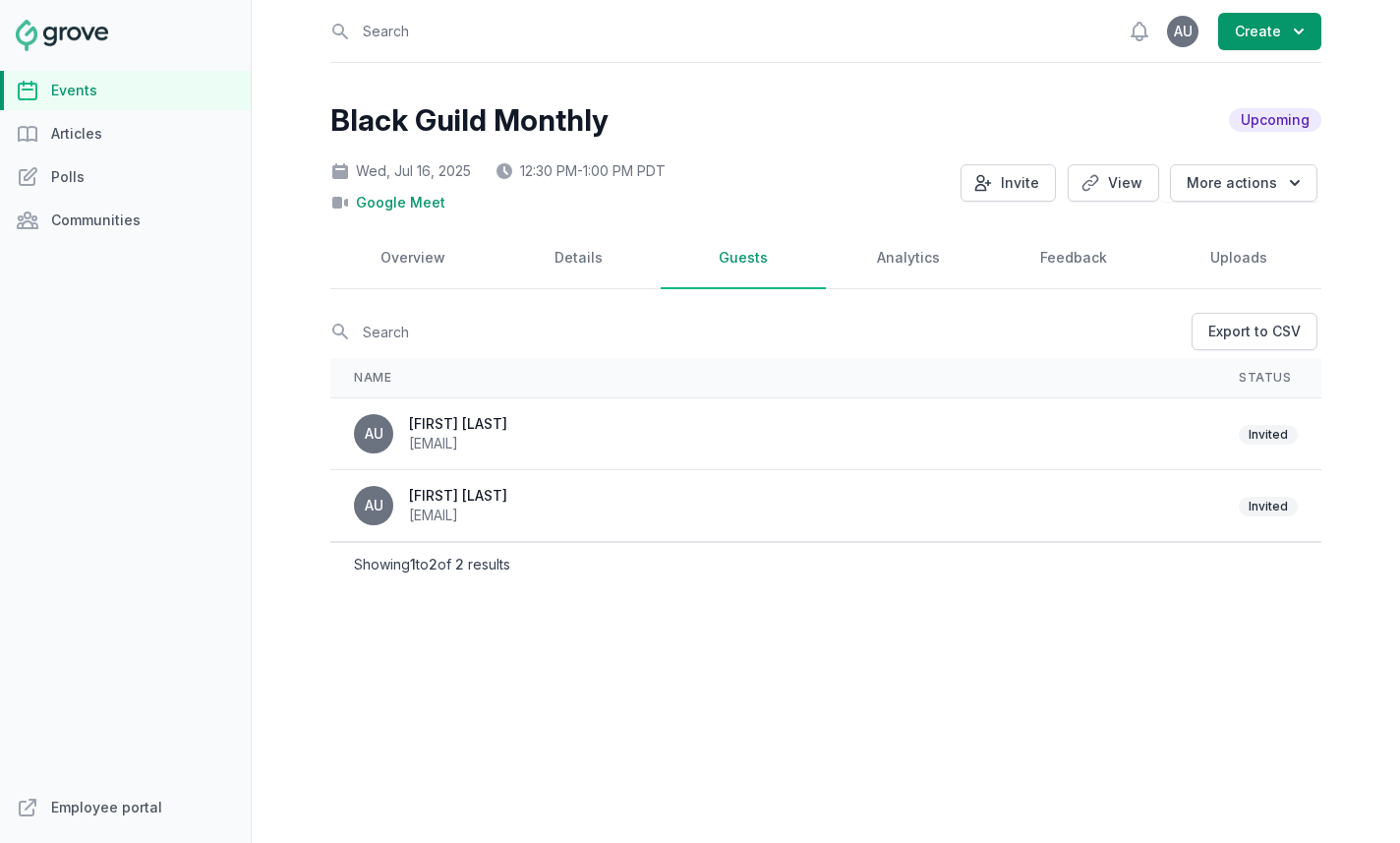 click at bounding box center [983, 183] 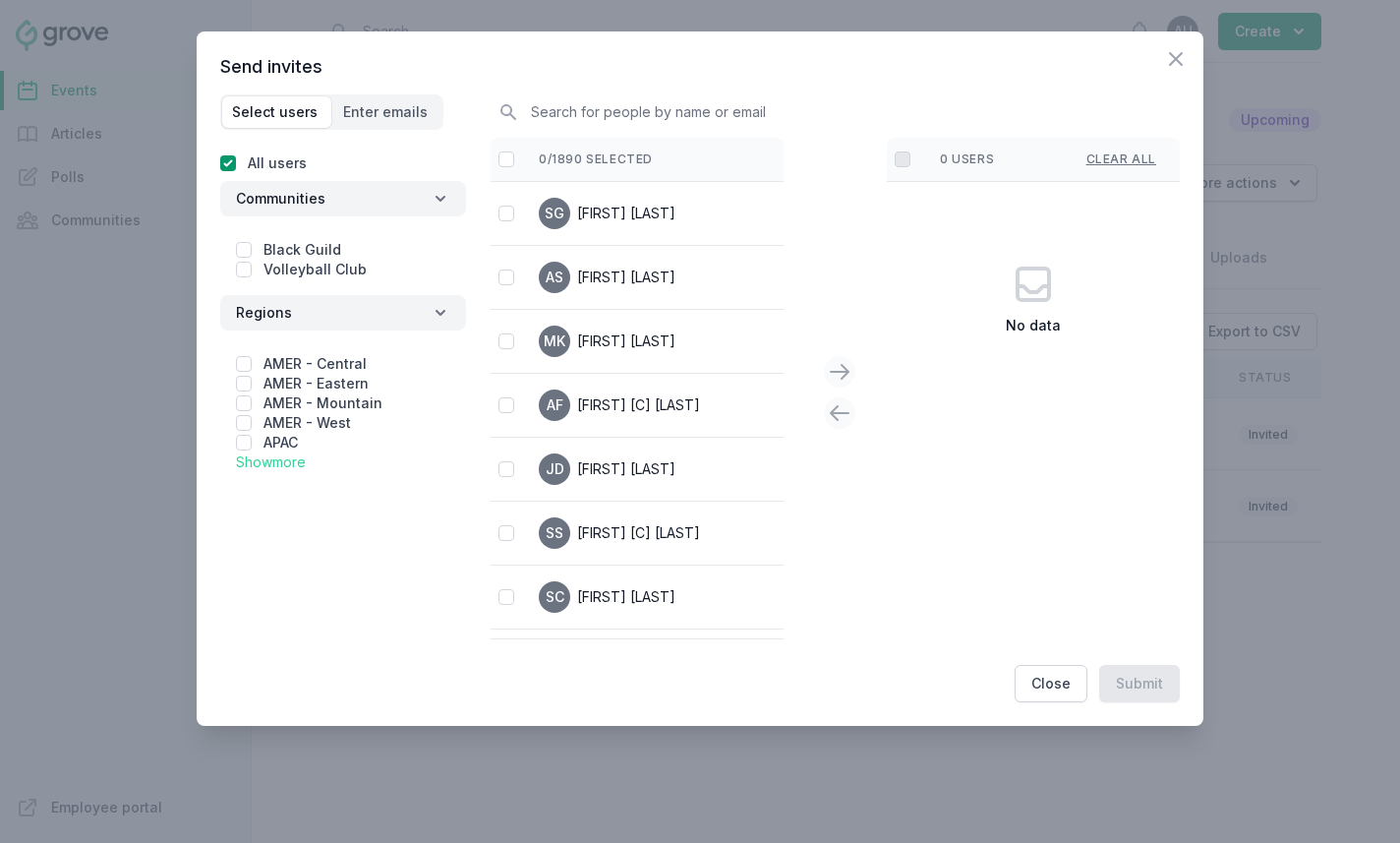 click at bounding box center [244, 250] 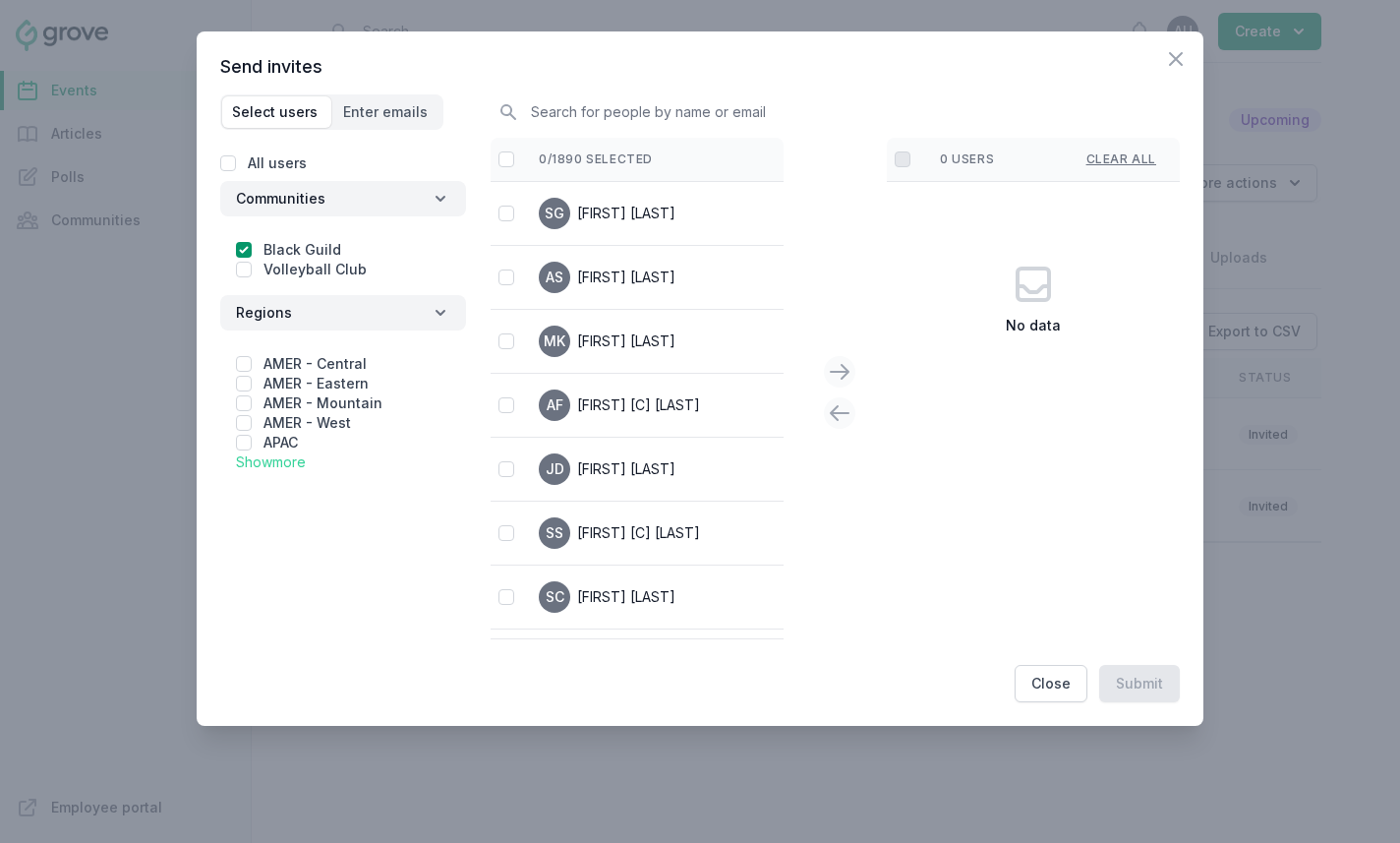 checkbox on "true" 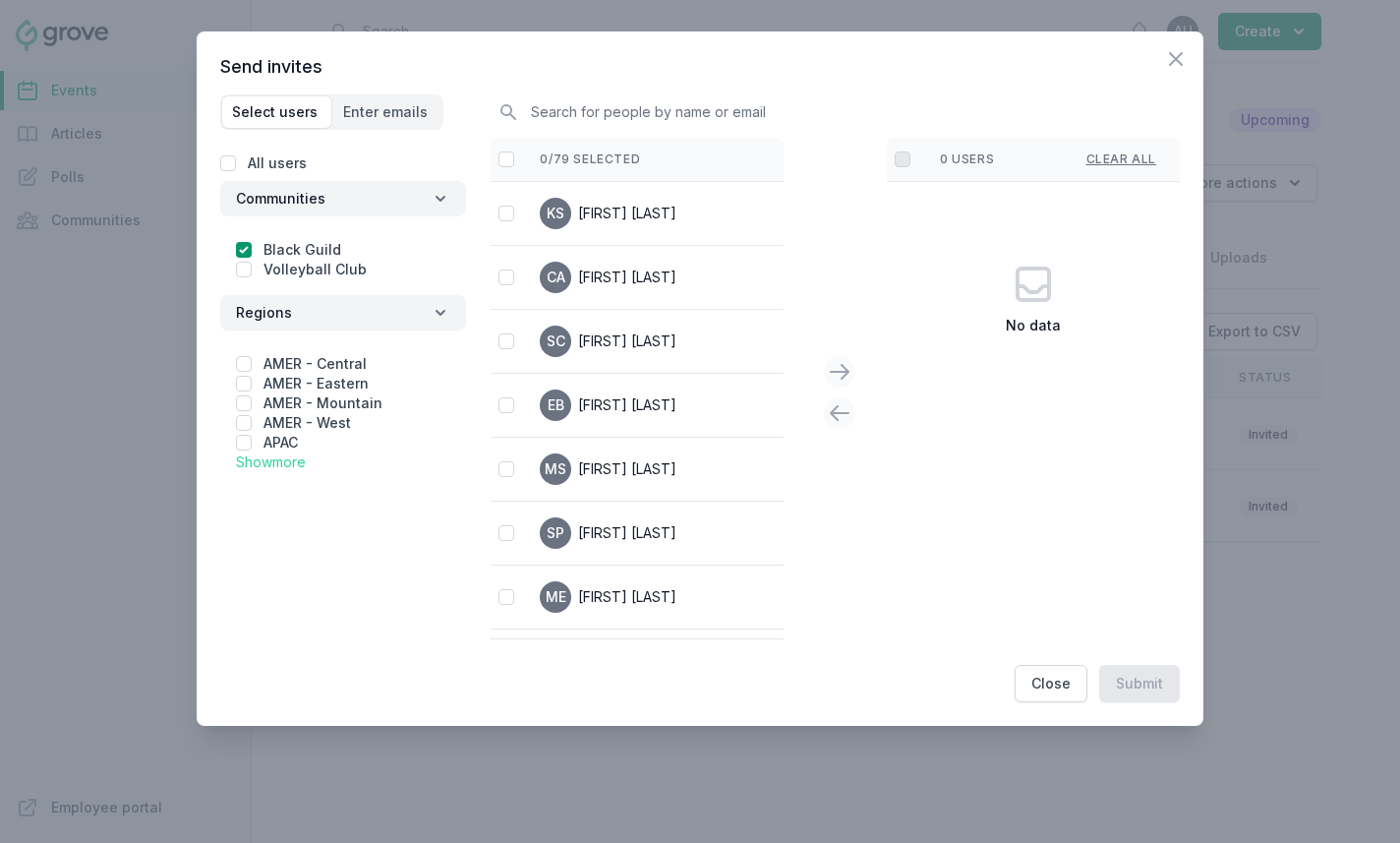 click at bounding box center (506, 159) 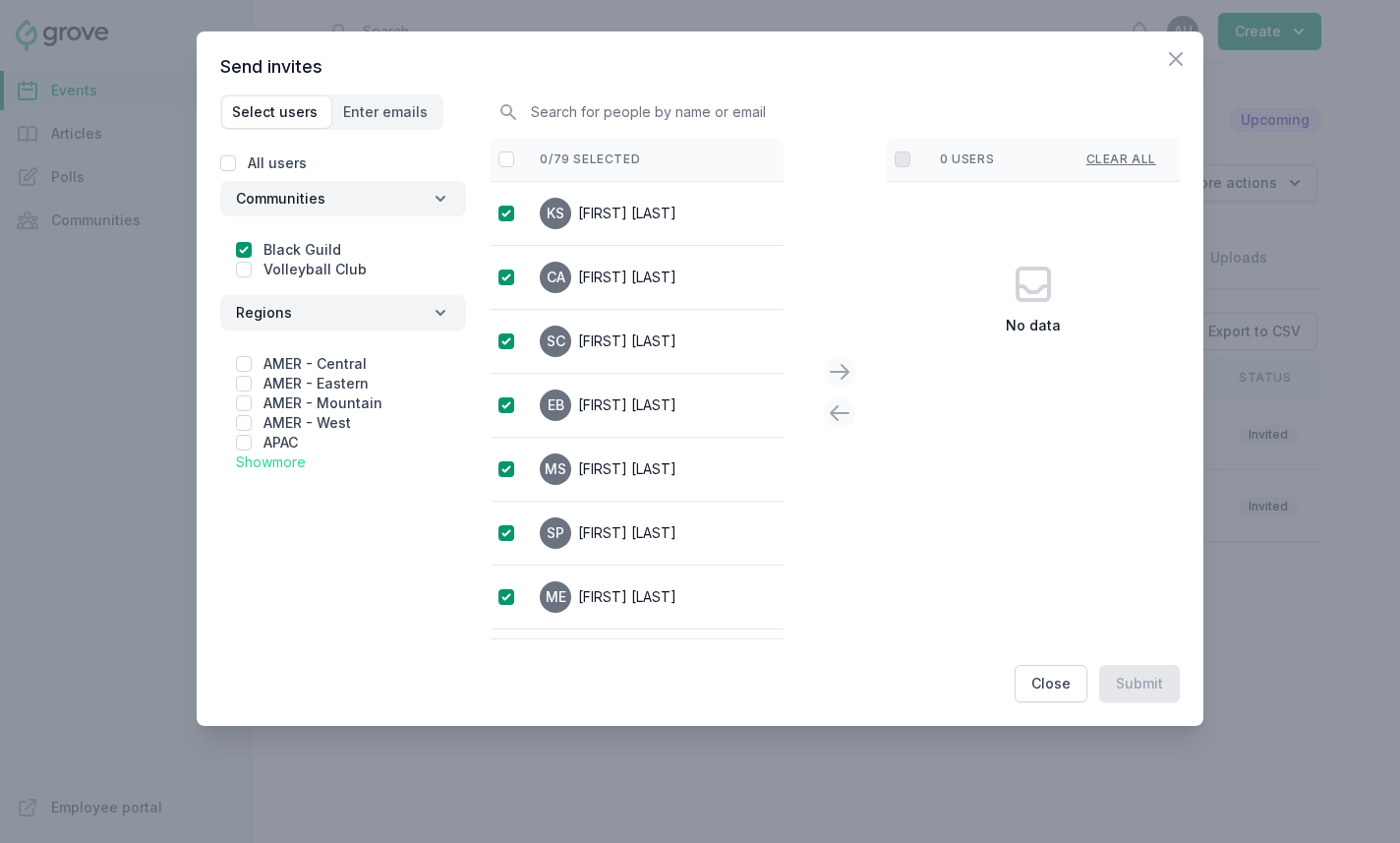 checkbox on "false" 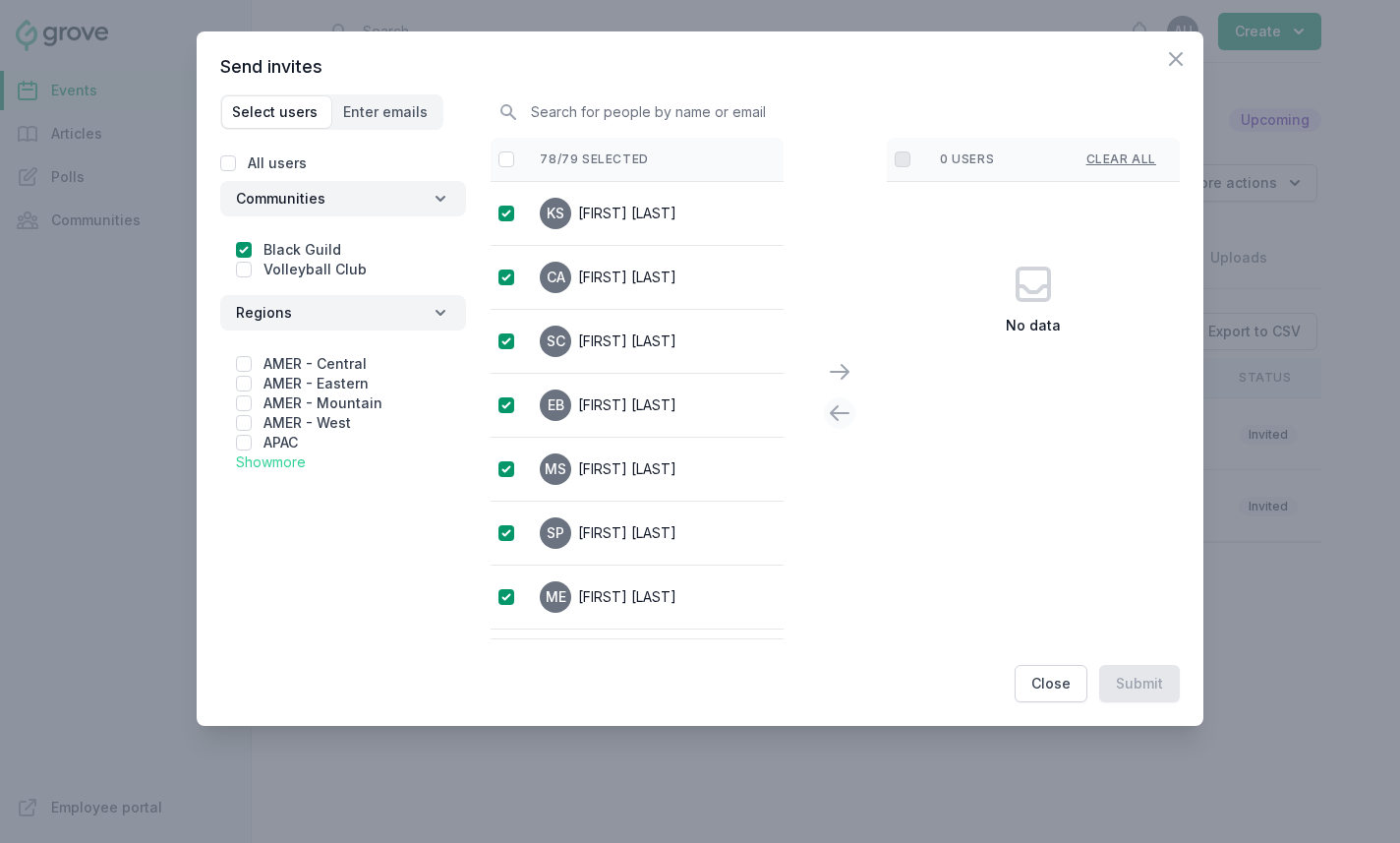 click at bounding box center (840, 372) 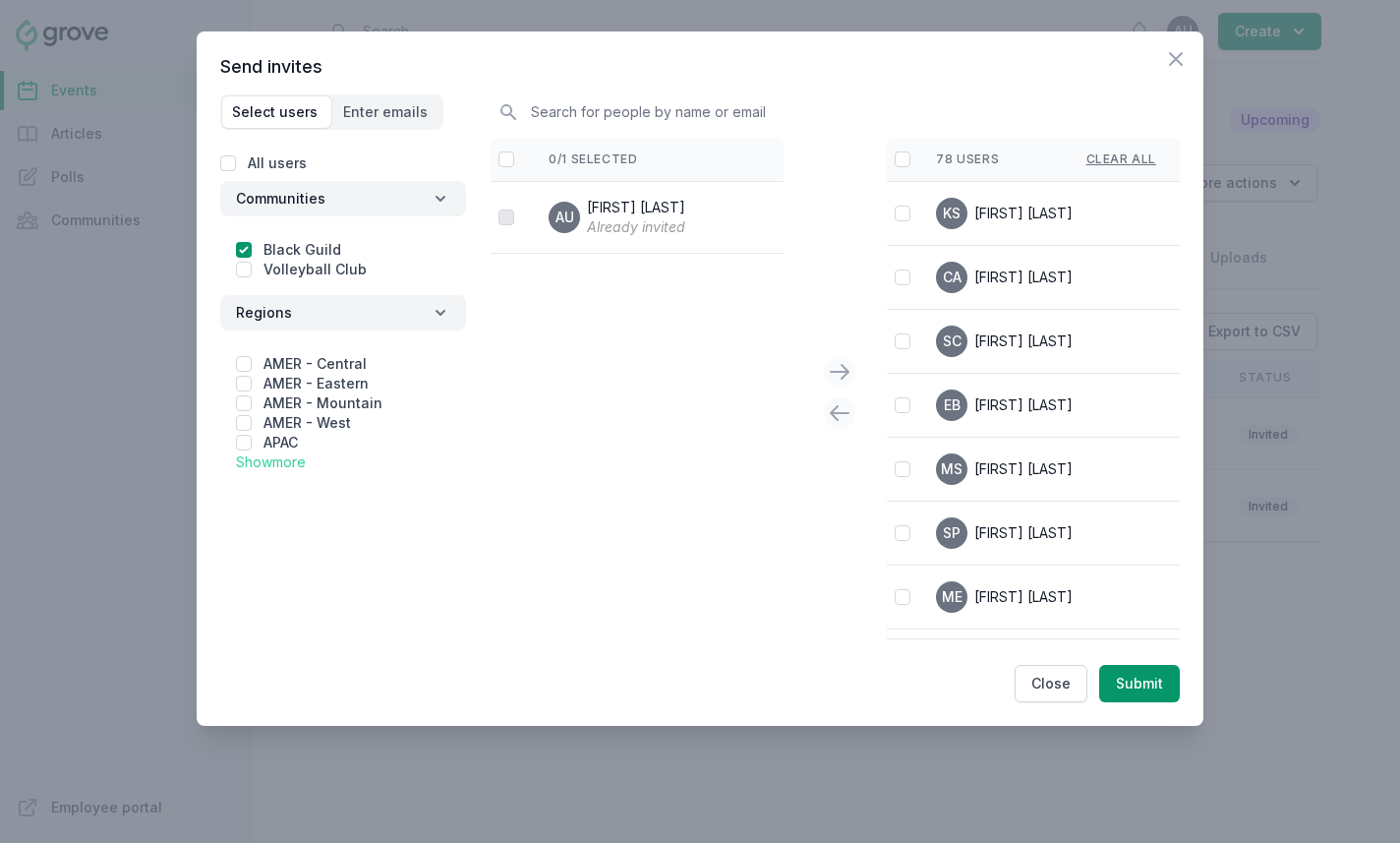 click on "Submit" at bounding box center (1139, 684) 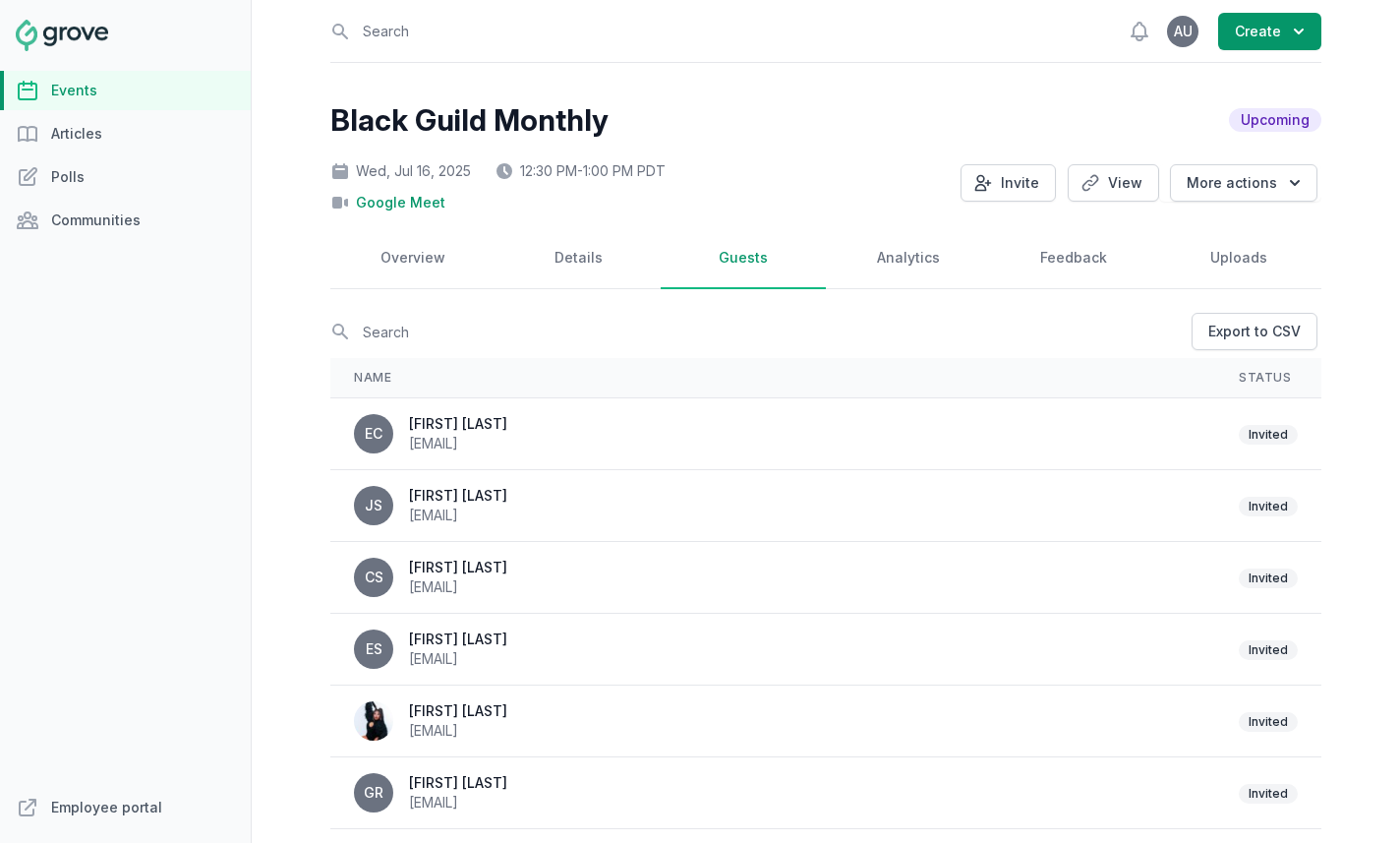 click at bounding box center [62, 35] 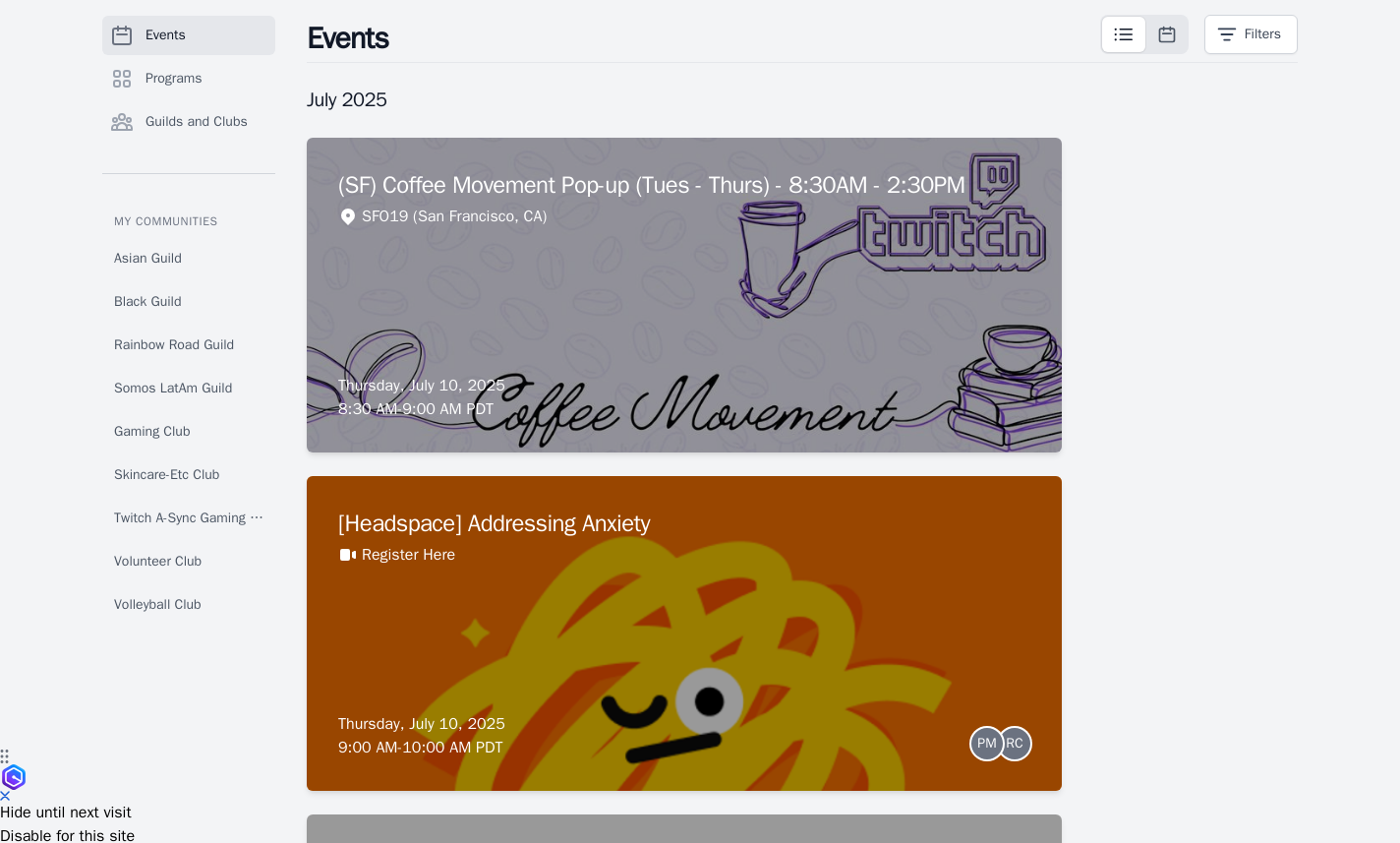 scroll, scrollTop: 0, scrollLeft: 0, axis: both 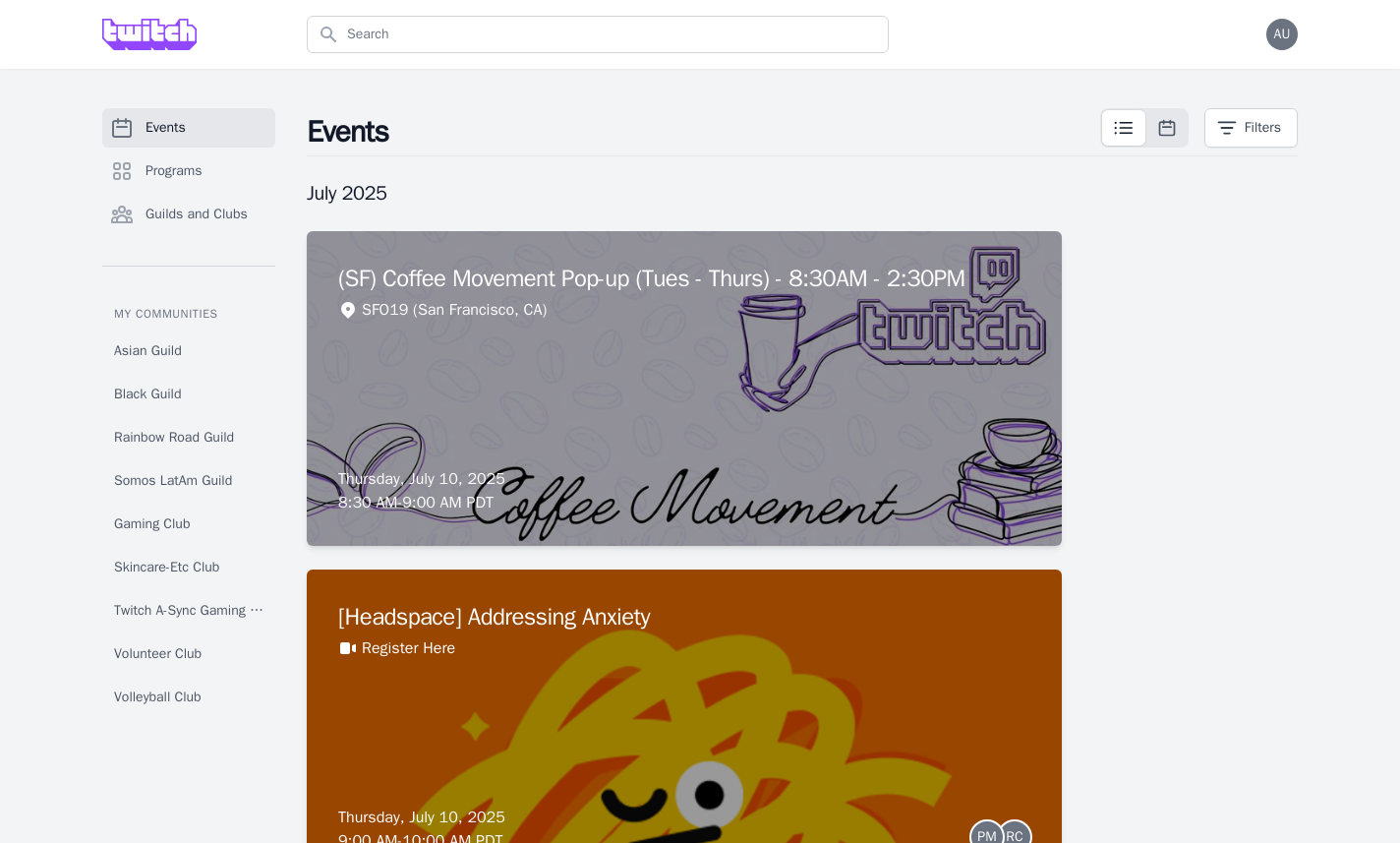 click on "AU" at bounding box center [1282, 34] 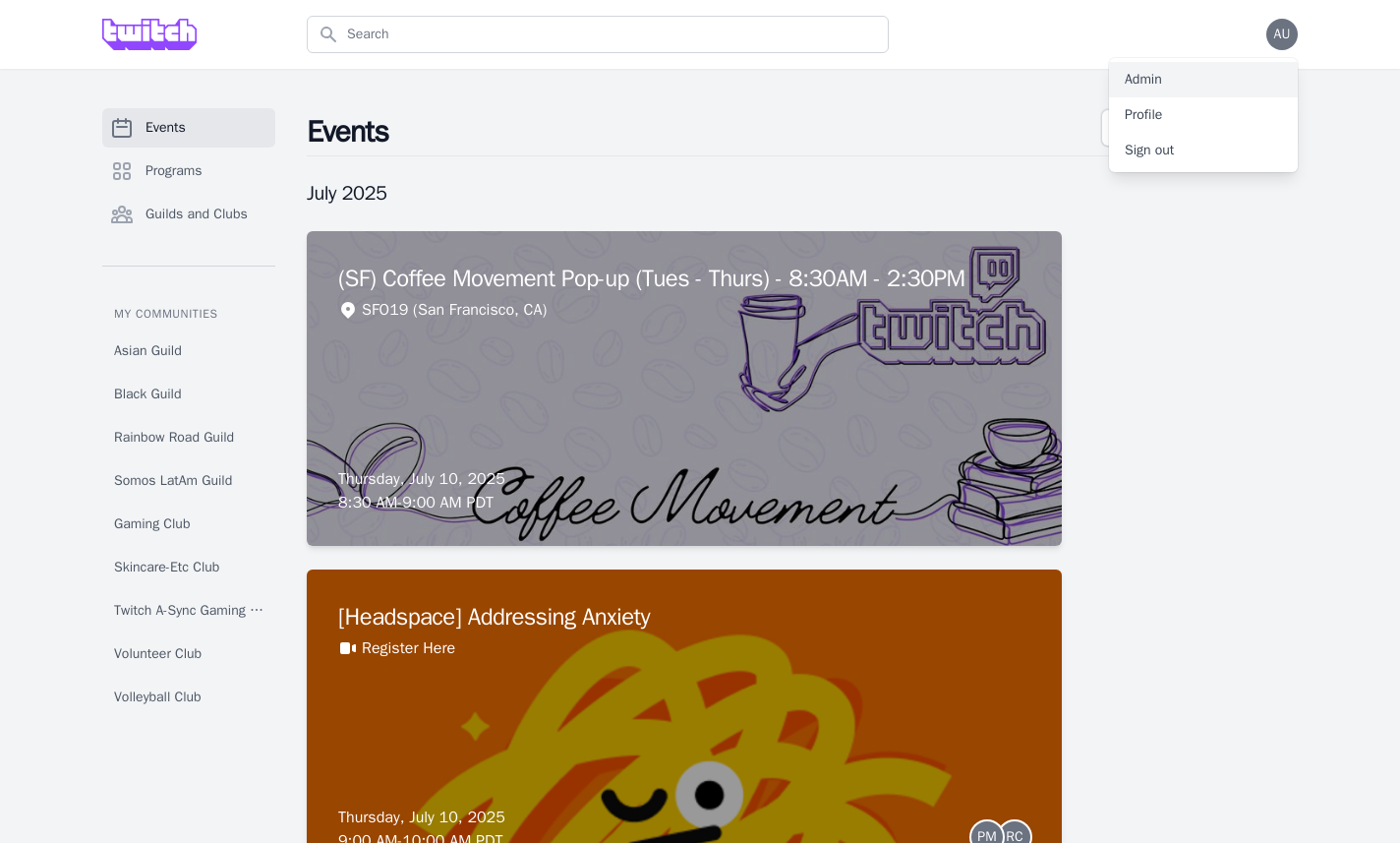 click on "Admin" at bounding box center [1203, 80] 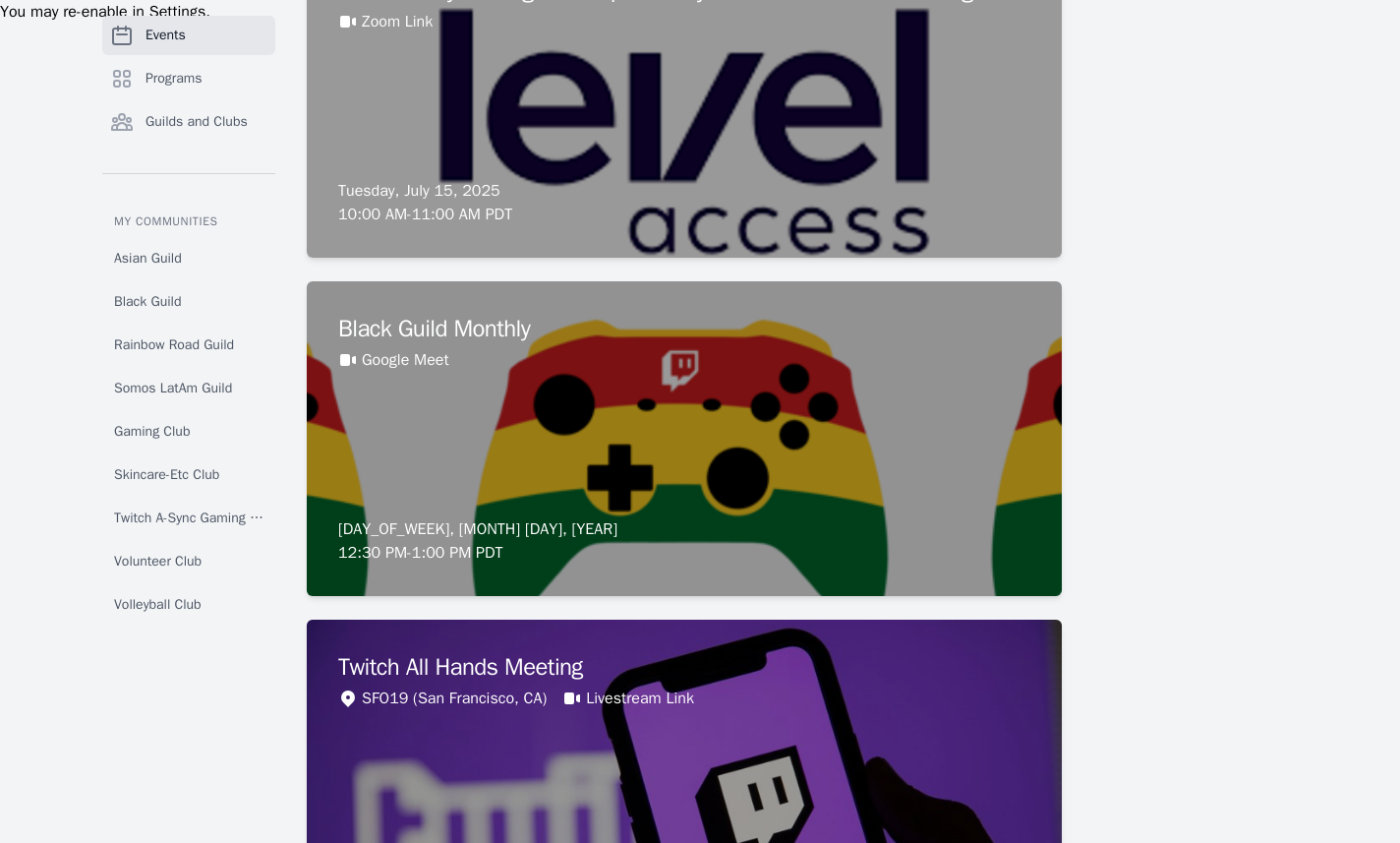 scroll, scrollTop: 1028, scrollLeft: 0, axis: vertical 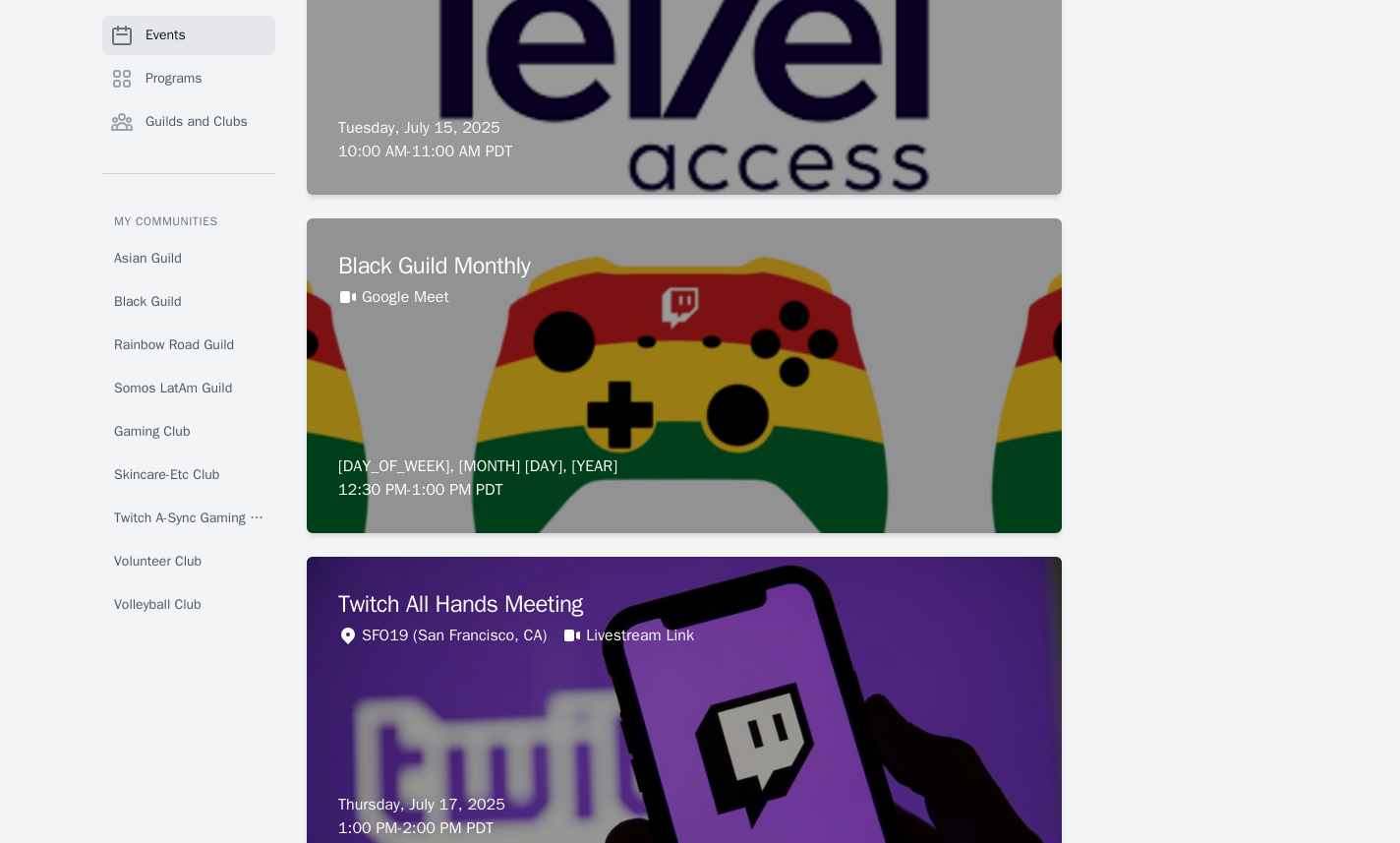 click on "Google Meet" at bounding box center (684, 297) 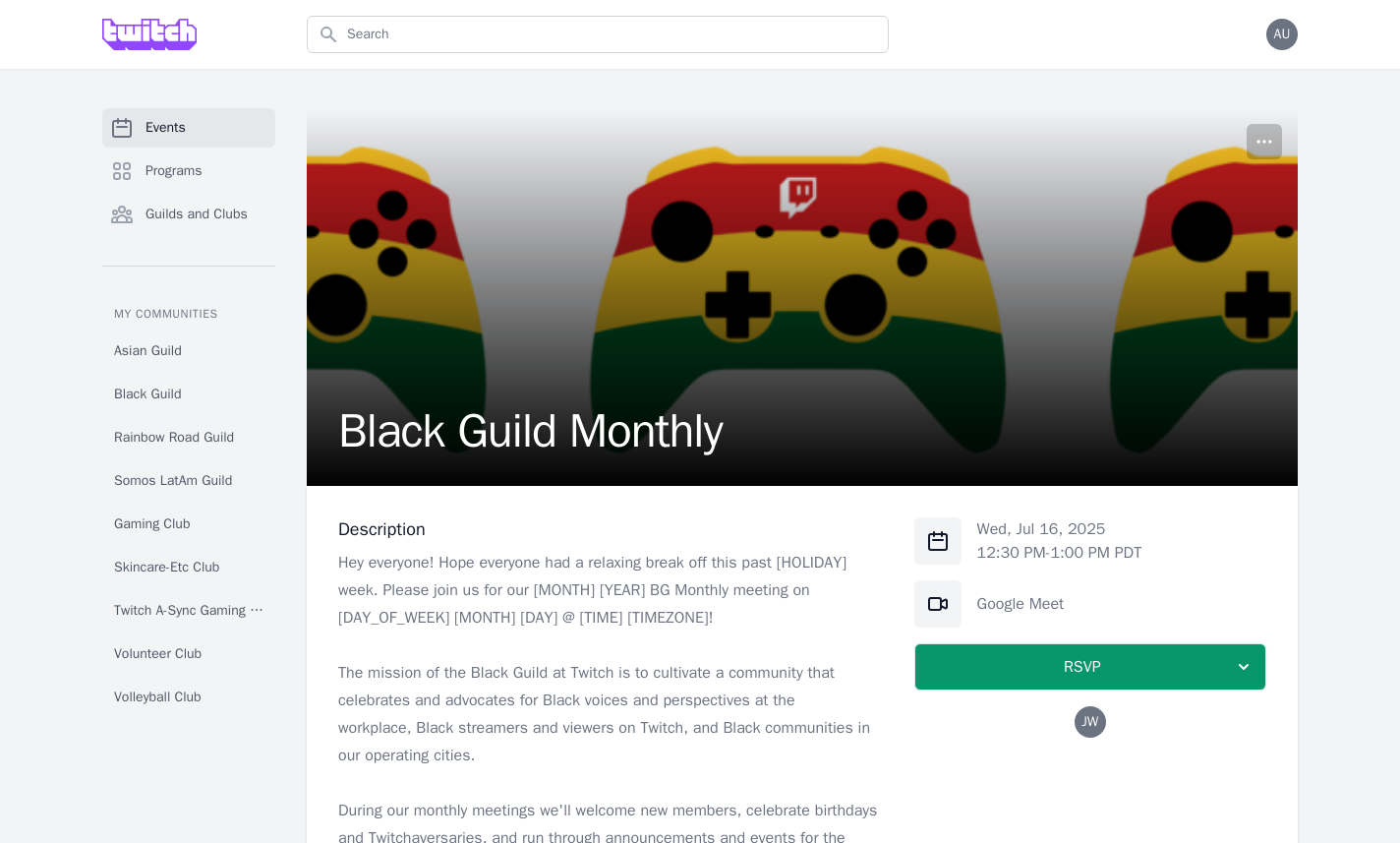 click on "JW" at bounding box center [1089, 722] 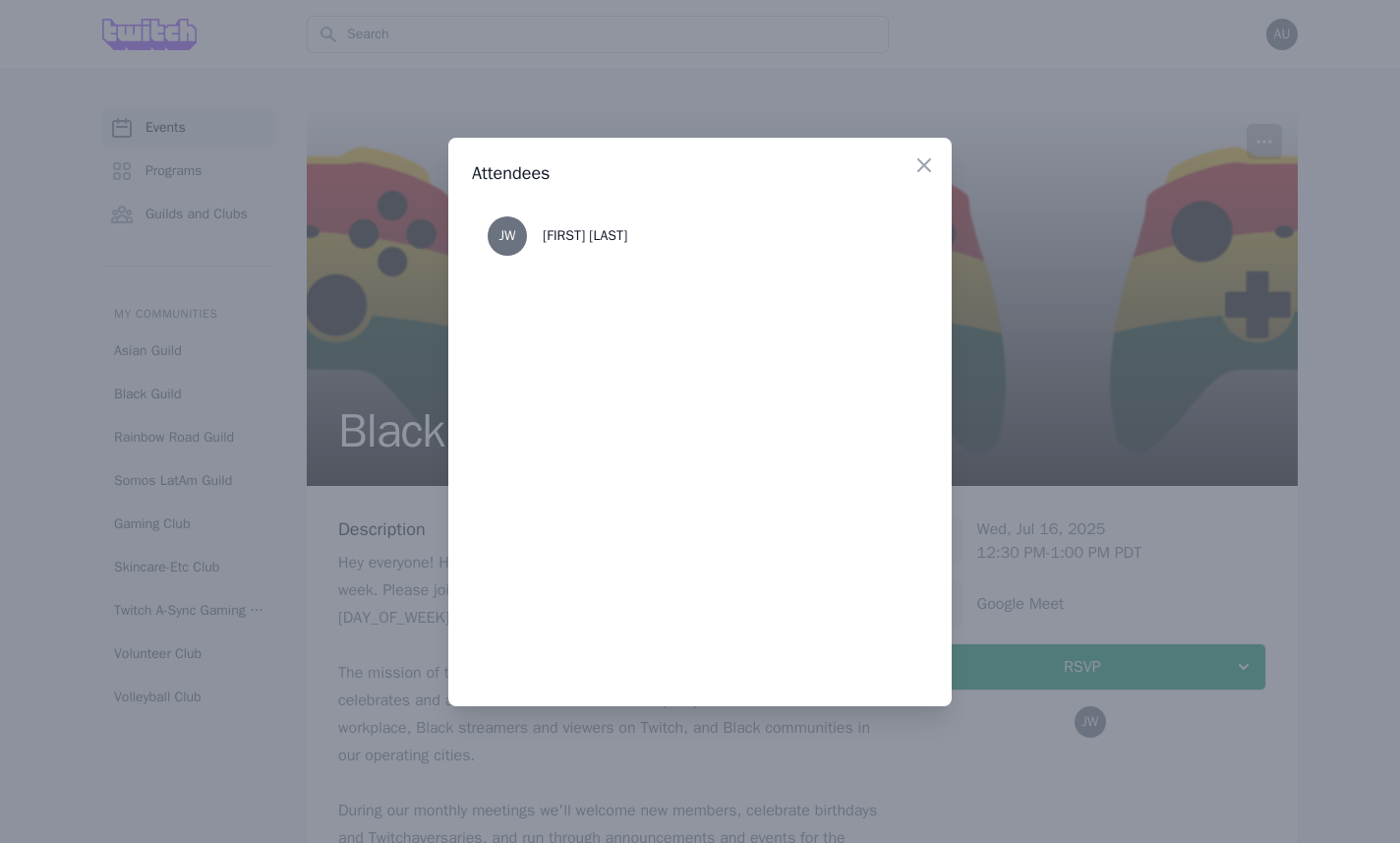 click at bounding box center (924, 165) 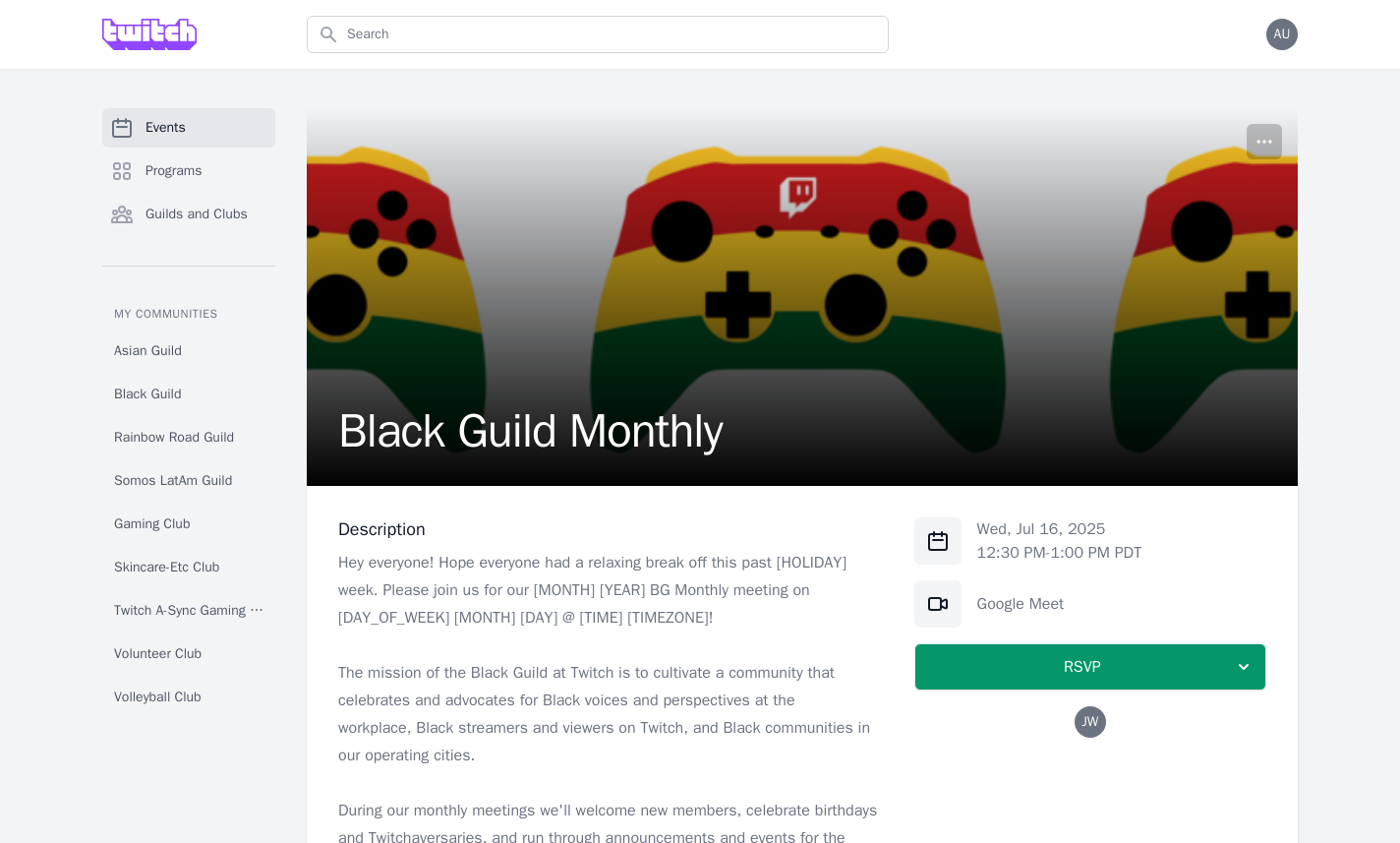 click on "RSVP" at bounding box center [1090, 667] 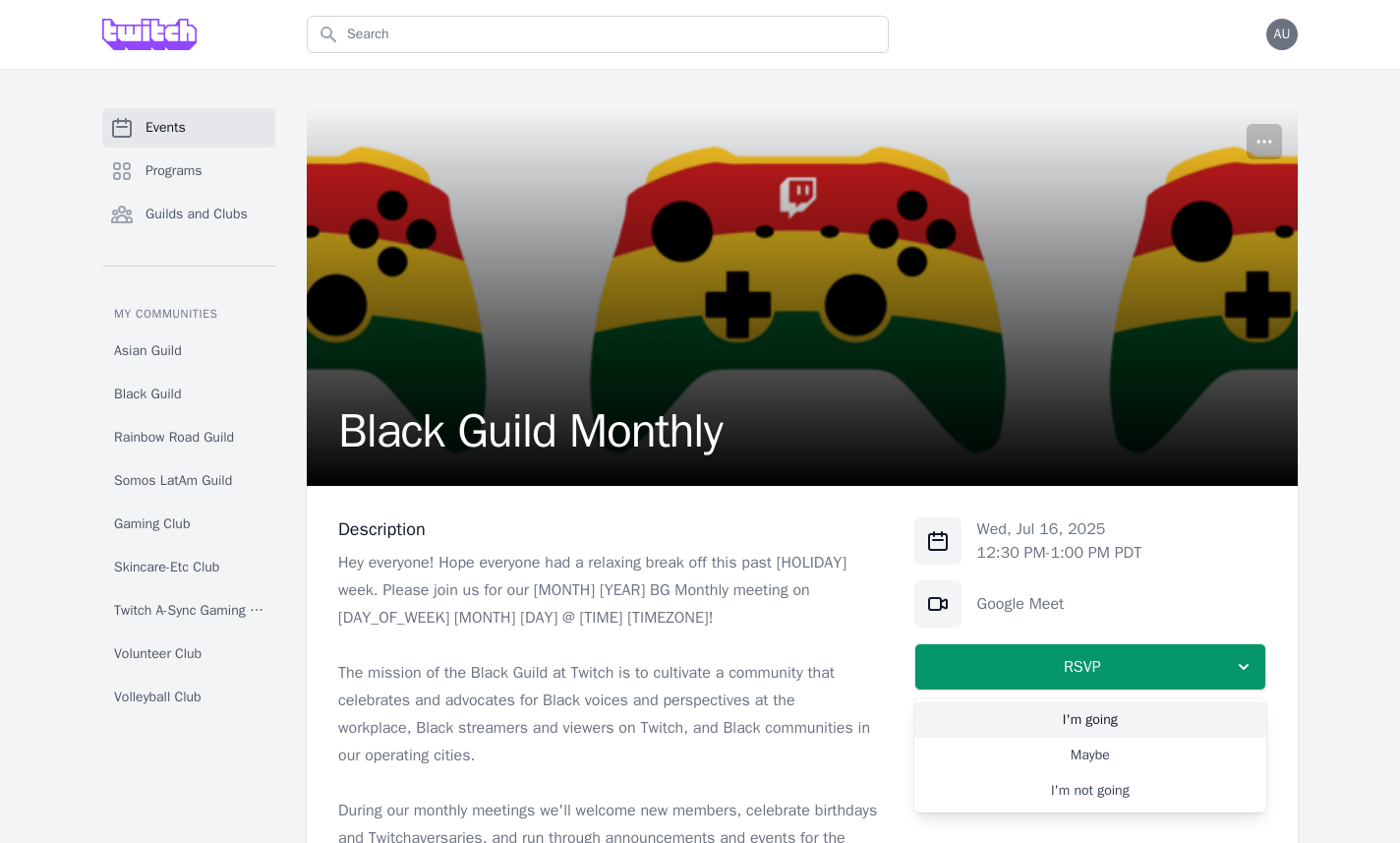 click on "I'm going" at bounding box center (1090, 720) 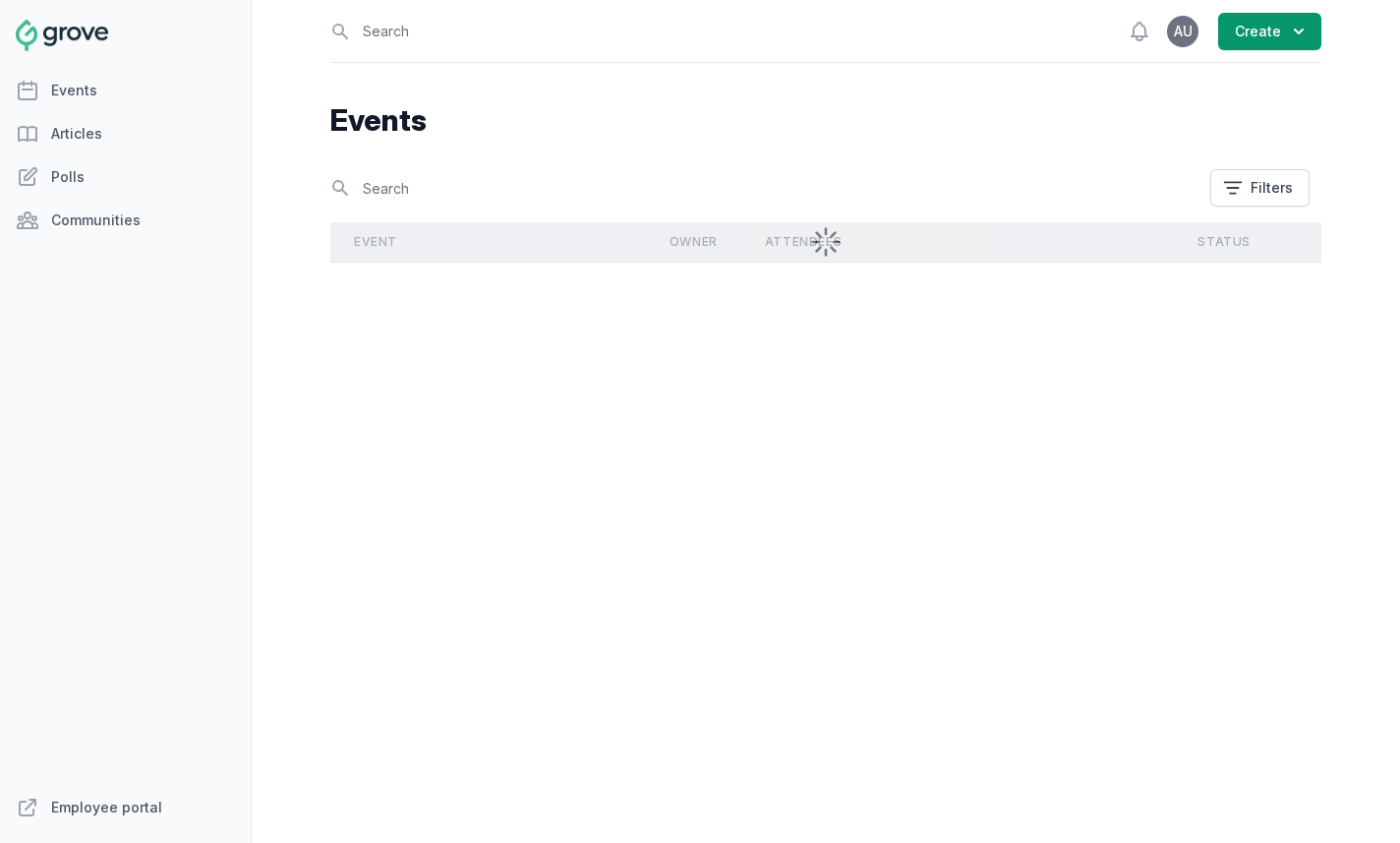 scroll, scrollTop: 0, scrollLeft: 0, axis: both 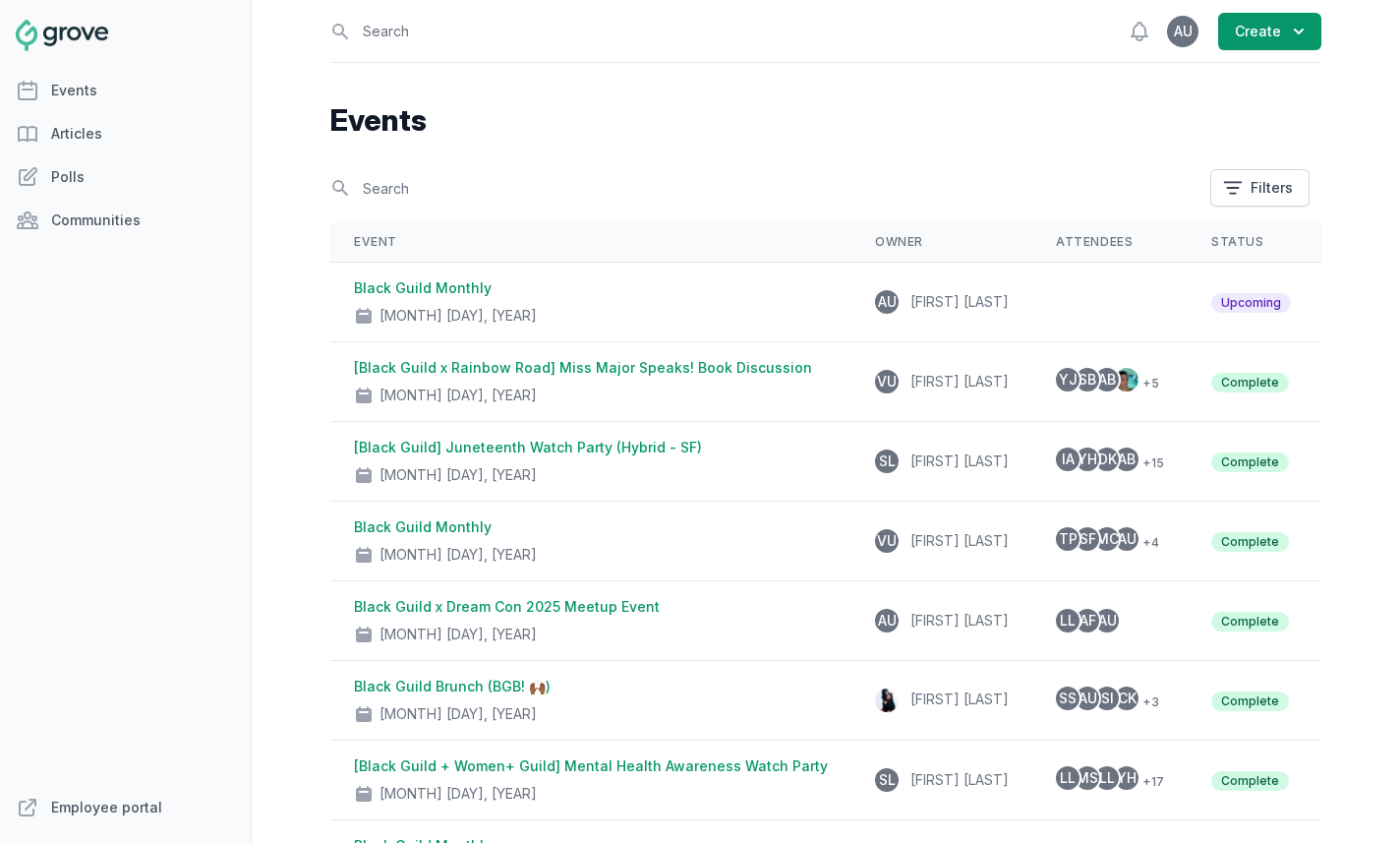 click on "Communities" at bounding box center [125, 220] 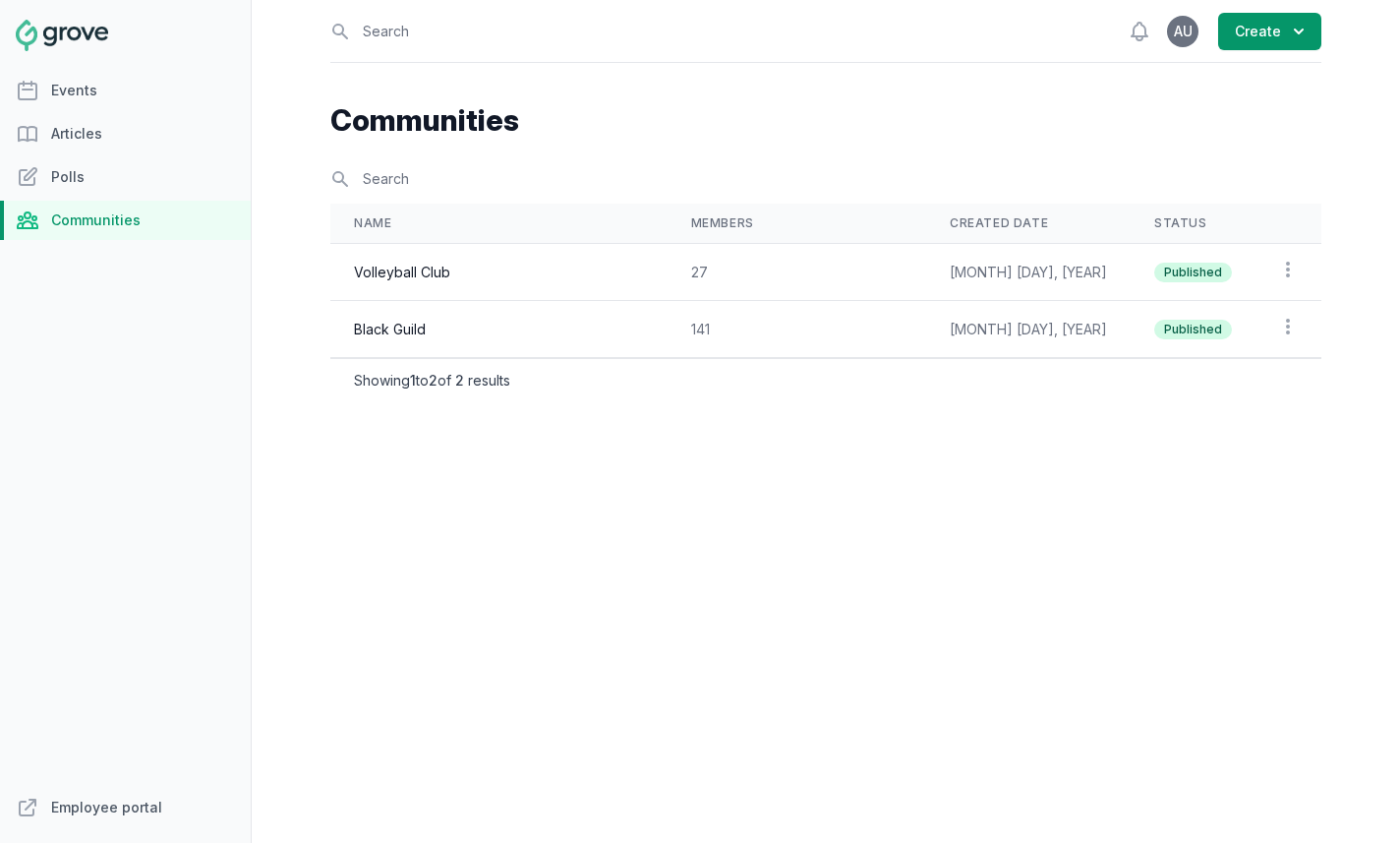 click on "Black Guild" at bounding box center (498, 272) 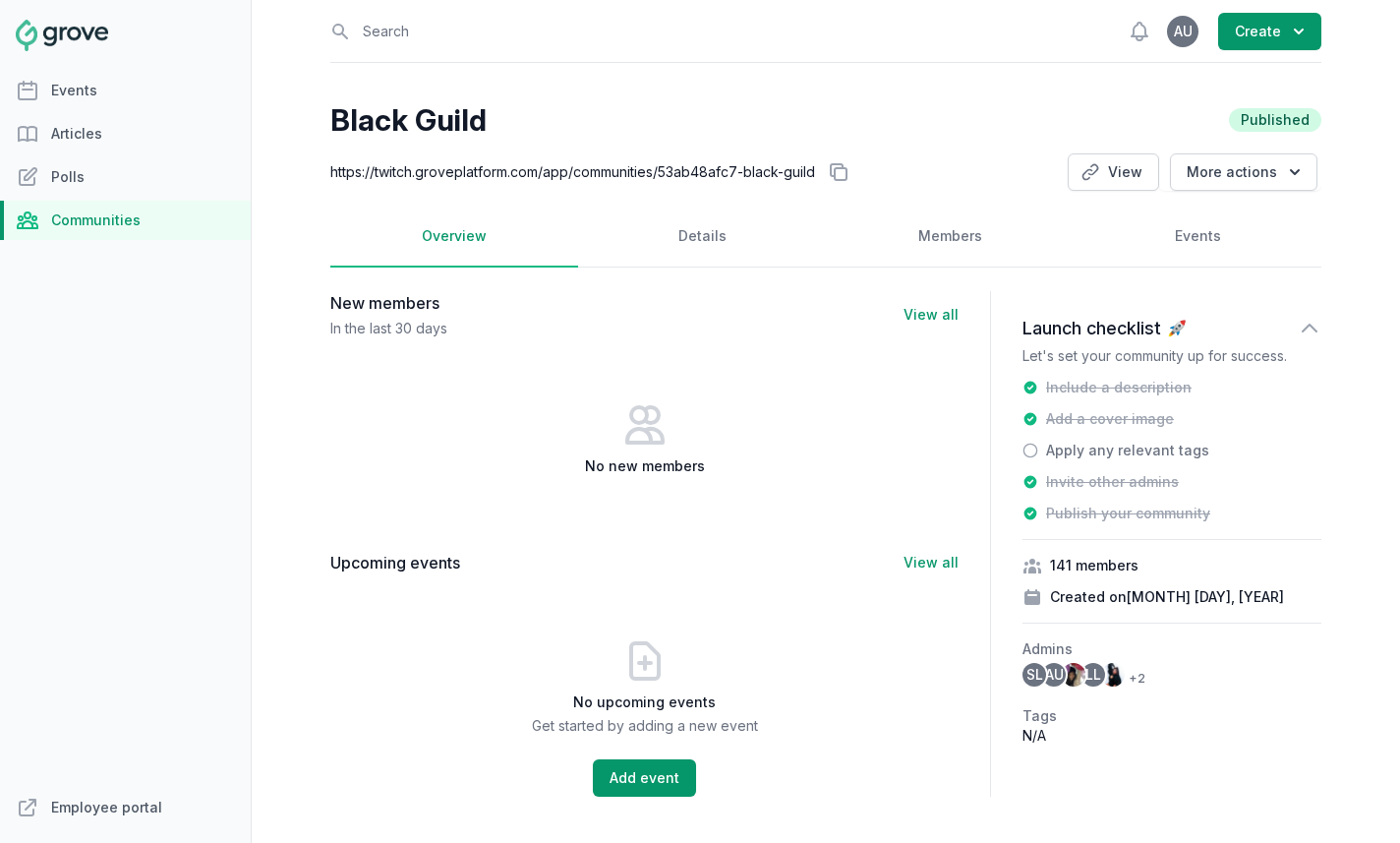 click on "Events" at bounding box center (1197, 237) 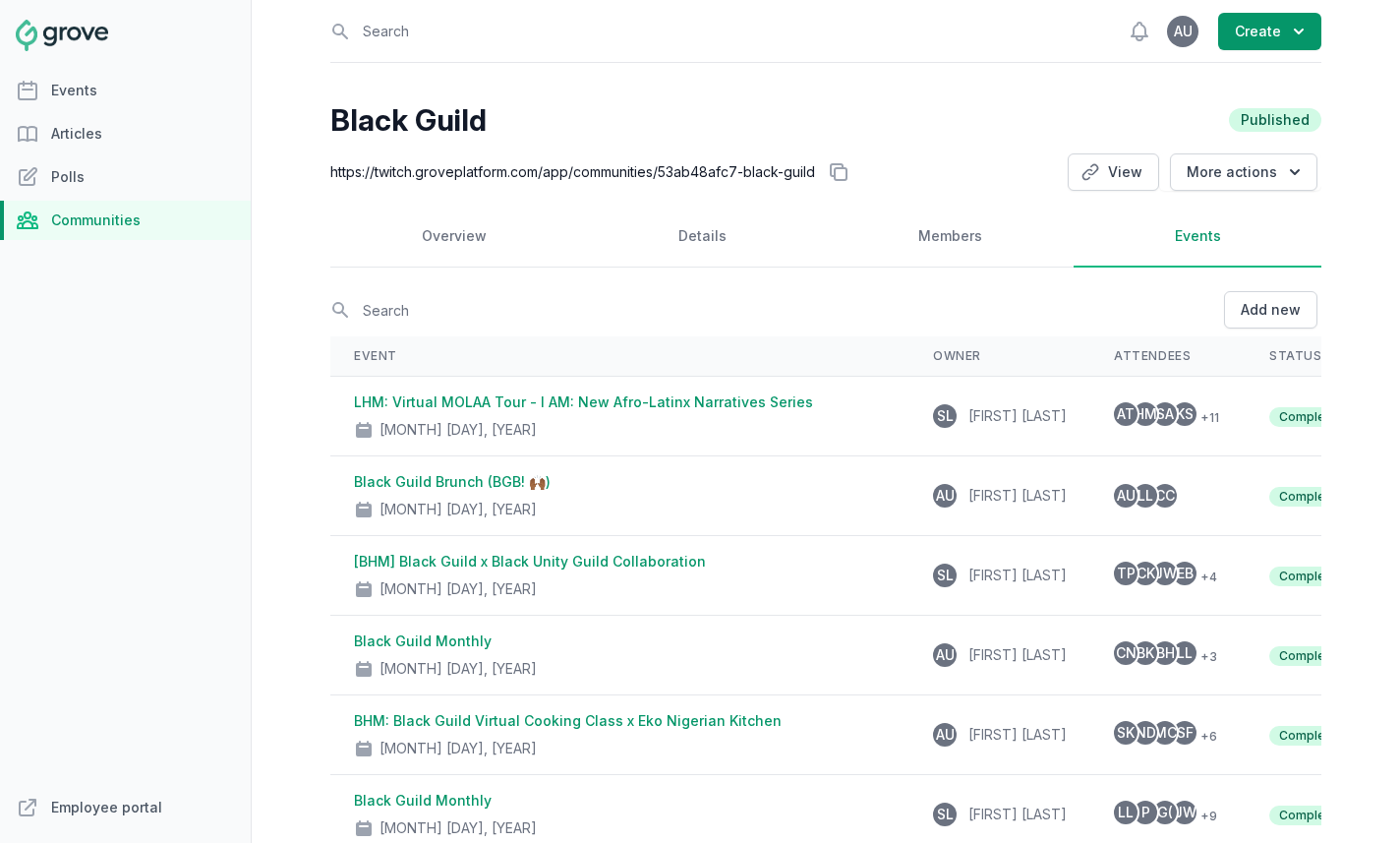 click on "Add new" at bounding box center [1270, 310] 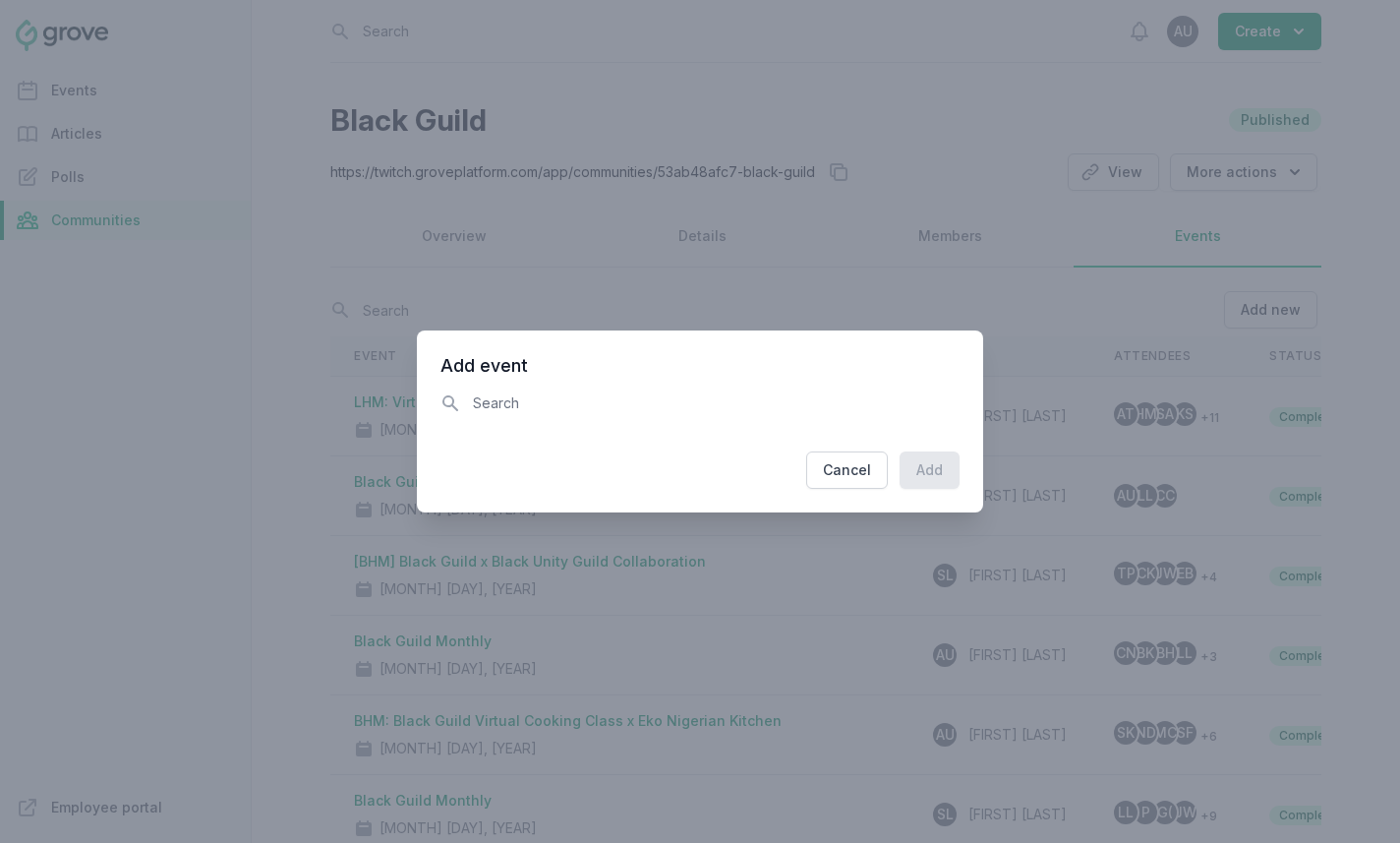 click on "Add event" at bounding box center (700, 366) 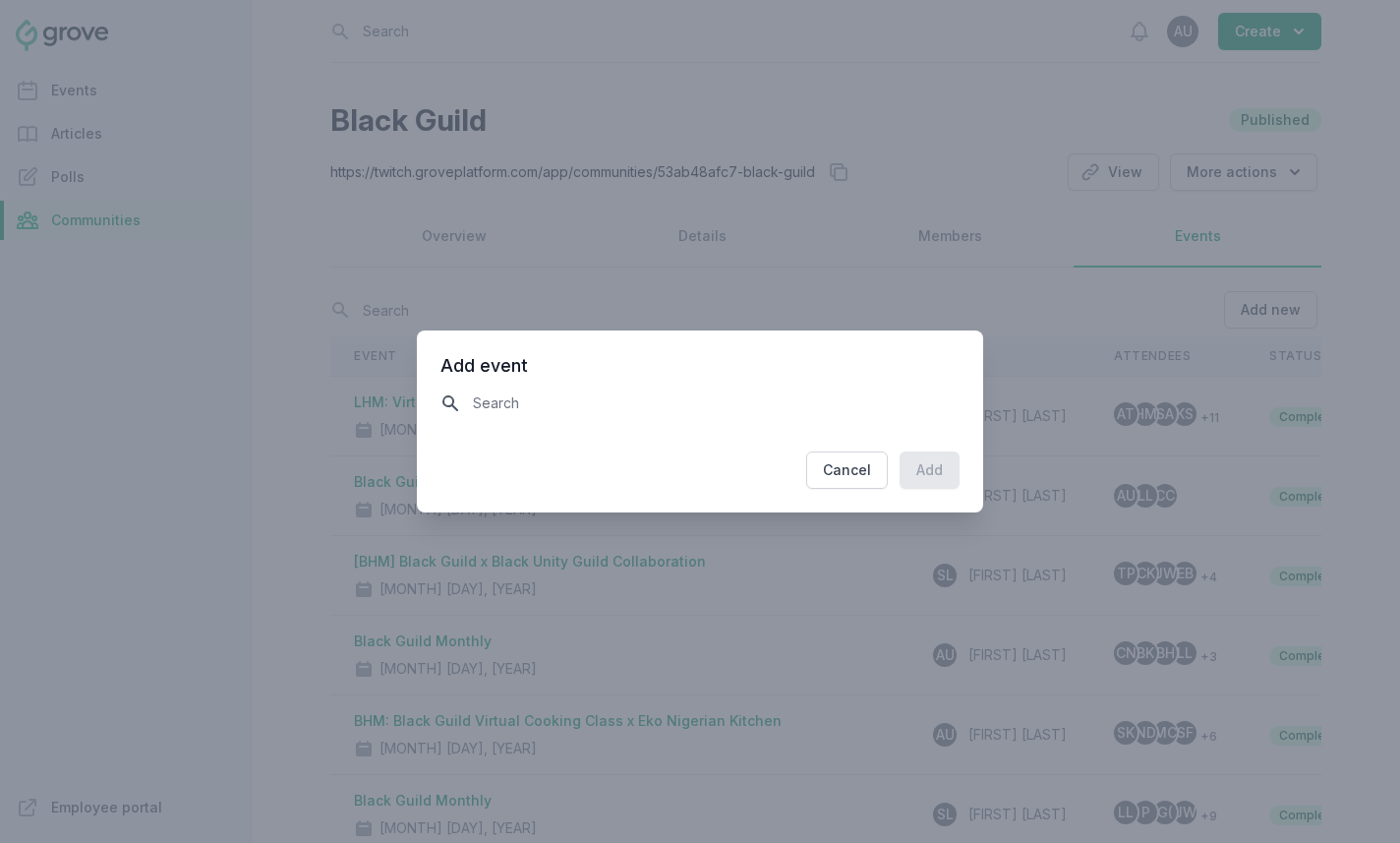 click at bounding box center (700, 402) 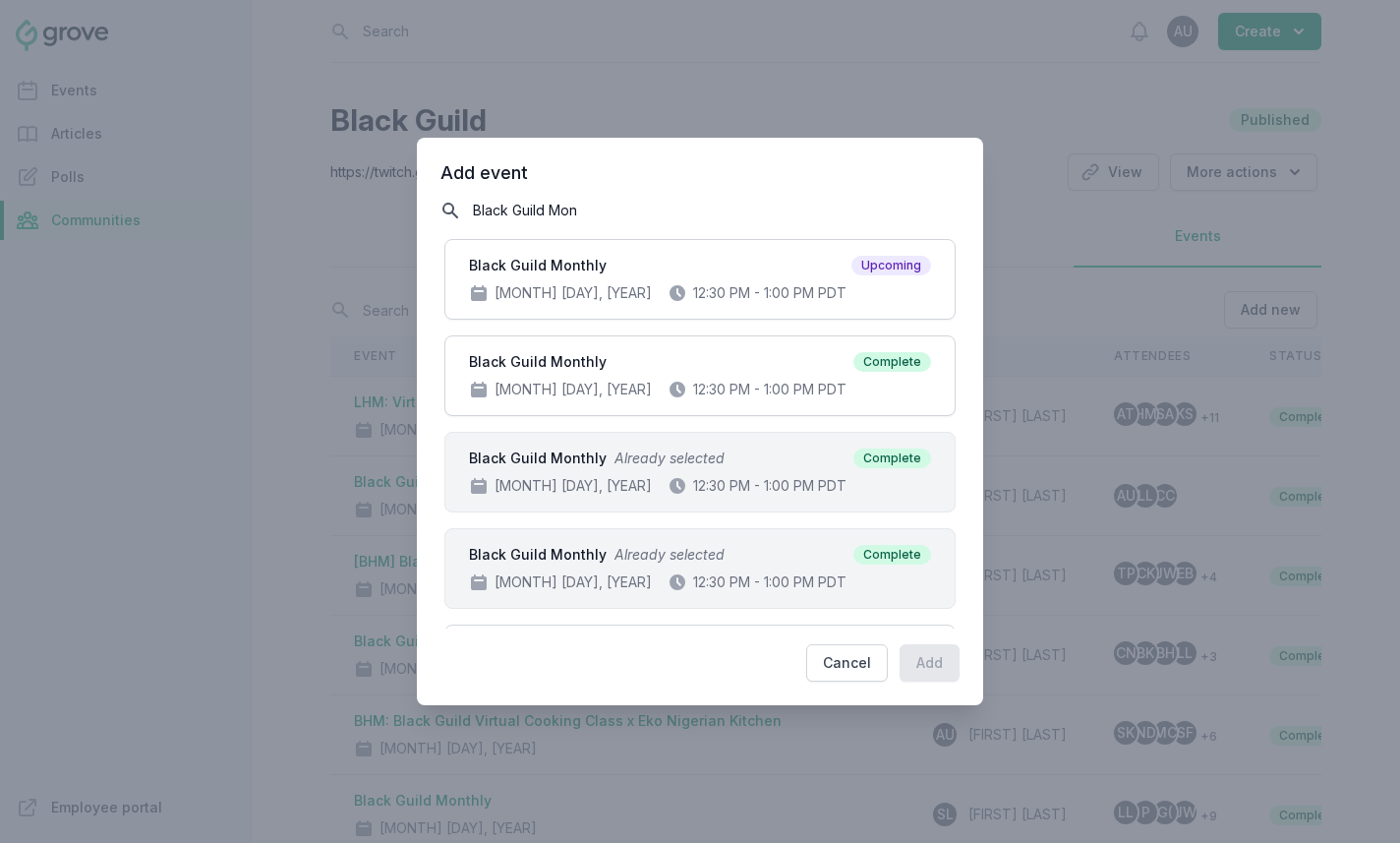 type on "Black Guild Mon" 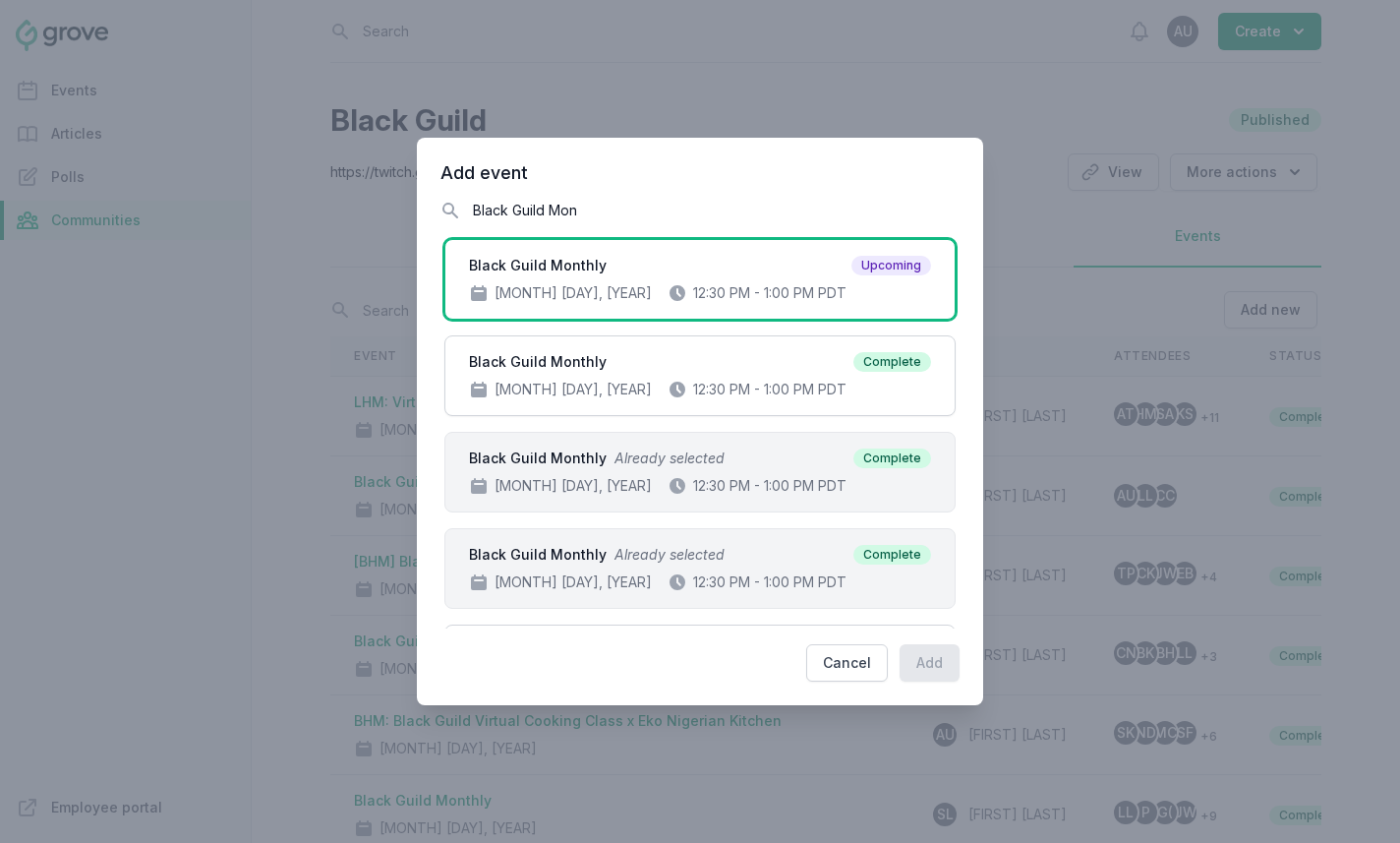 click on "Black Guild Monthly Upcoming [MONTH] [DAY], [YEAR] [TIME] - [TIME] [TIMEZONE]" at bounding box center (700, 279) 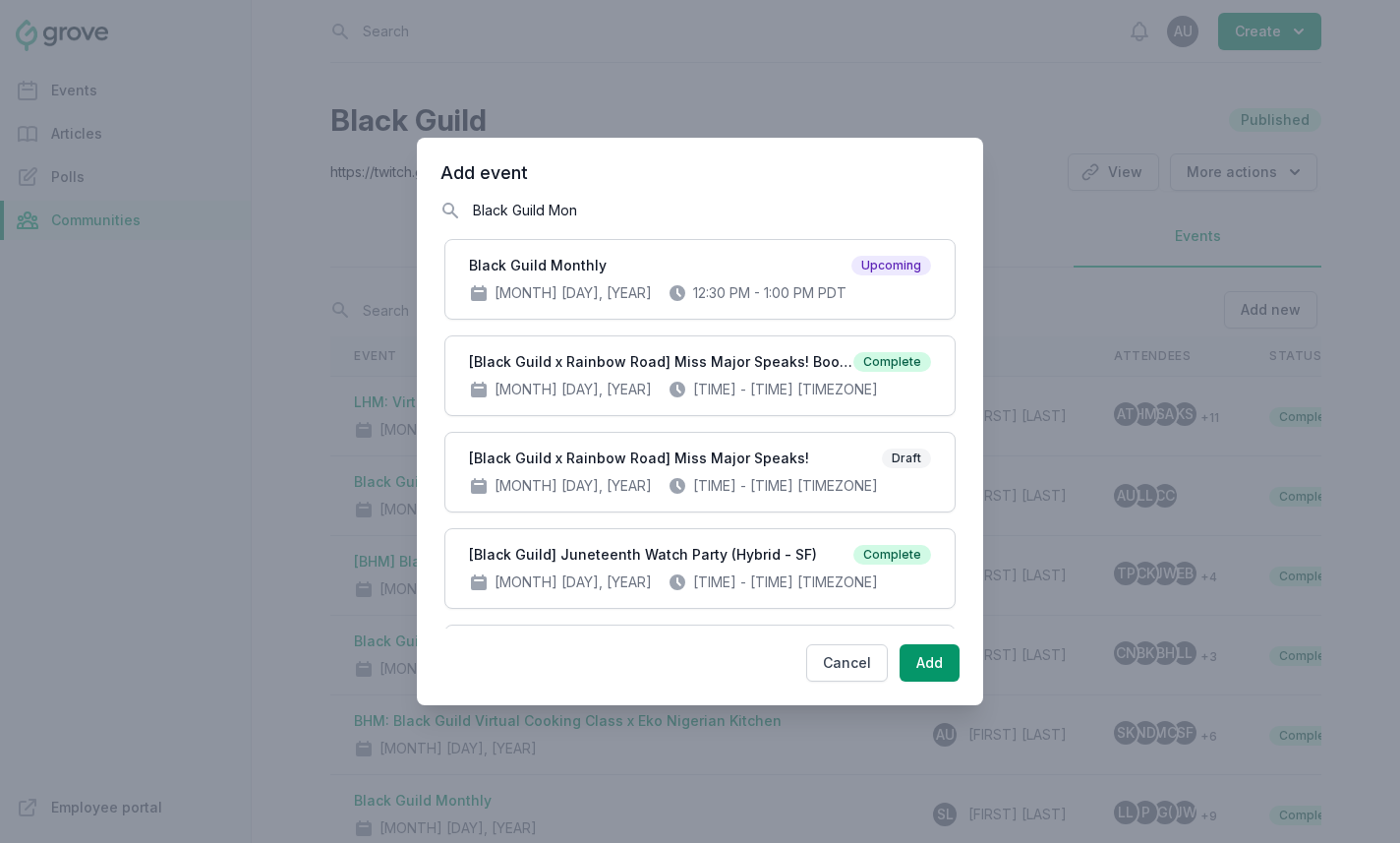 click on "Add" at bounding box center (929, 663) 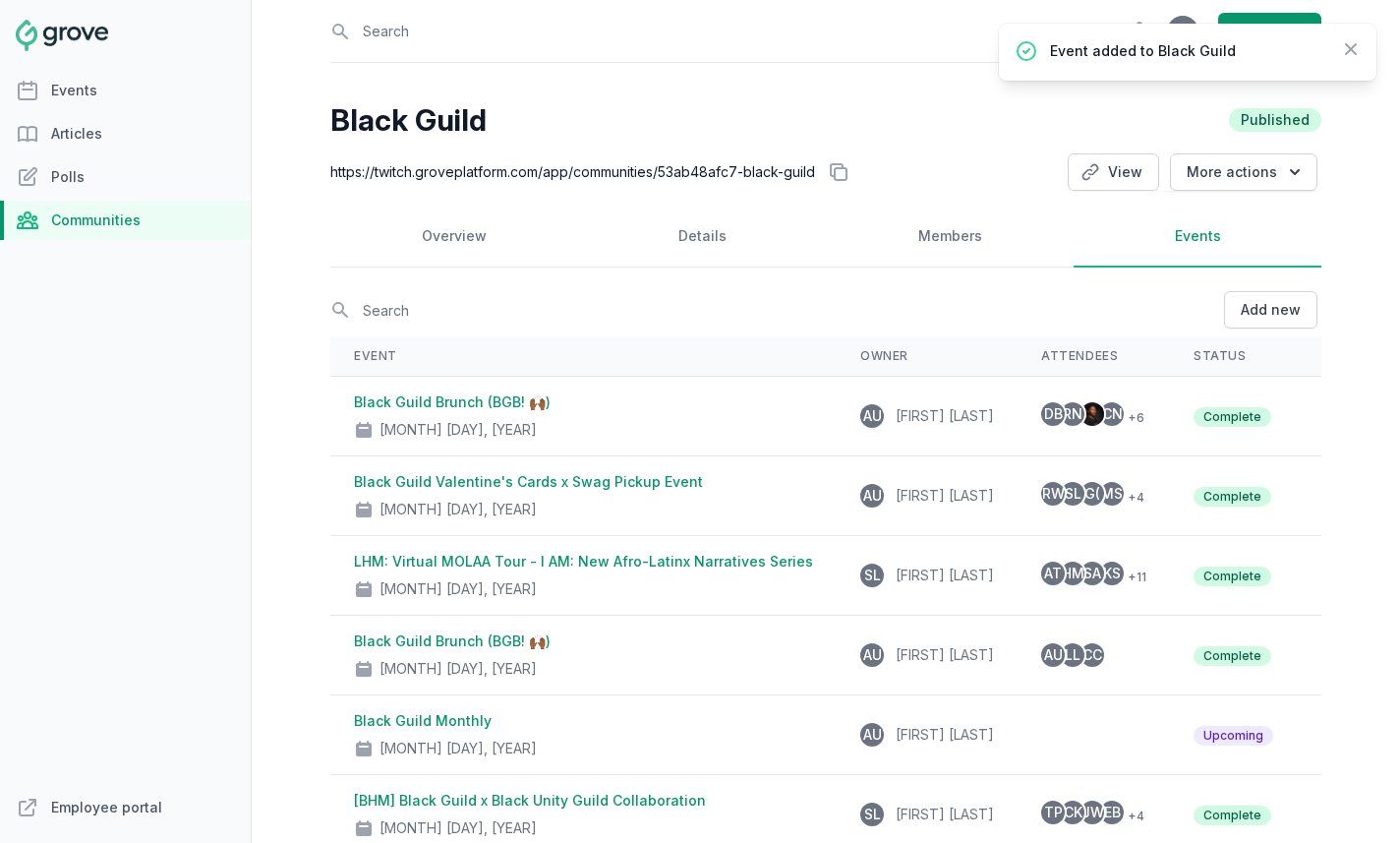 click on "Add new" at bounding box center [1270, 310] 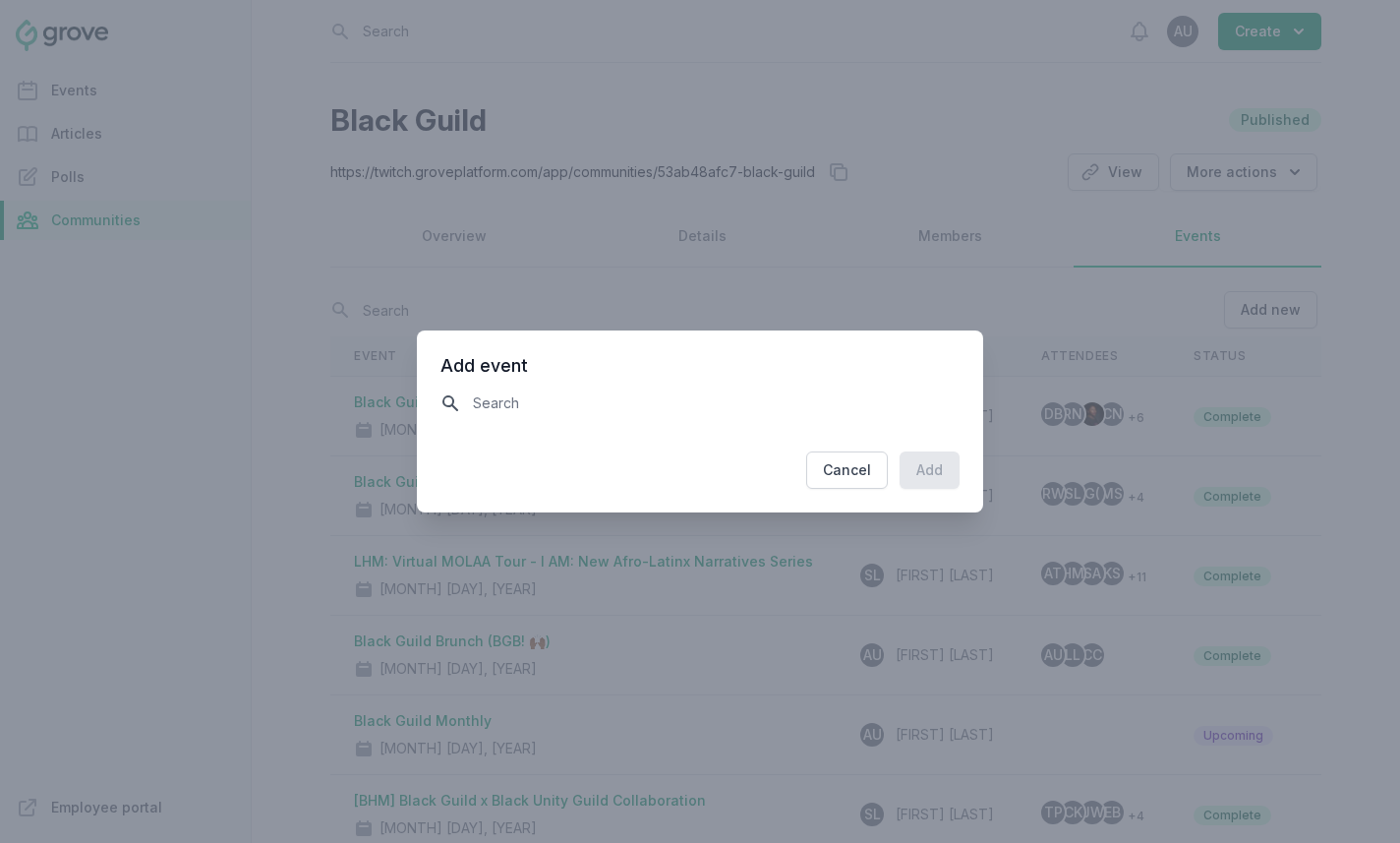 click at bounding box center [700, 402] 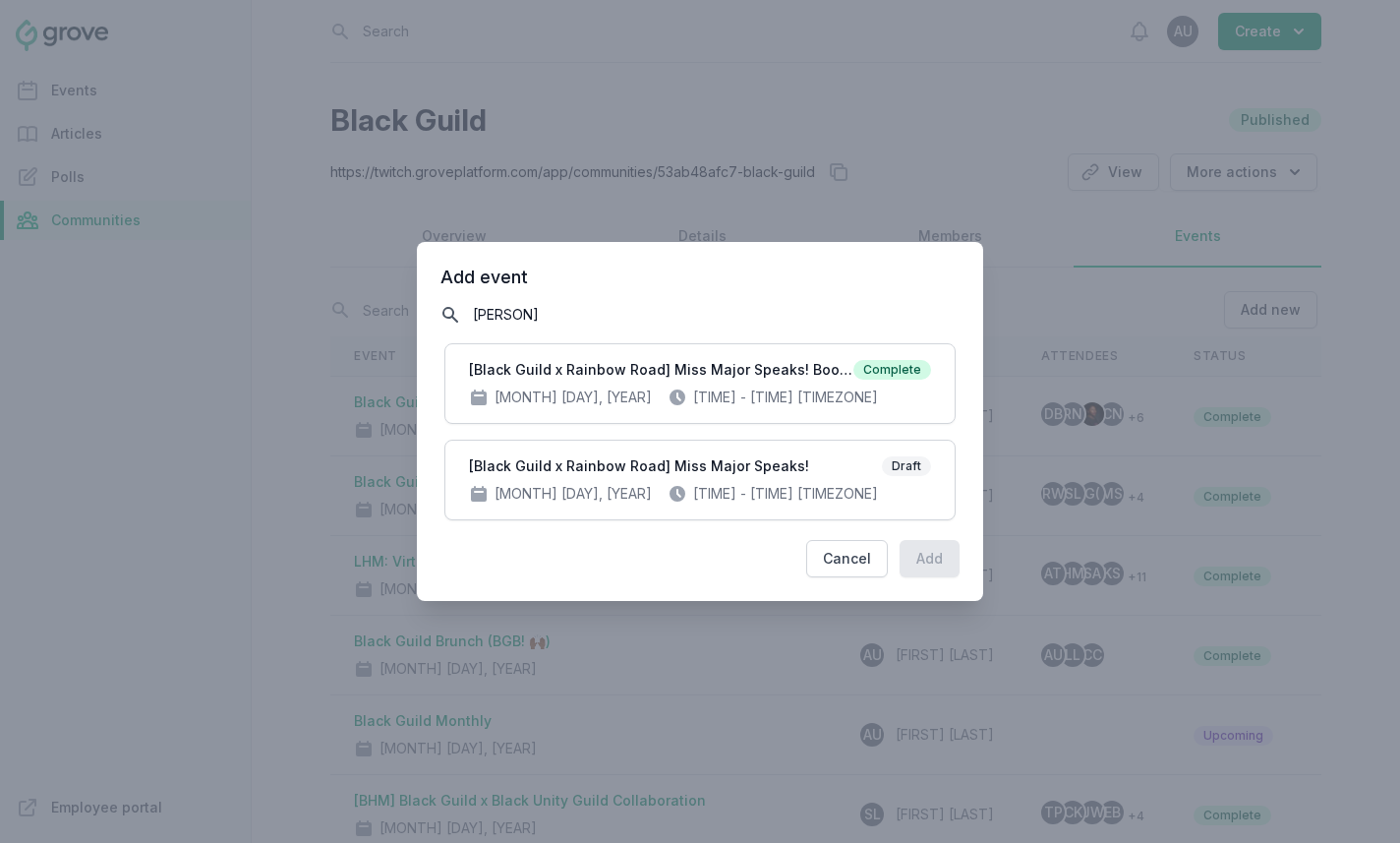 type on "Miss Major" 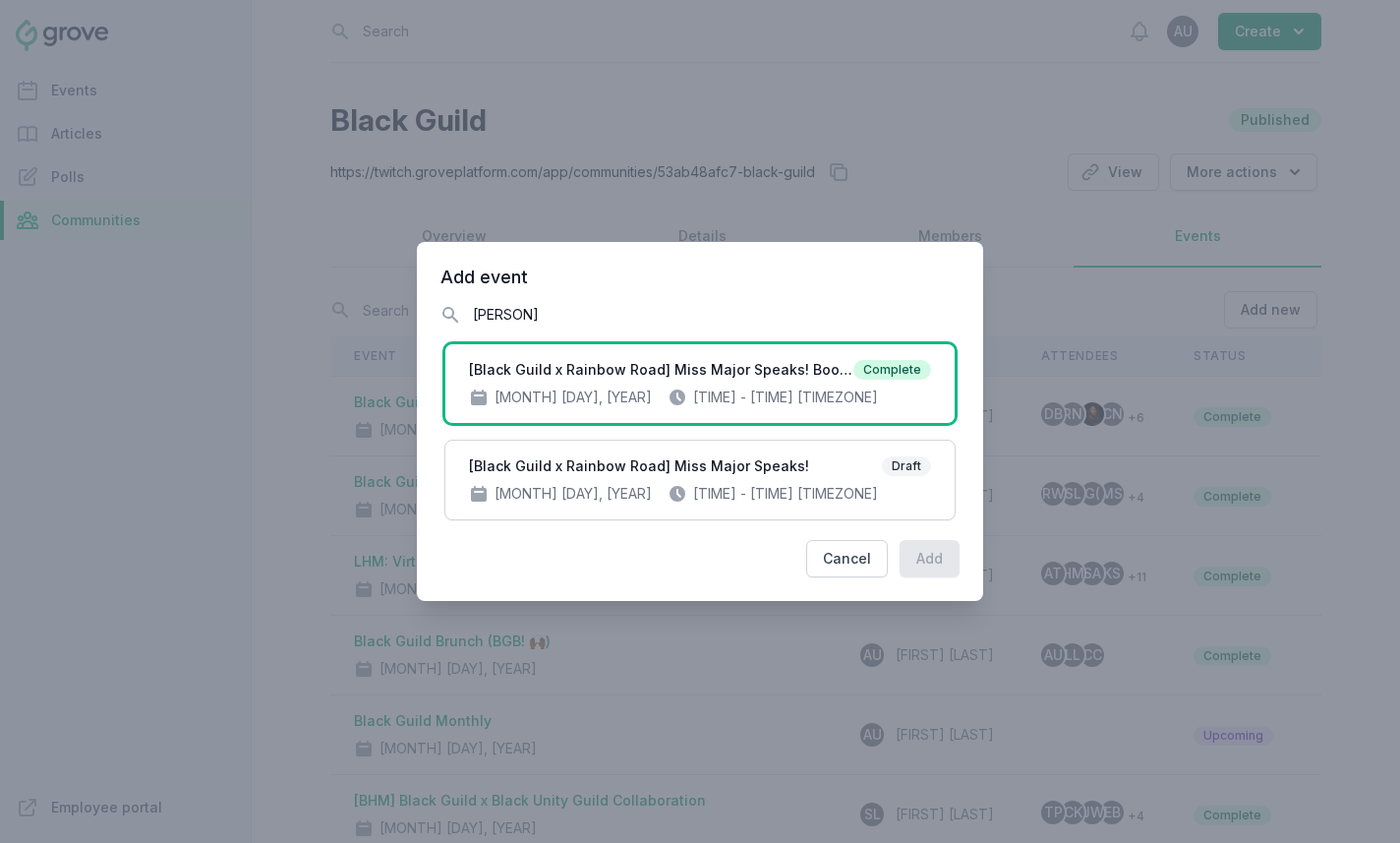 click on "[Black Guild x Rainbow Road] Miss Major Speaks! Book Discussion" at bounding box center (661, 370) 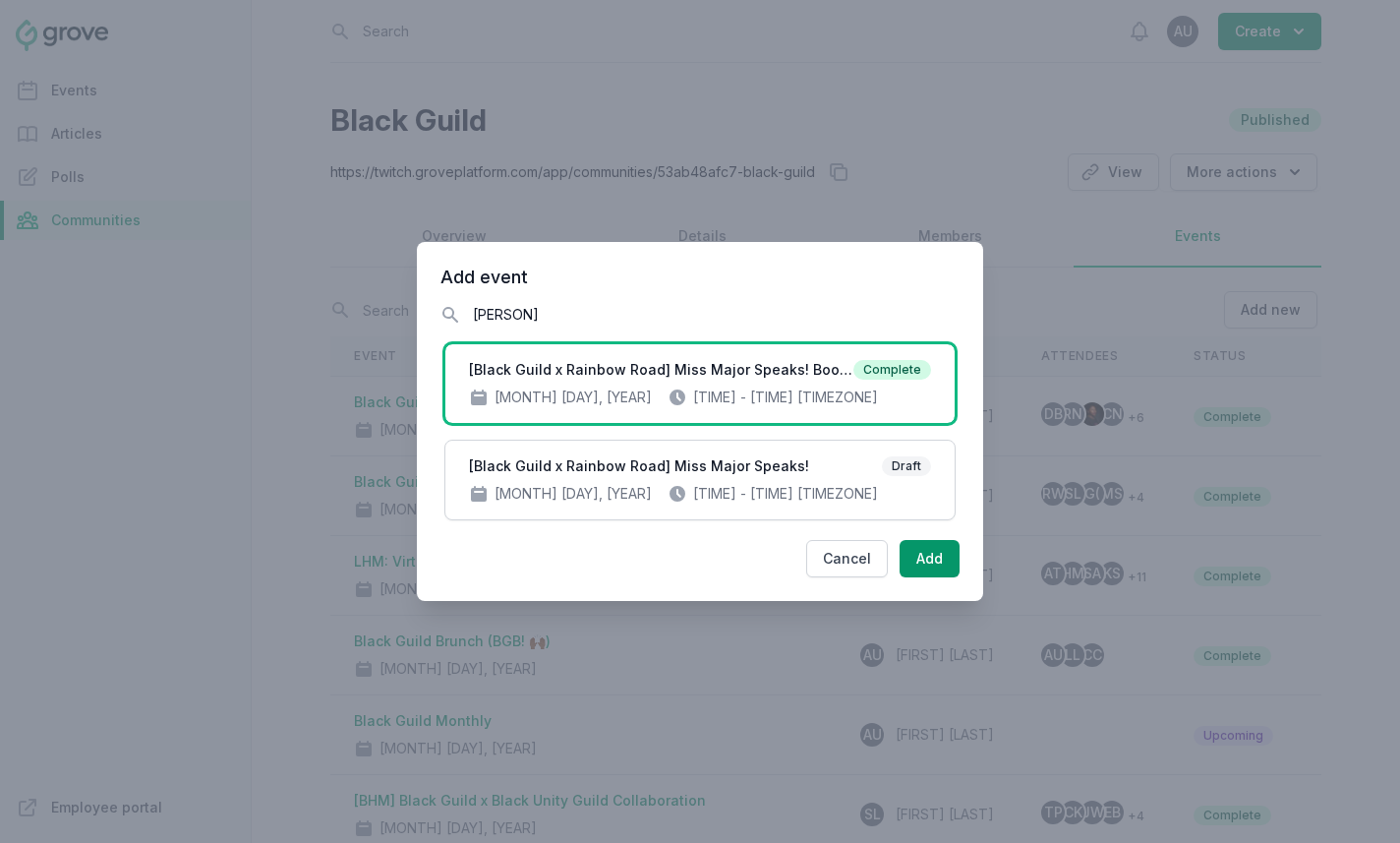 click on "Add" at bounding box center [929, 559] 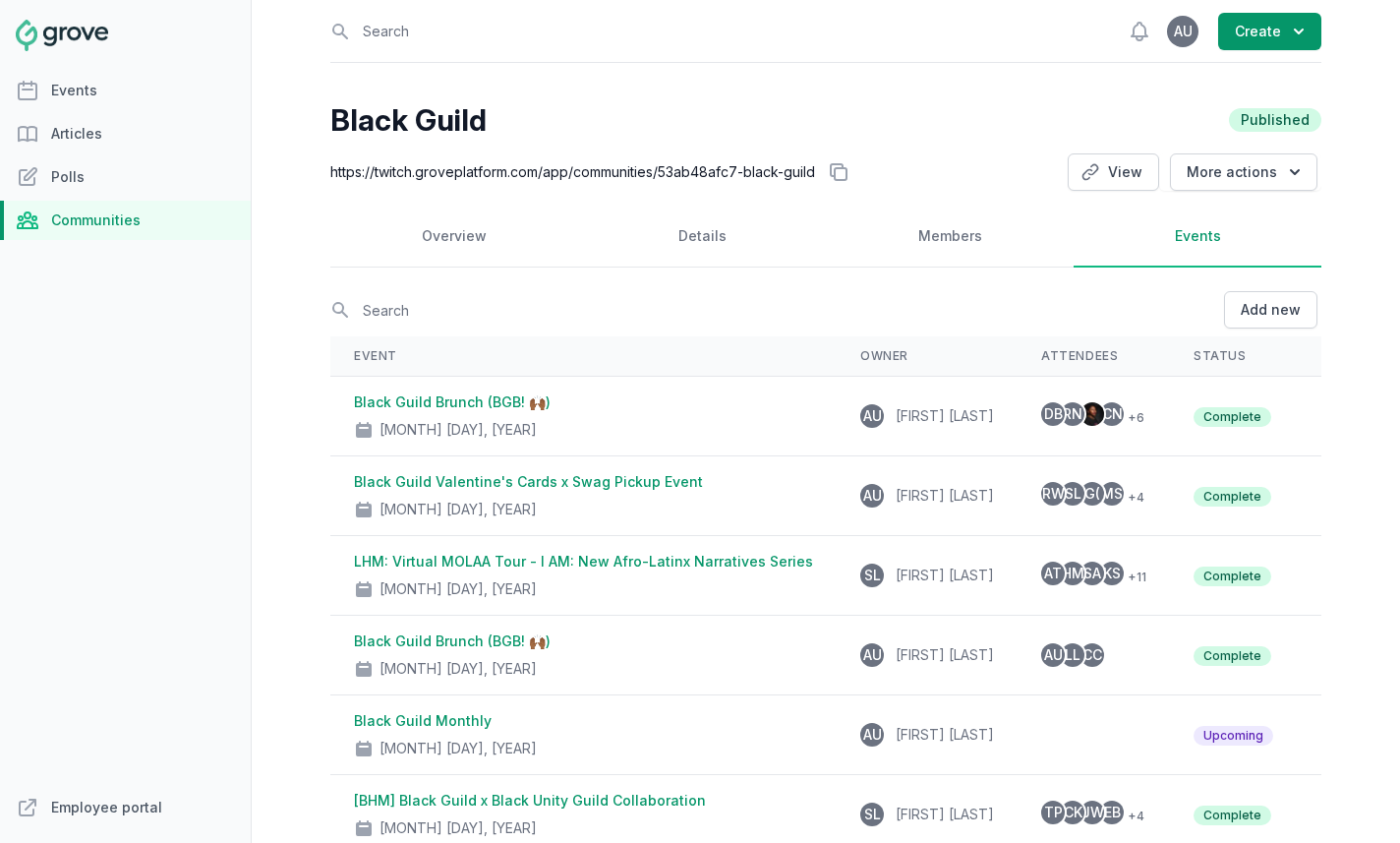 click on "Events" at bounding box center [125, 90] 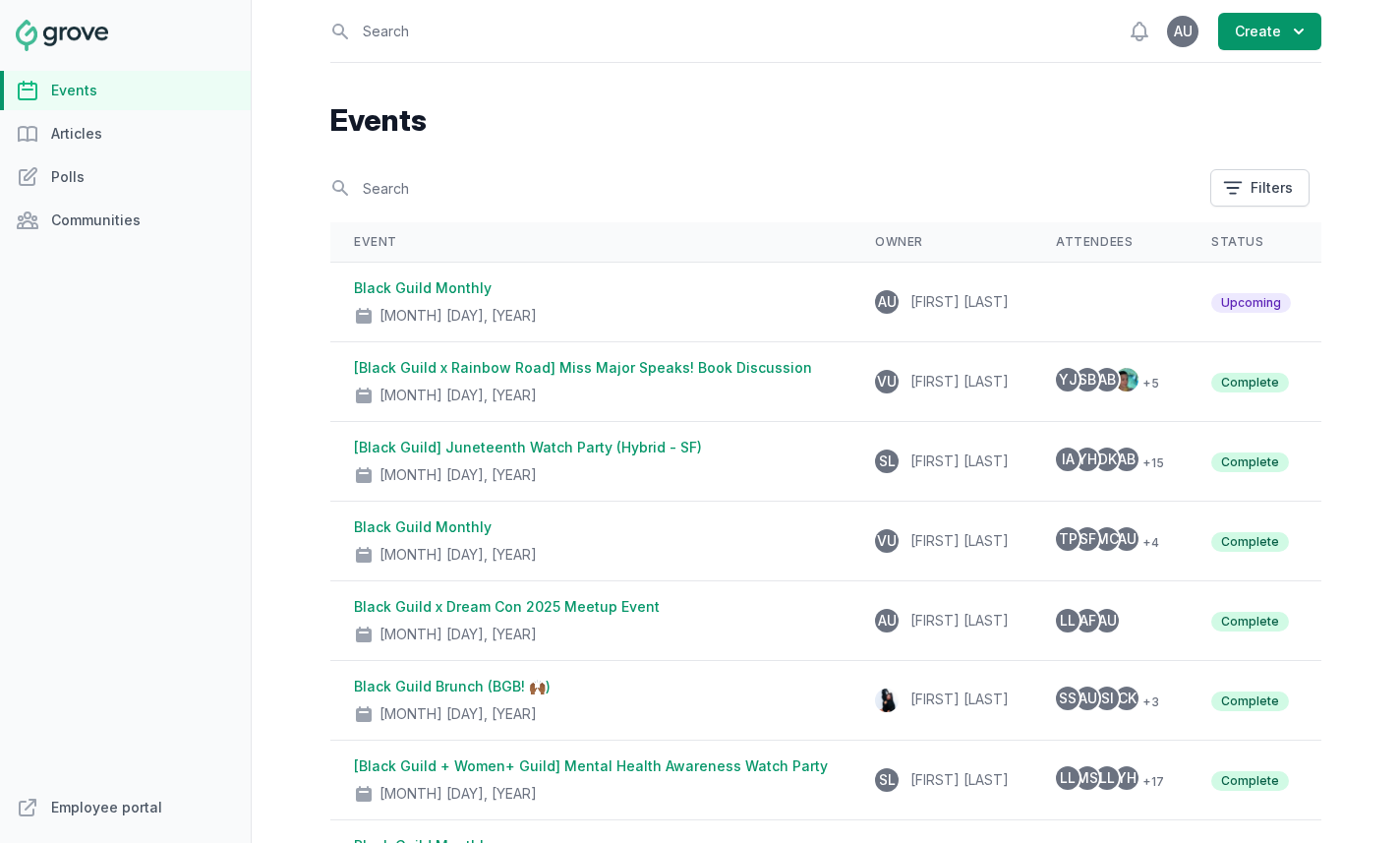 click at bounding box center (62, 35) 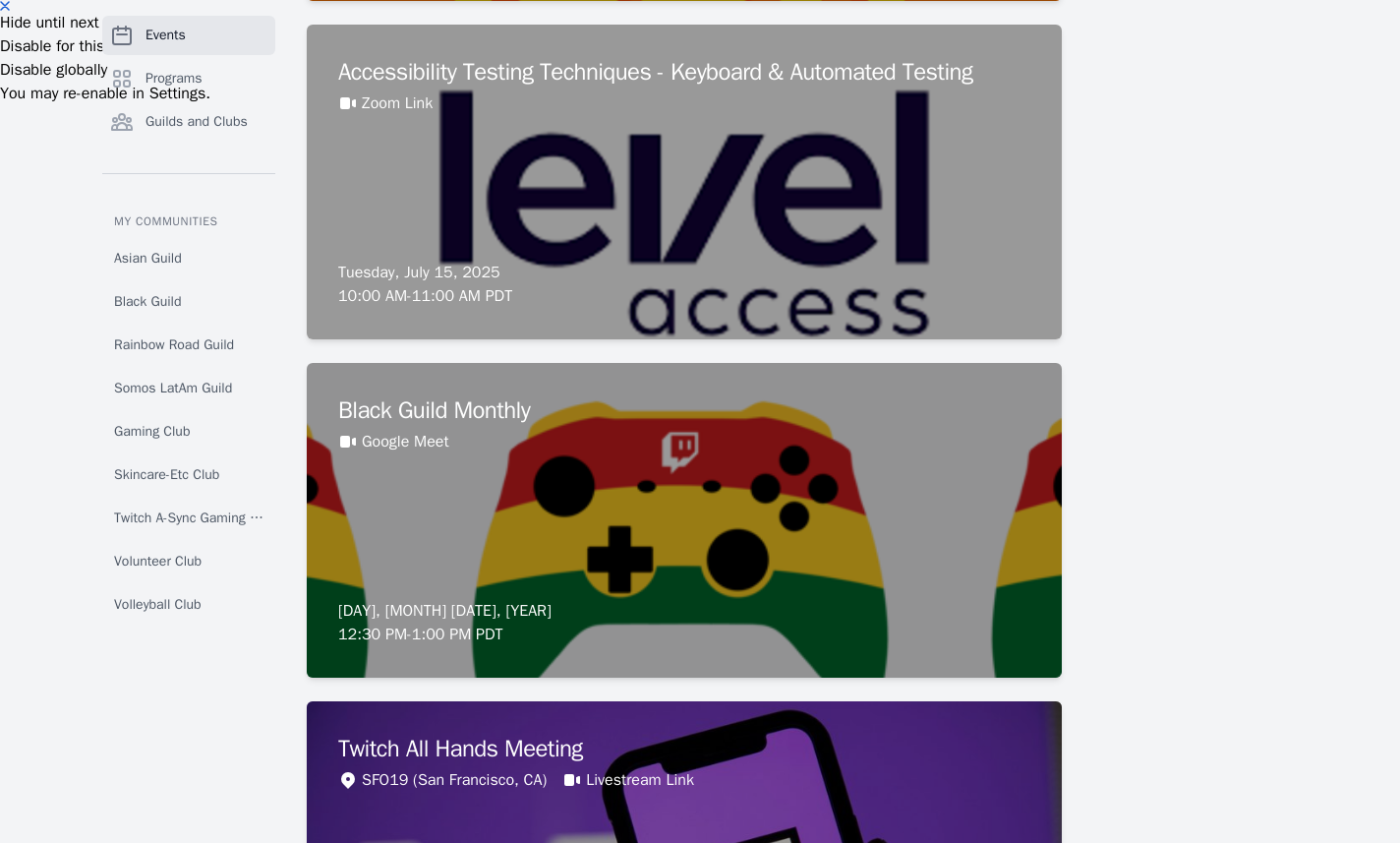 scroll, scrollTop: 892, scrollLeft: 0, axis: vertical 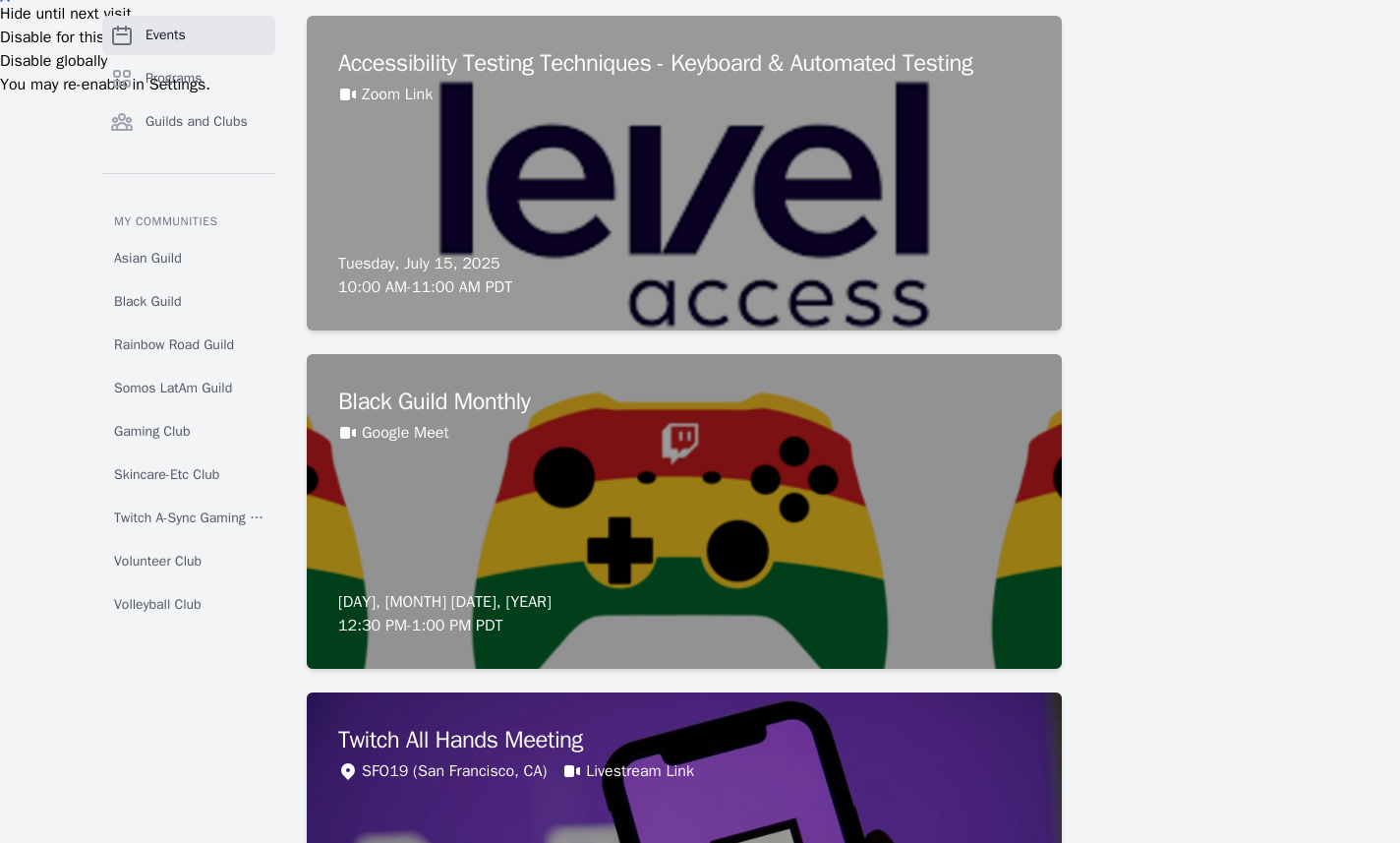 click on "[ORGANIZATION] Monthly Google Meet [DAY], [MONTH] [DATE], [YEAR] [TIME] - [TIME] [TIMEZONE]" at bounding box center (684, 512) 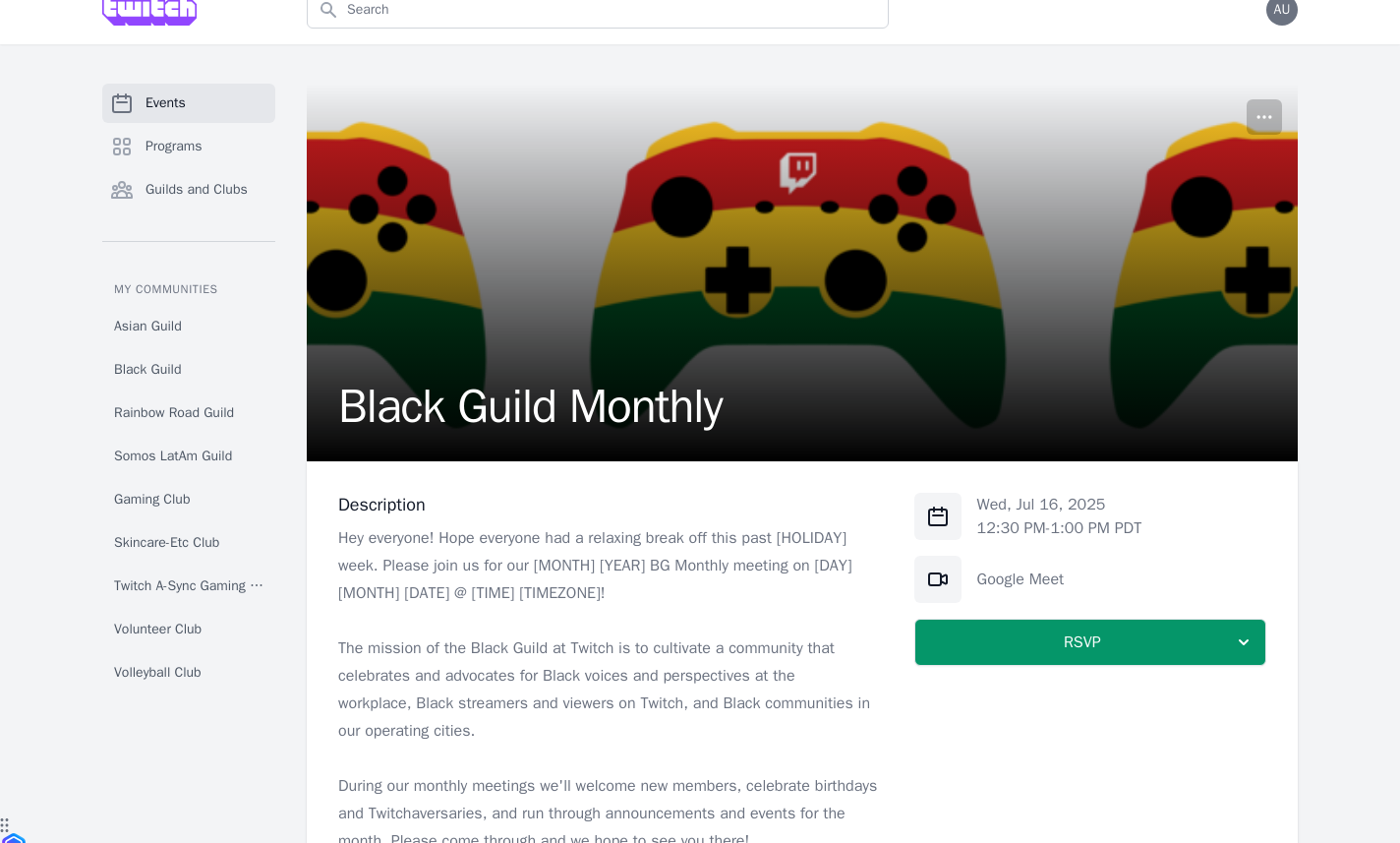 scroll, scrollTop: 0, scrollLeft: 0, axis: both 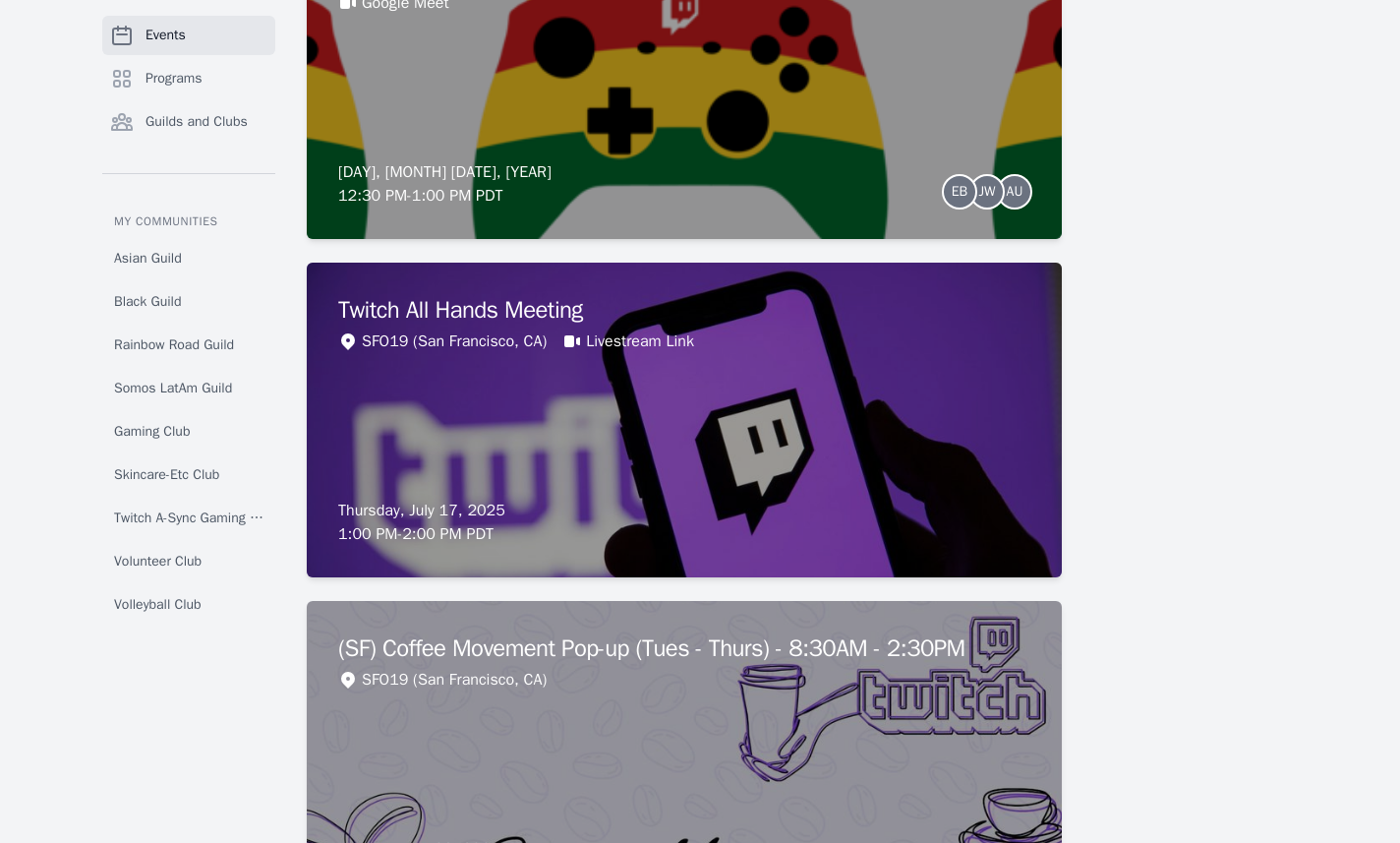 click on "Black Guild Monthly Google Meet [DAY], [MONTH] [DATE] [TIME] - [TIME] [TIMEZONE] [INITIALS] [INITIALS] [INITIALS] [INITIALS]" at bounding box center (684, 82) 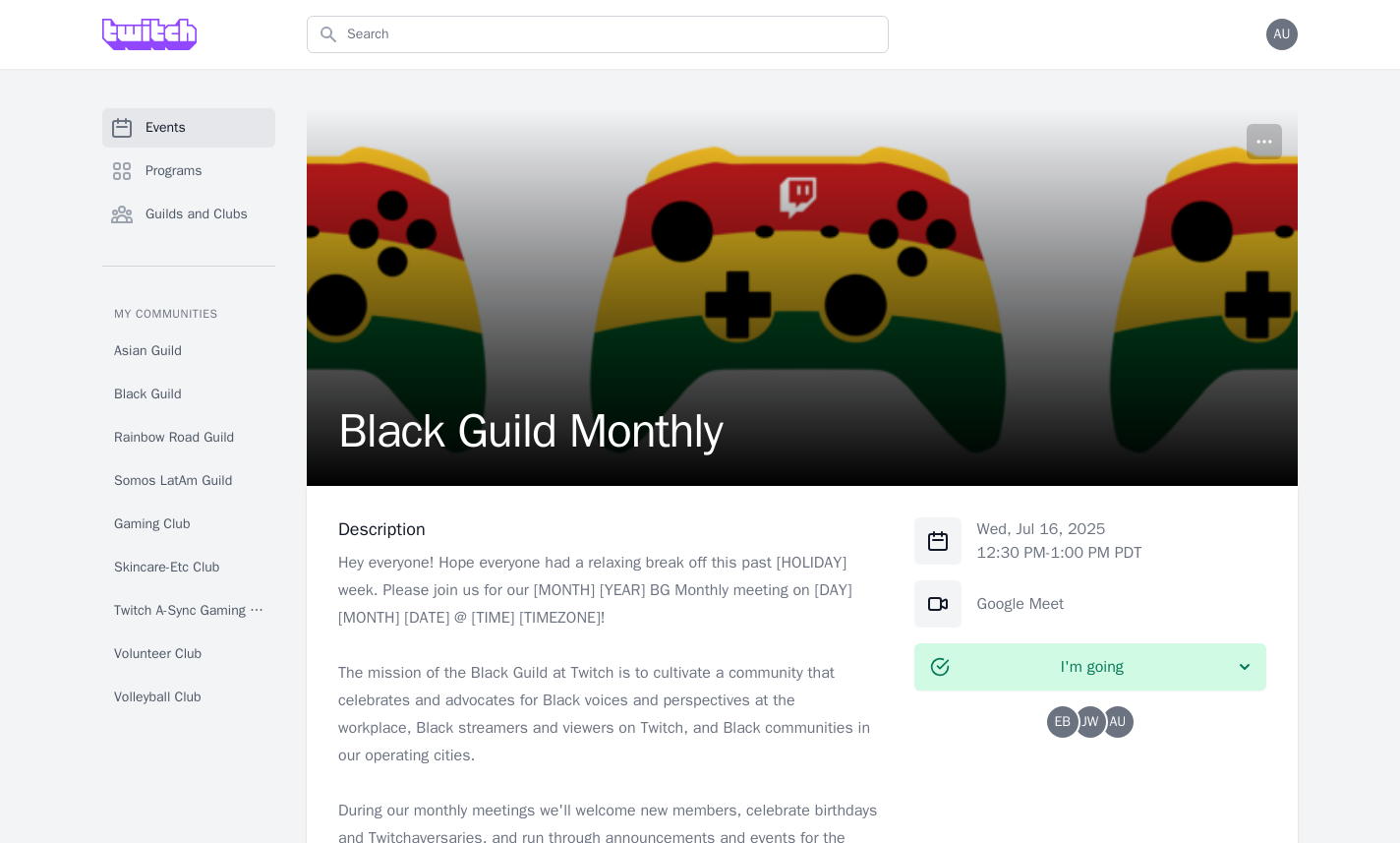 click on "EB" at bounding box center (1063, 722) 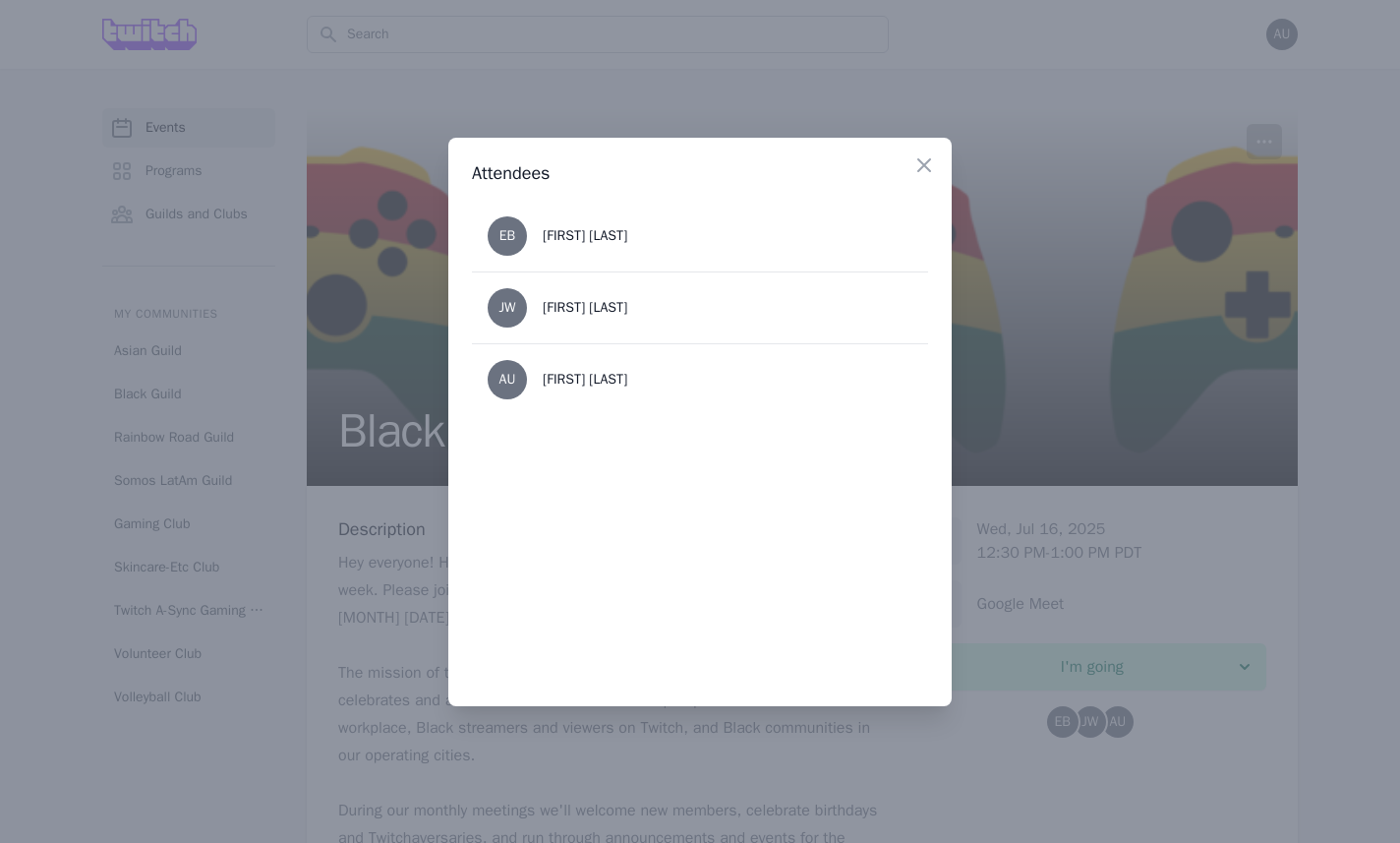 click at bounding box center (924, 165) 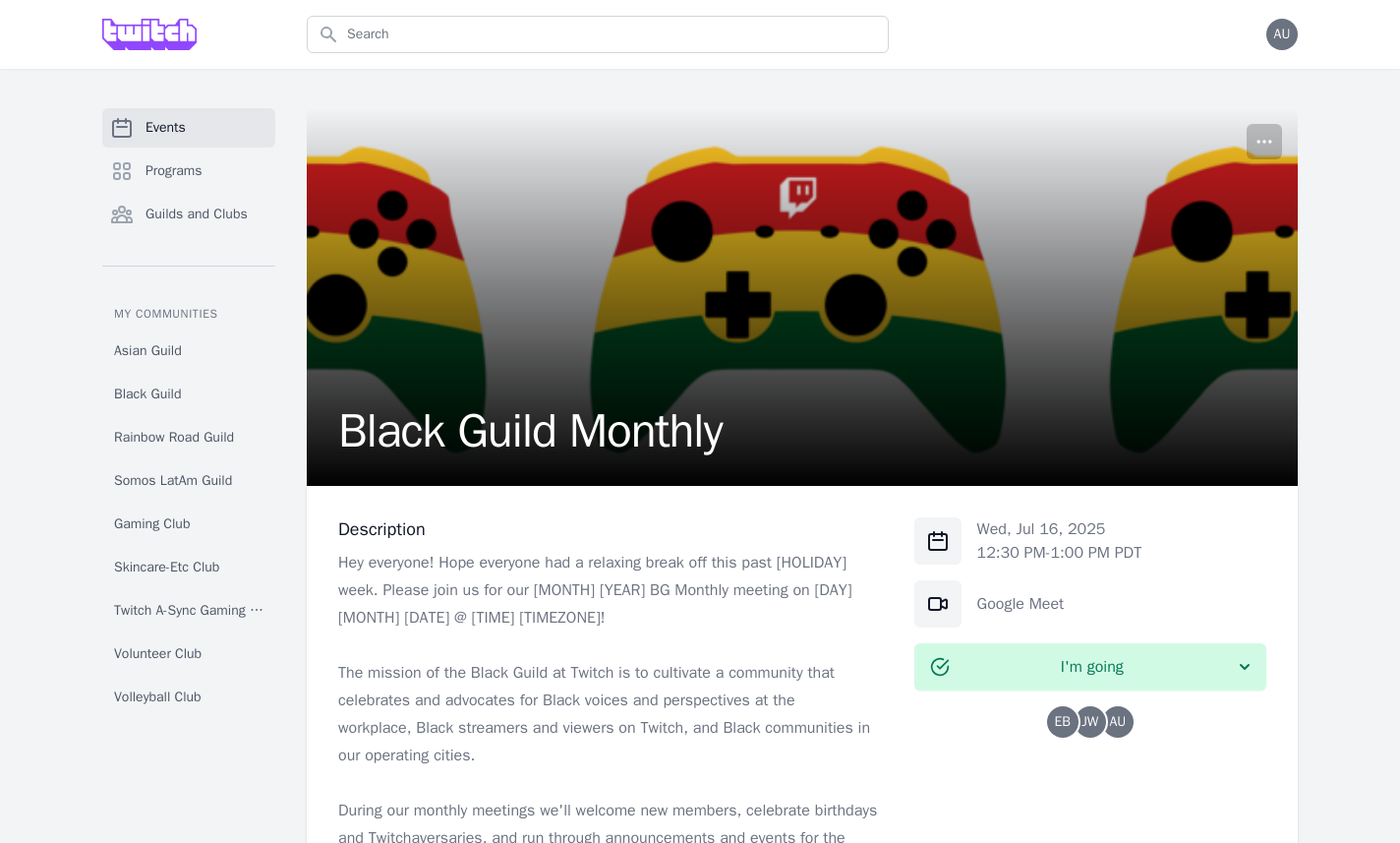 scroll, scrollTop: 453, scrollLeft: 0, axis: vertical 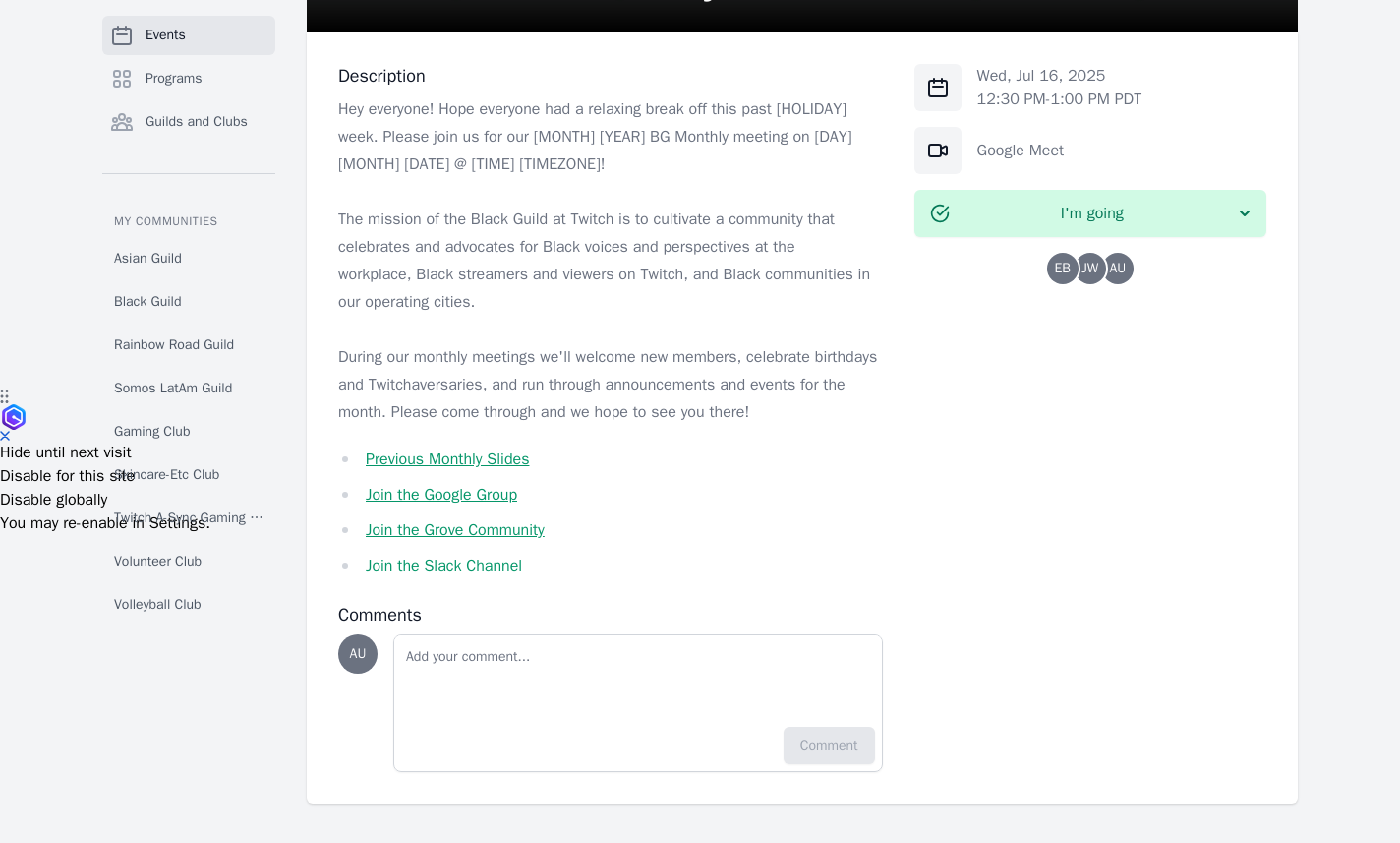 click on "Previous Monthly Slides" at bounding box center [447, 459] 